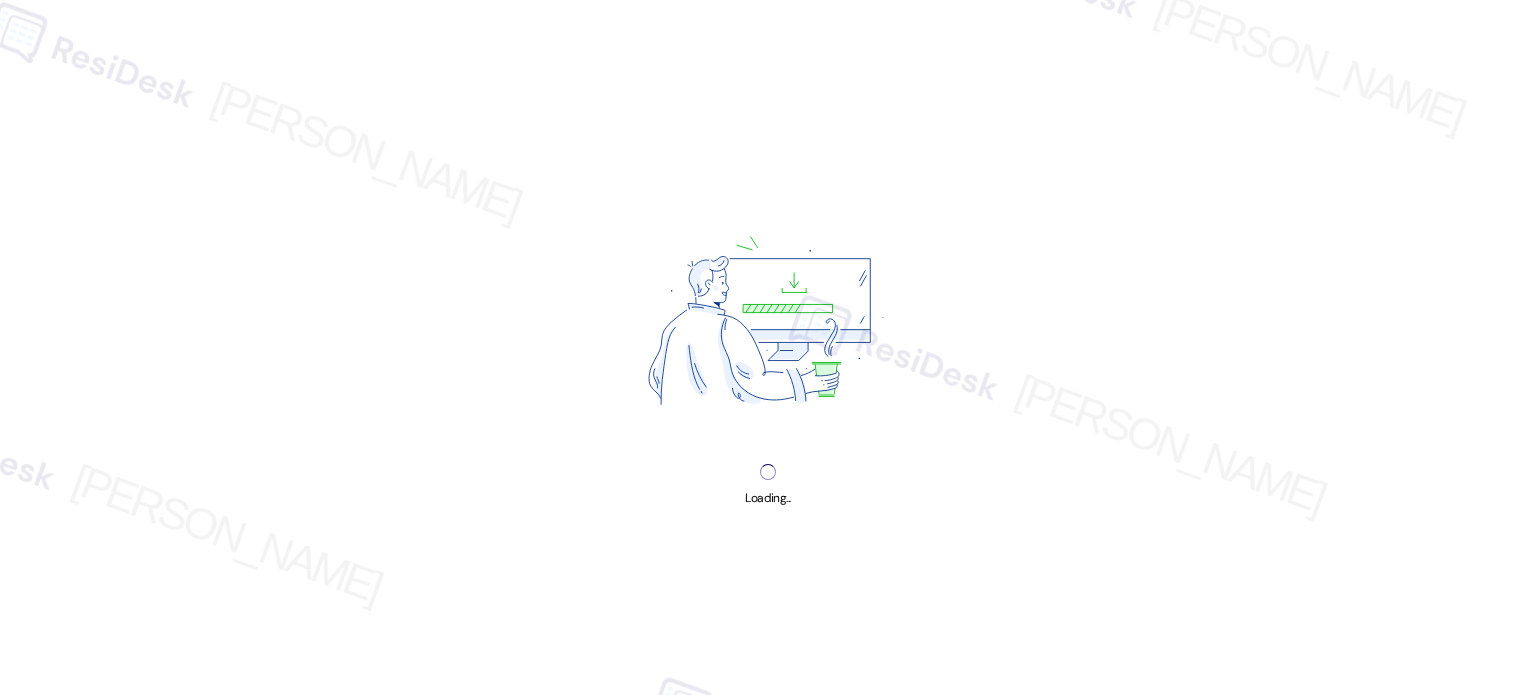 scroll, scrollTop: 0, scrollLeft: 0, axis: both 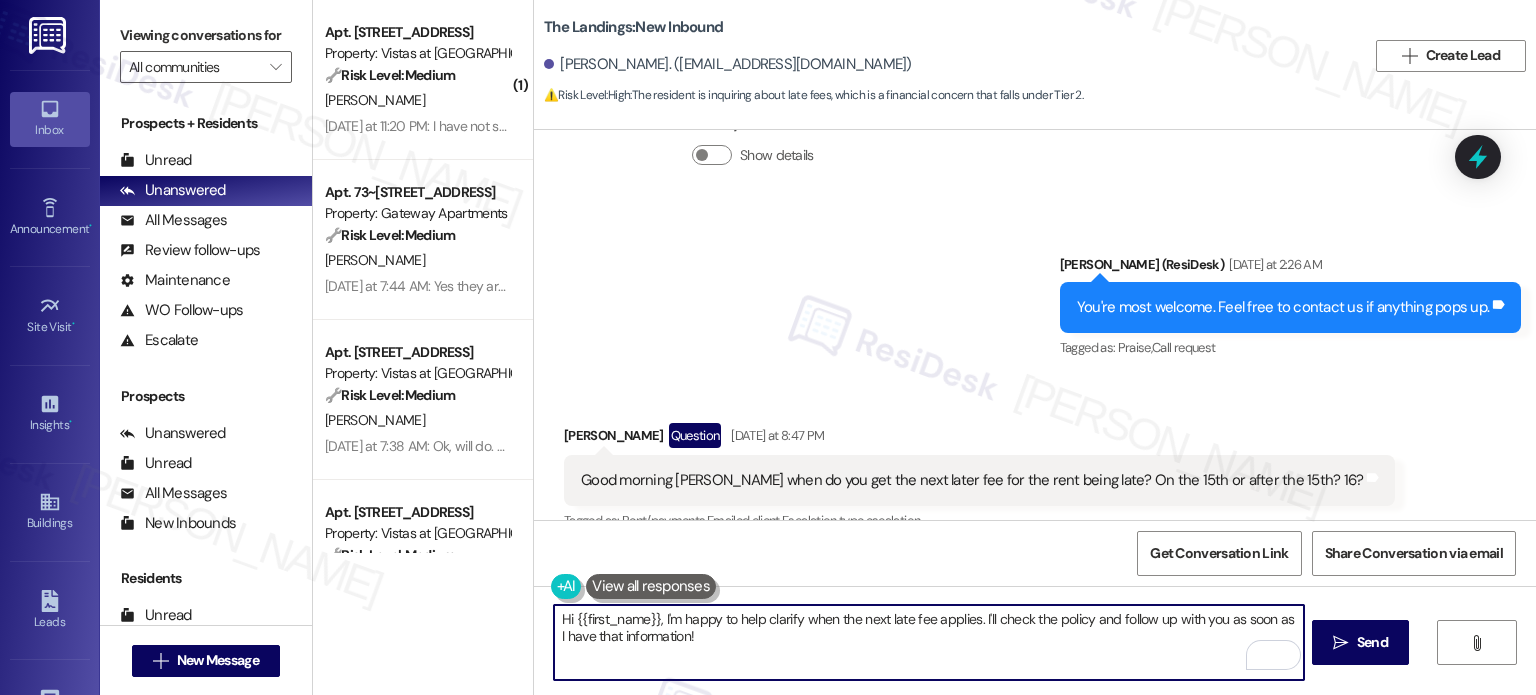 drag, startPoint x: 880, startPoint y: 615, endPoint x: 652, endPoint y: 621, distance: 228.07893 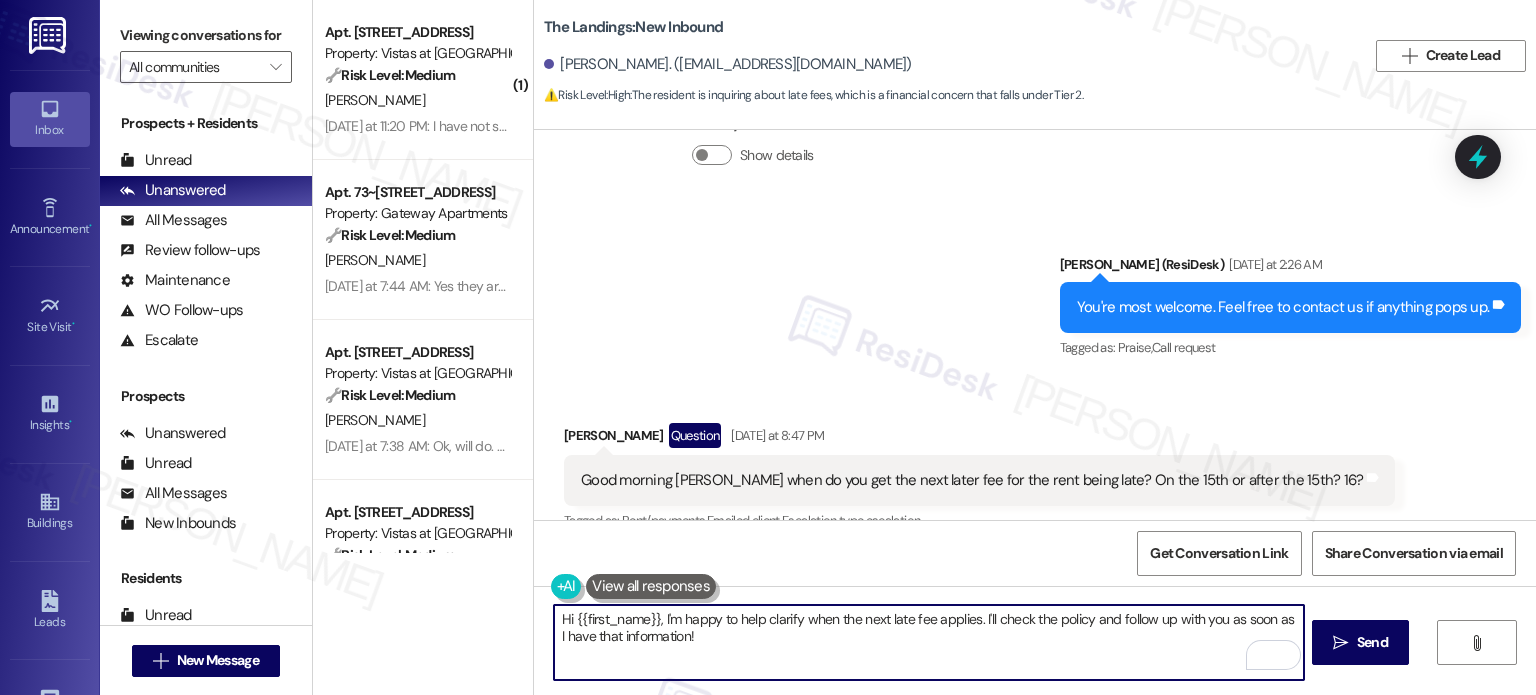 click on "Hi {{first_name}}, I'm happy to help clarify when the next late fee applies. I'll check the policy and follow up with you as soon as I have that information!" at bounding box center (928, 642) 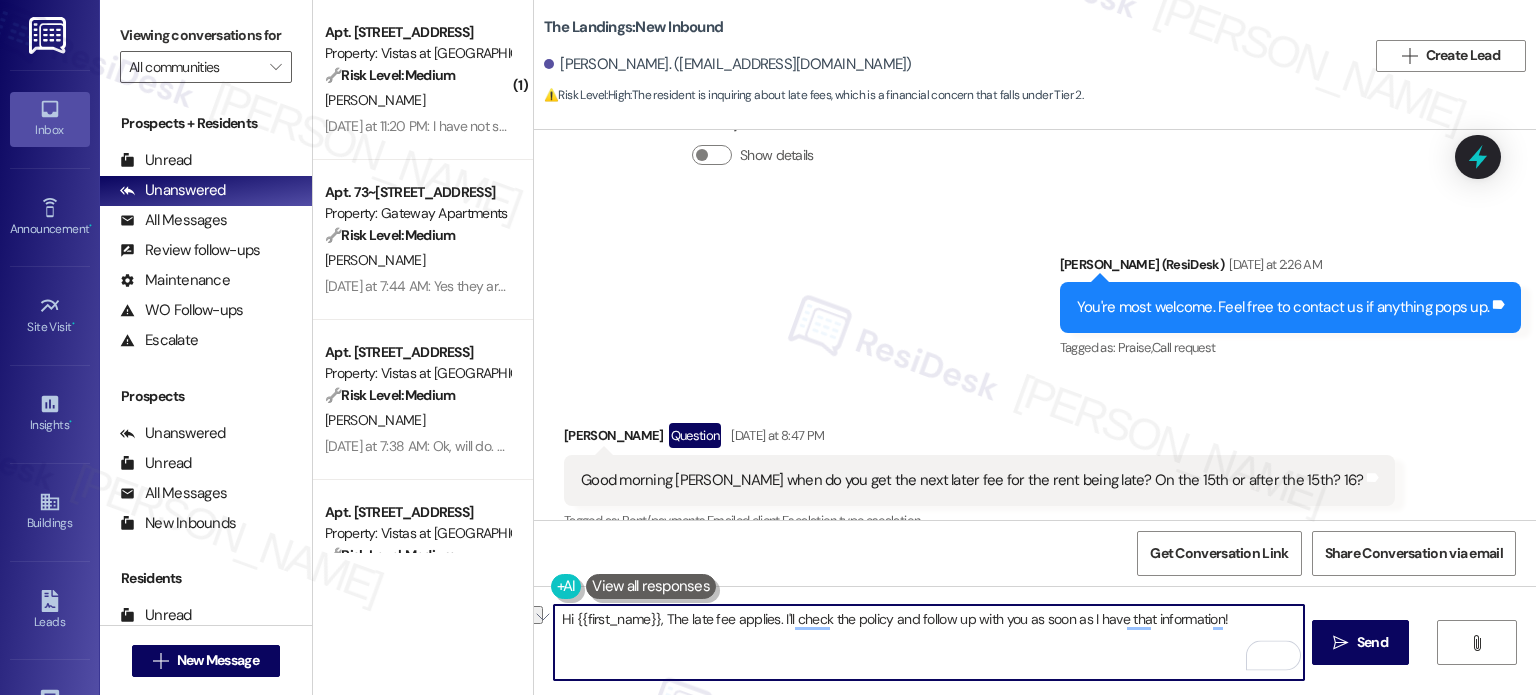 drag, startPoint x: 764, startPoint y: 618, endPoint x: 1274, endPoint y: 611, distance: 510.04803 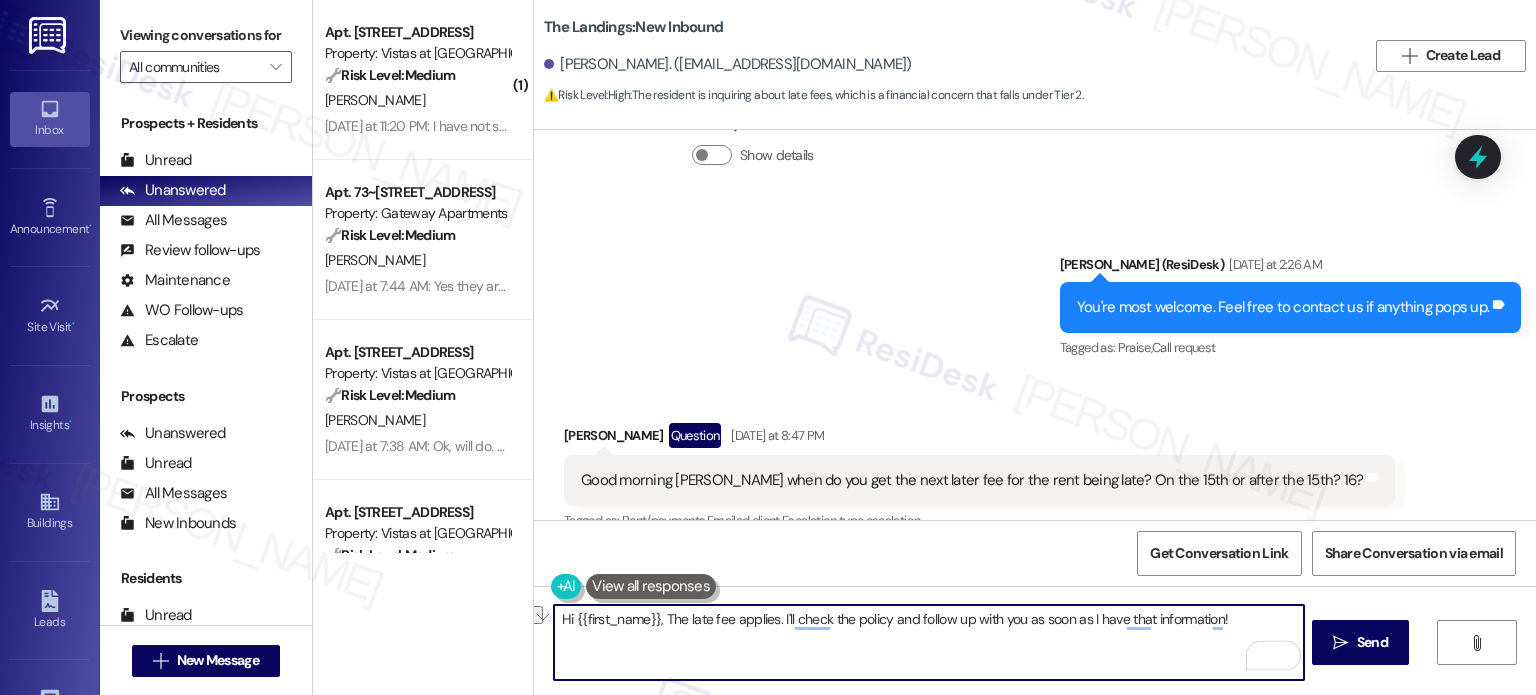 click on "Hi {{first_name}}, The late fee applies. I'll check the policy and follow up with you as soon as I have that information!" at bounding box center (928, 642) 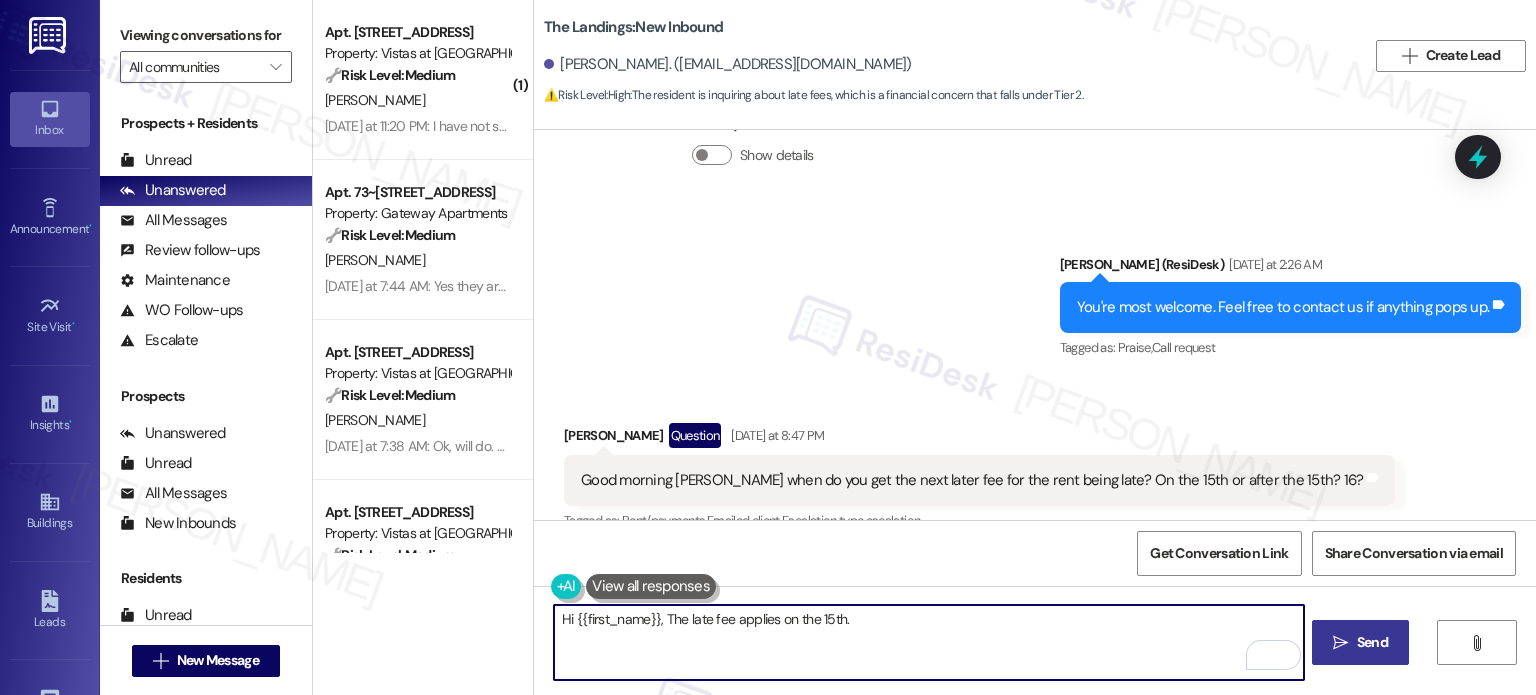 type on "Hi {{first_name}}, The late fee applies on the 15th." 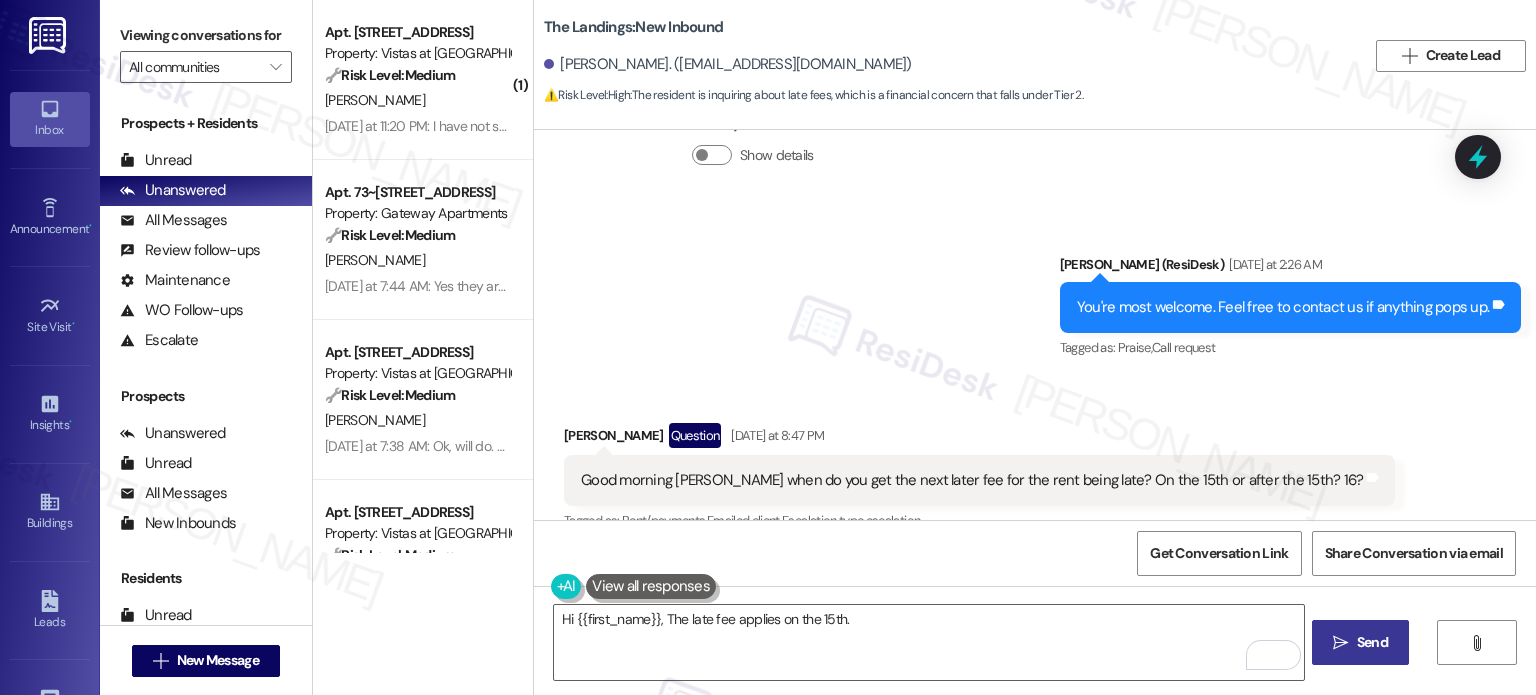 drag, startPoint x: 1366, startPoint y: 630, endPoint x: 1374, endPoint y: 659, distance: 30.083218 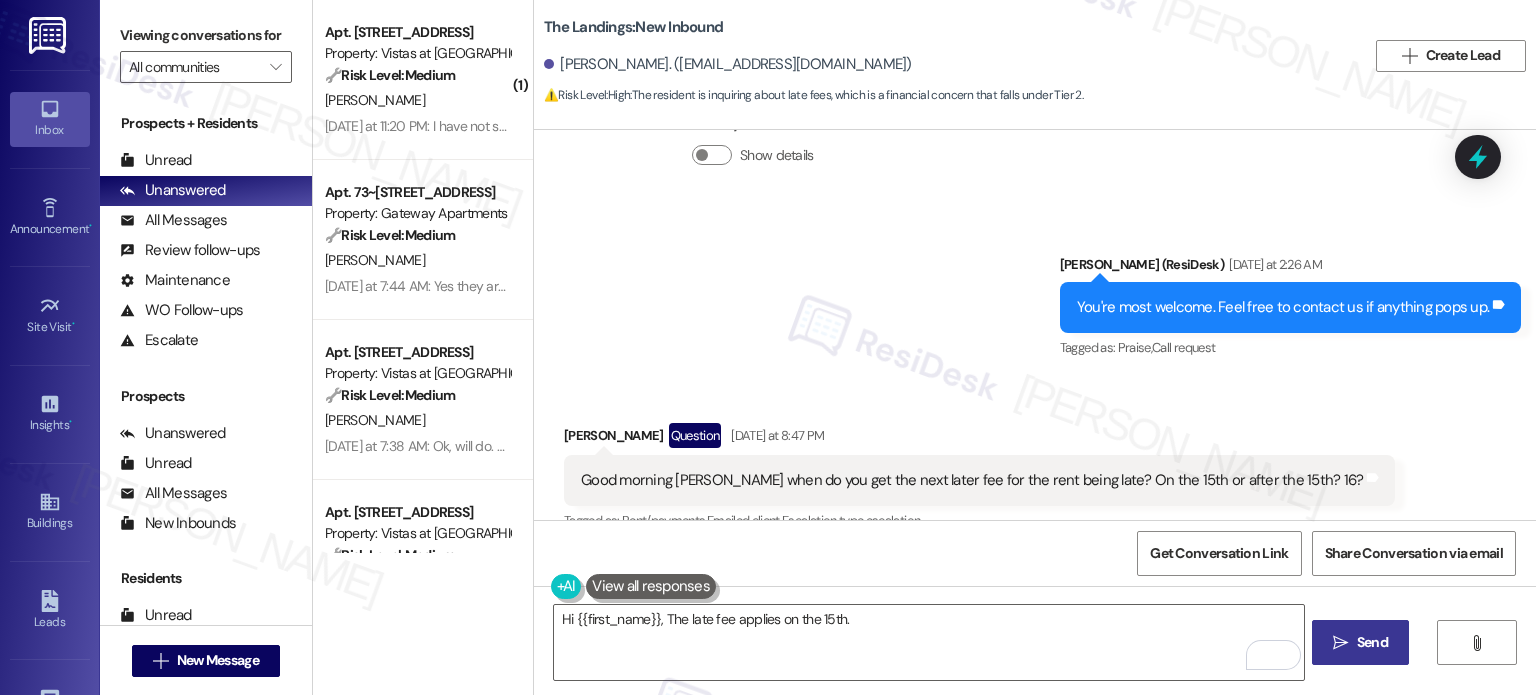click on " Send" at bounding box center [1360, 642] 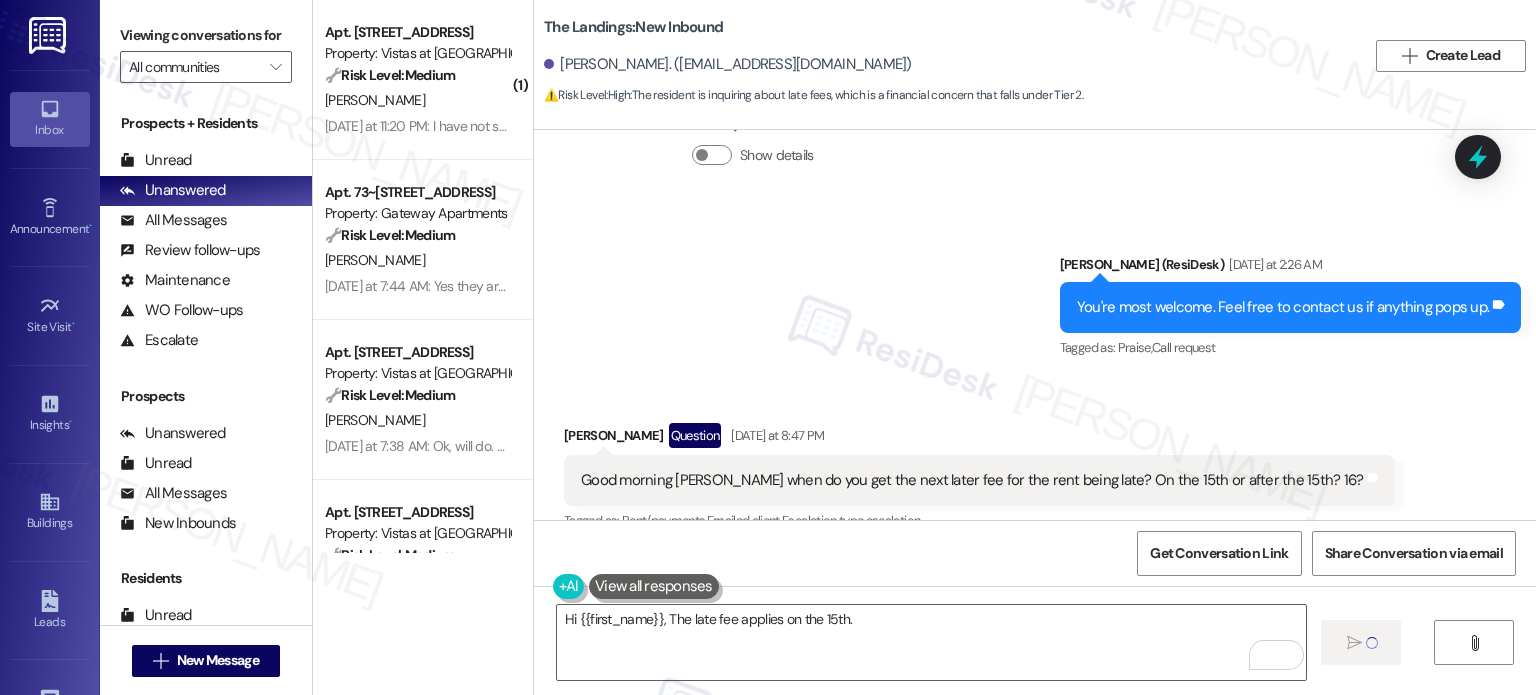 type 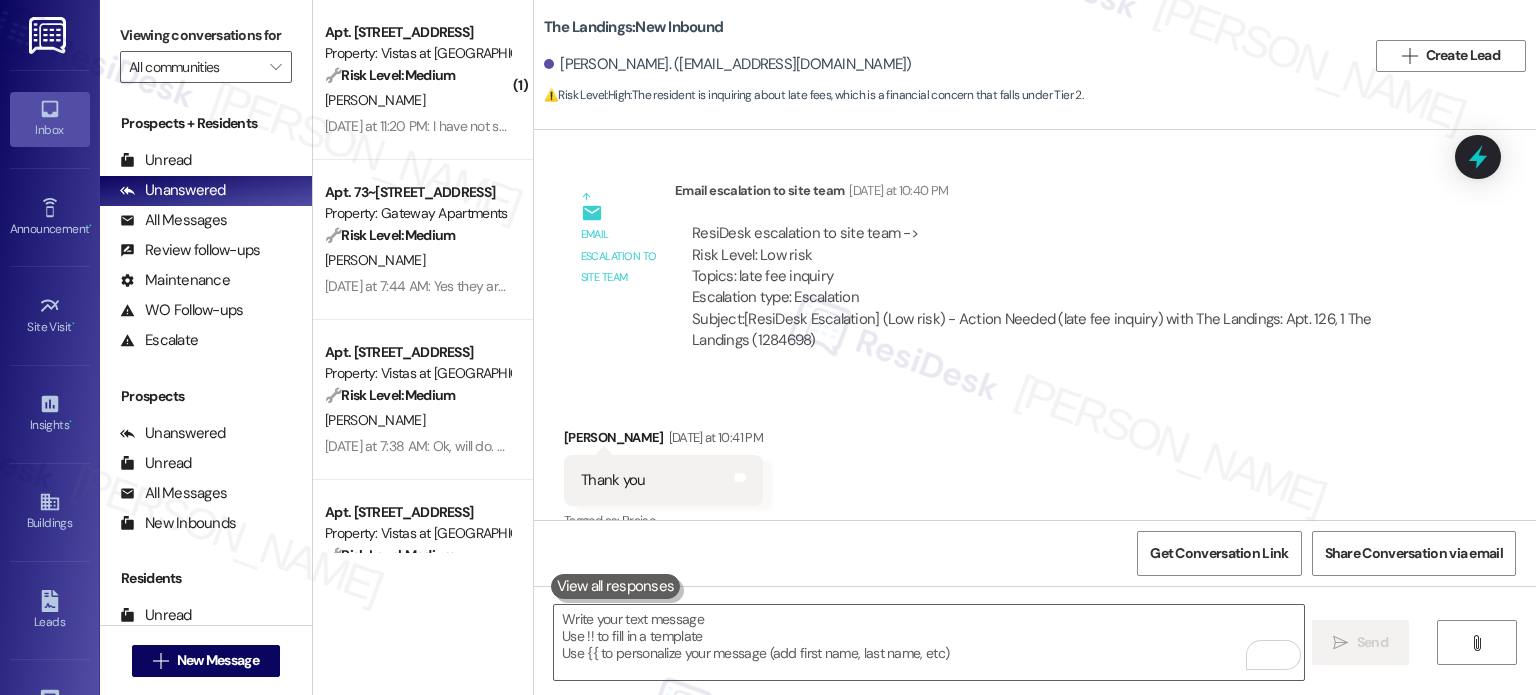 scroll, scrollTop: 20568, scrollLeft: 0, axis: vertical 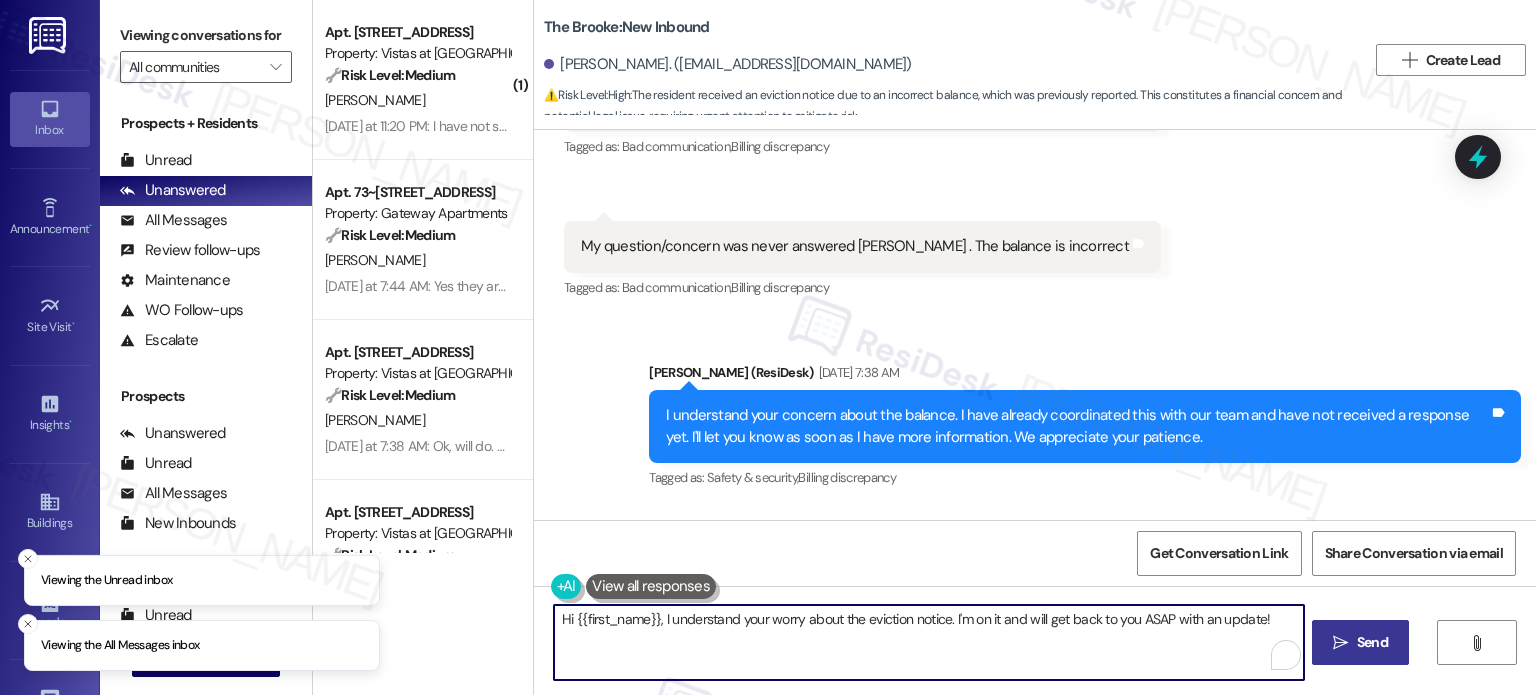 drag, startPoint x: 654, startPoint y: 617, endPoint x: 1334, endPoint y: 627, distance: 680.07355 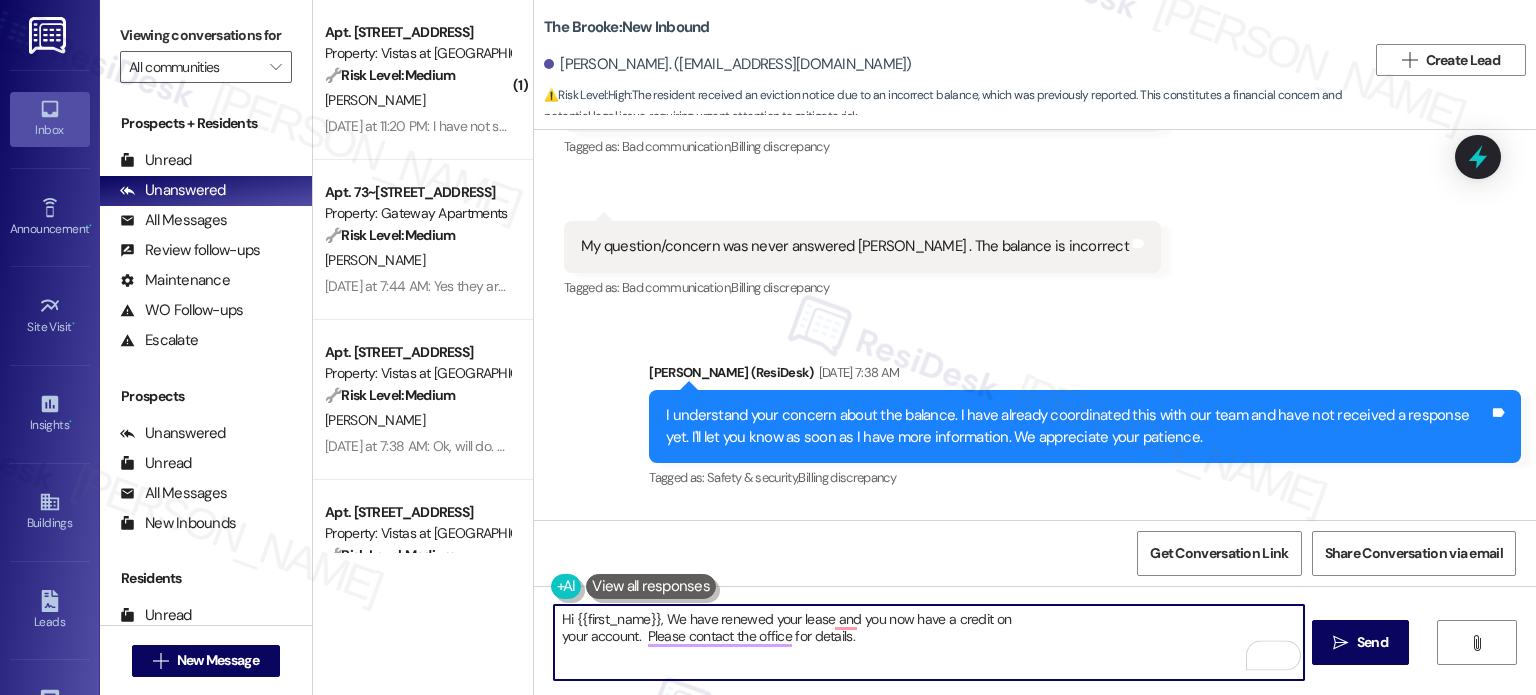 click on "Hi {{first_name}}, We have renewed your lease and you now have a credit on
your account.  Please contact the office for details." at bounding box center (928, 642) 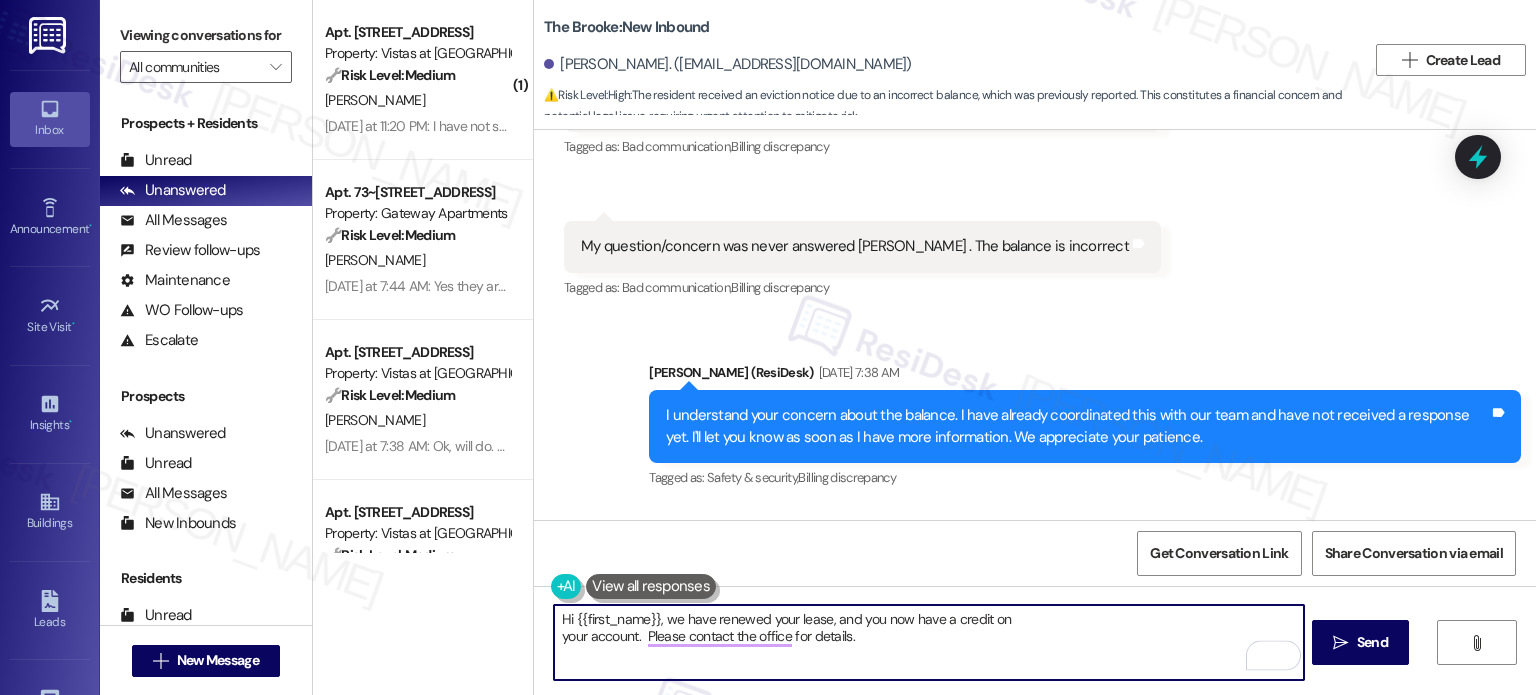 drag, startPoint x: 551, startPoint y: 637, endPoint x: 552, endPoint y: 647, distance: 10.049875 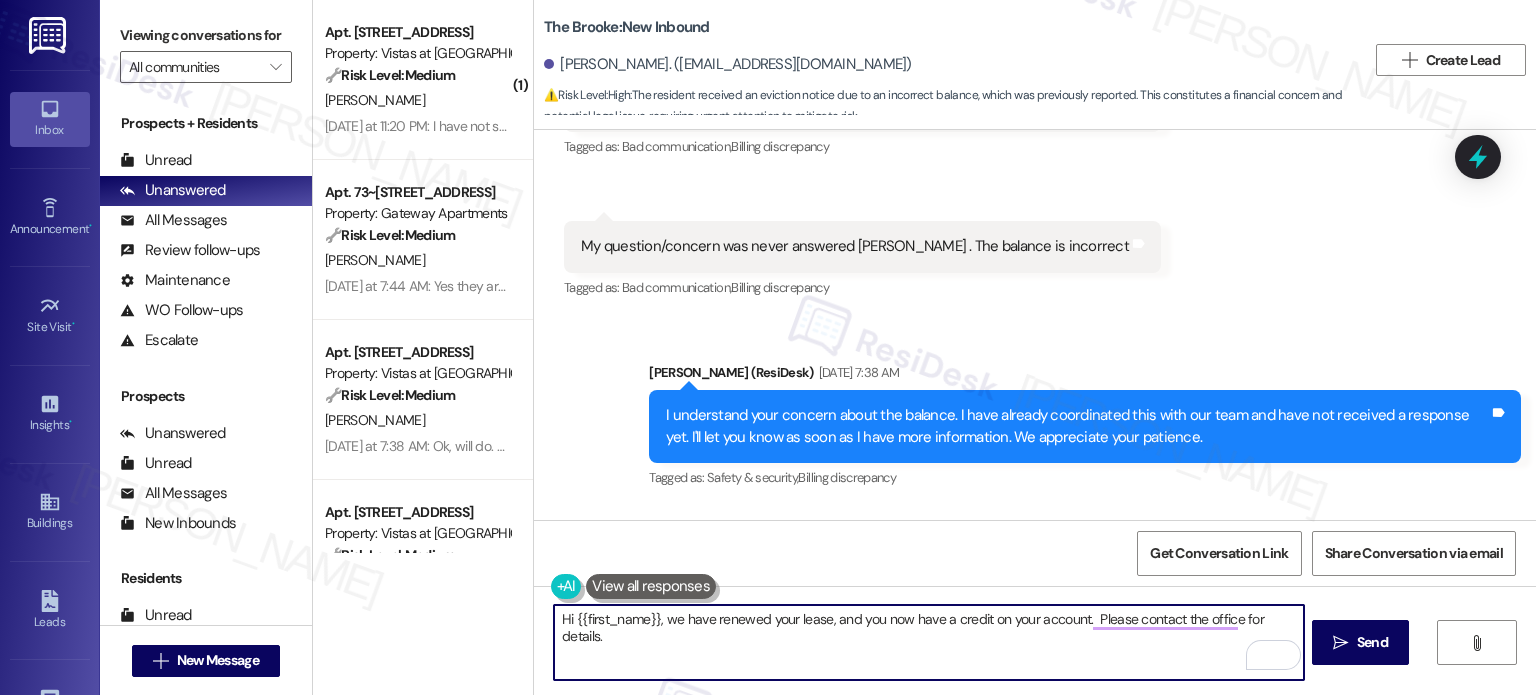 click on "Hi {{first_name}}, we have renewed your lease, and you now have a credit on your account.  Please contact the office for details." at bounding box center (928, 642) 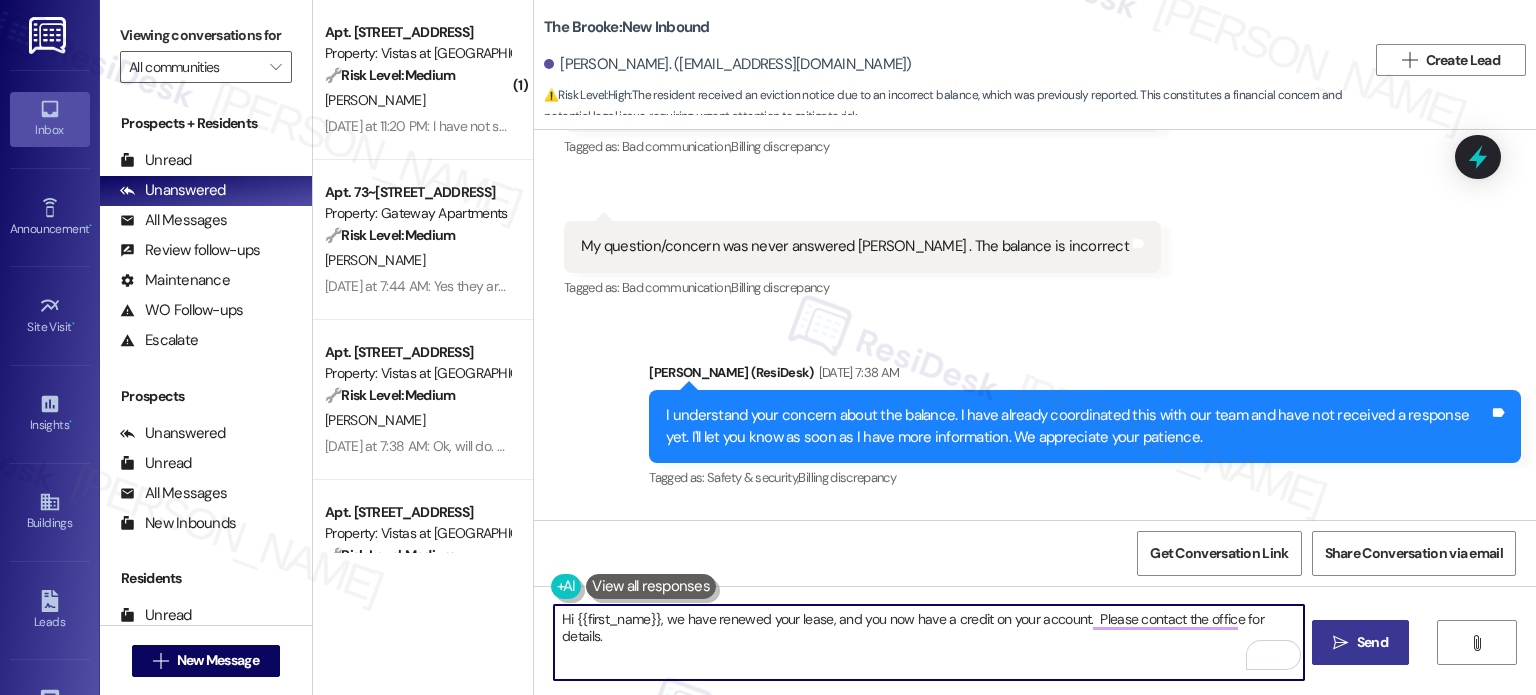 type on "Hi {{first_name}}, we have renewed your lease, and you now have a credit on your account.  Please contact the office for details." 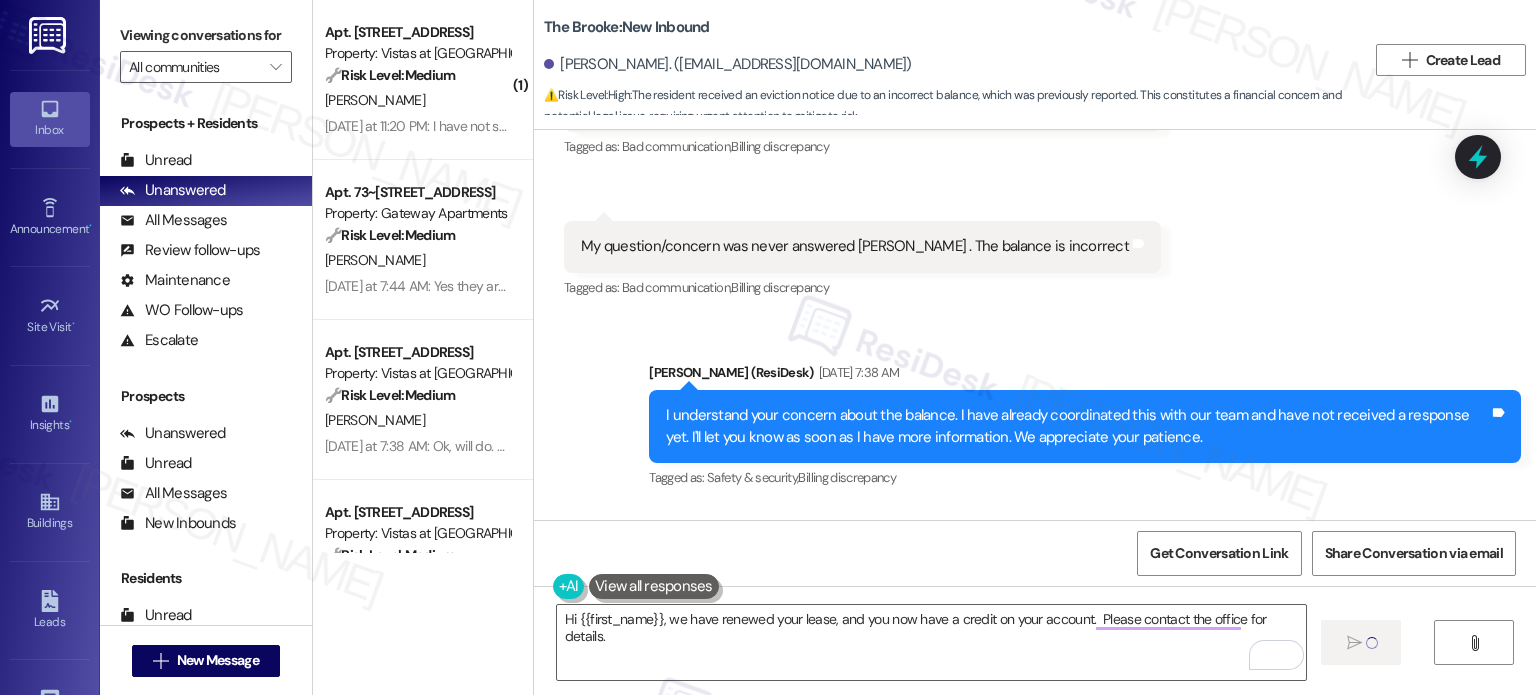 type 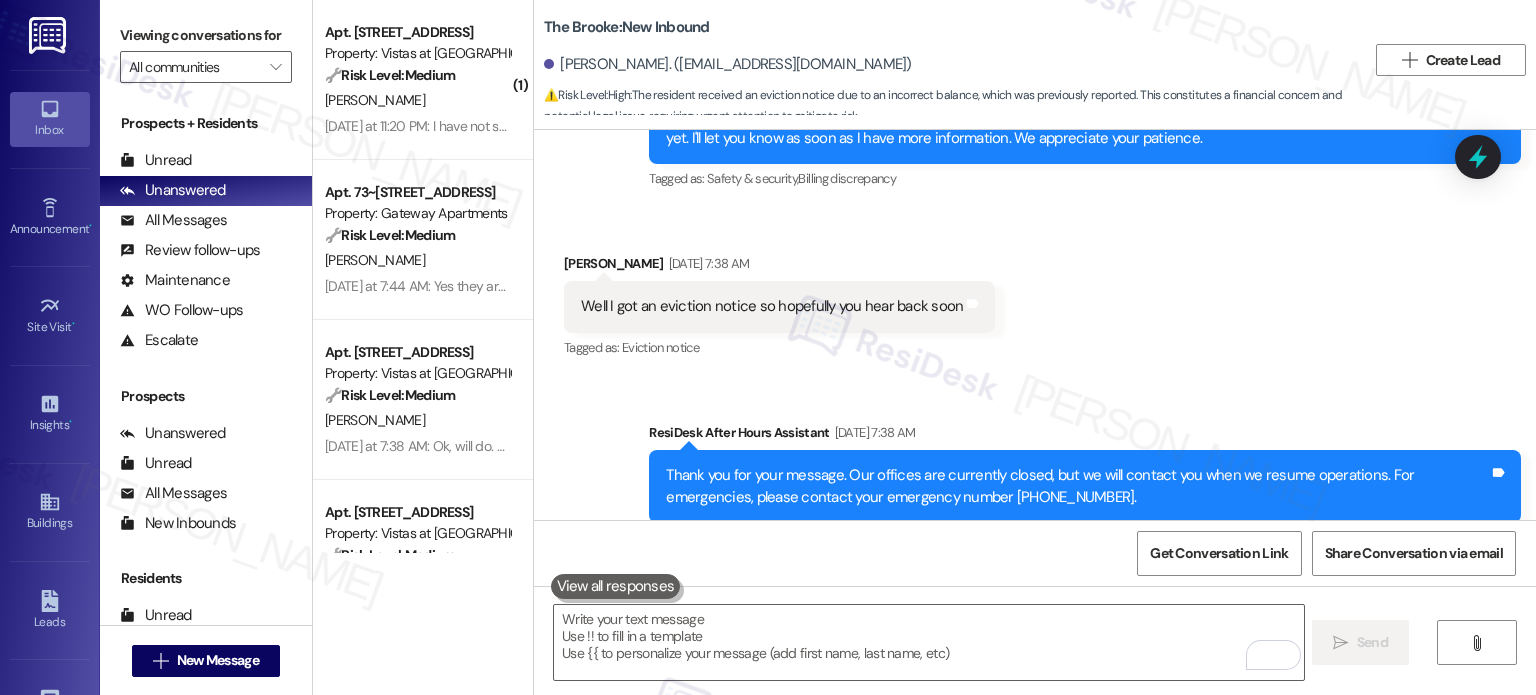 scroll, scrollTop: 14280, scrollLeft: 0, axis: vertical 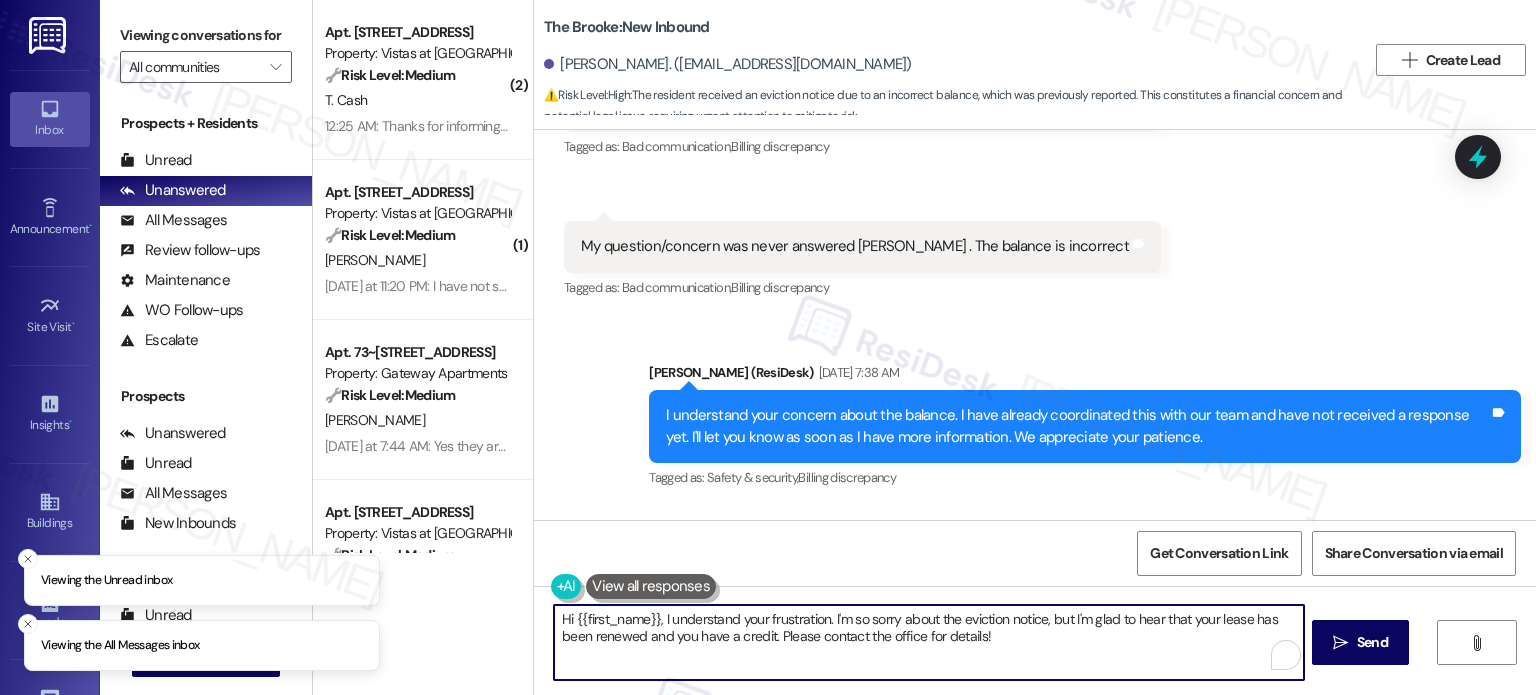 drag, startPoint x: 655, startPoint y: 622, endPoint x: 1080, endPoint y: 640, distance: 425.381 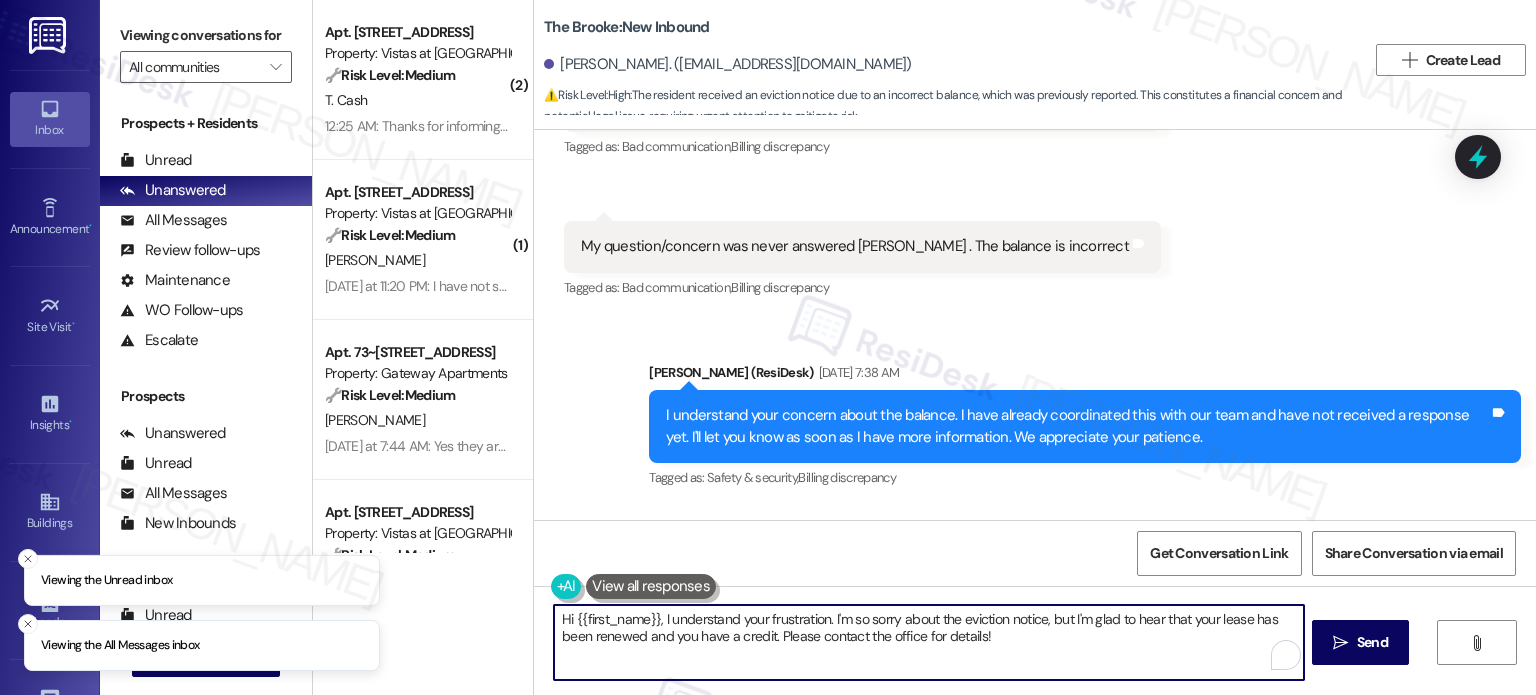 click on "Hi {{first_name}}, I understand your frustration. I'm so sorry about the eviction notice, but I'm glad to hear that your lease has been renewed and you have a credit. Please contact the office for details!" at bounding box center (928, 642) 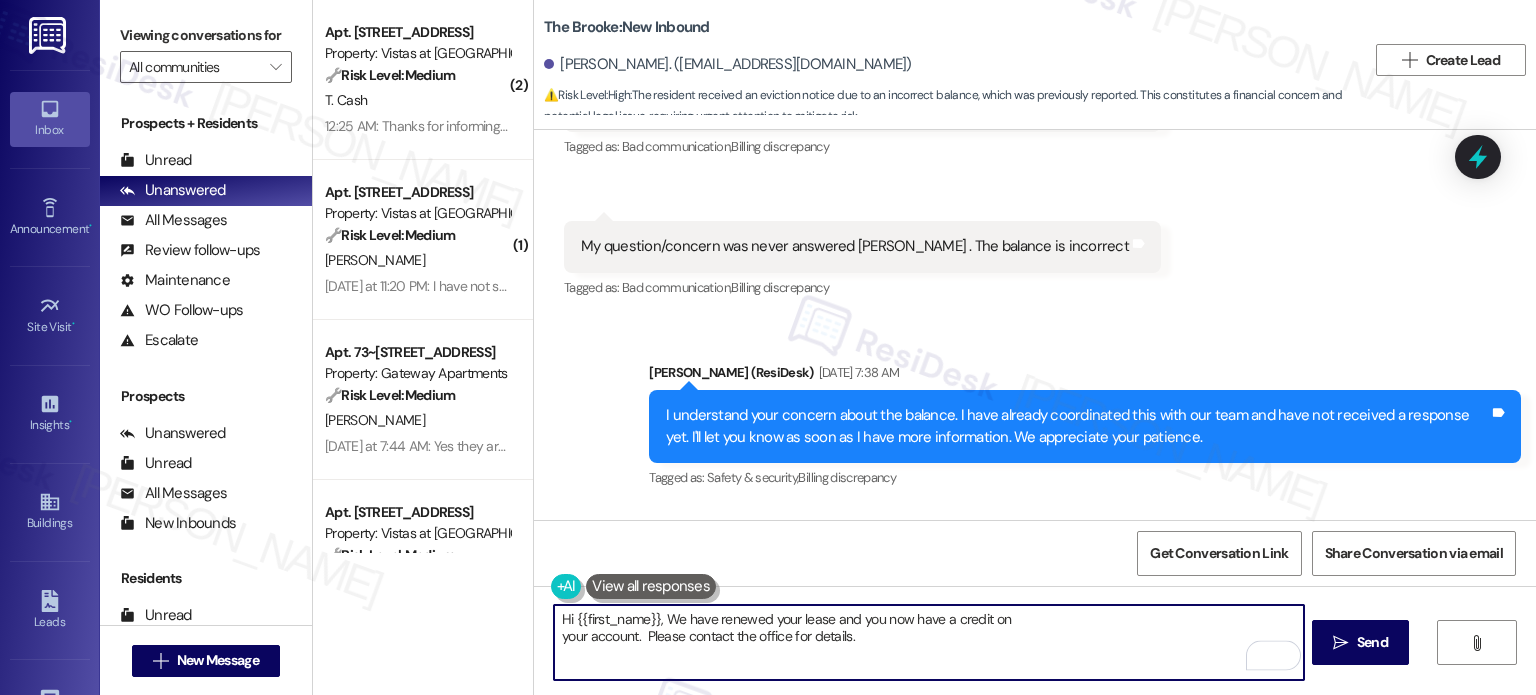 click on "Hi {{first_name}}, We have renewed your lease and you now have a credit on
your account.  Please contact the office for details." at bounding box center (928, 642) 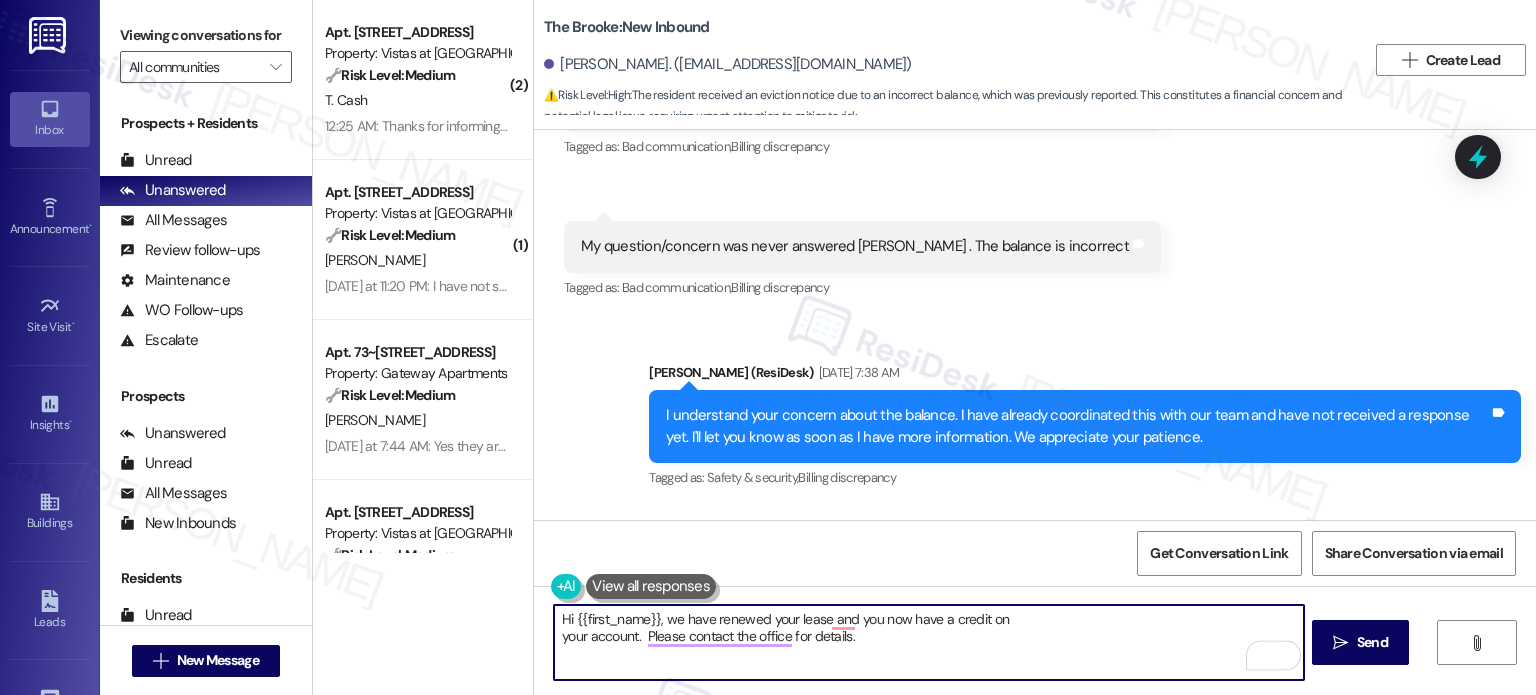 click on "Hi {{first_name}}, we have renewed your lease and you now have a credit on
your account.  Please contact the office for details." at bounding box center [928, 642] 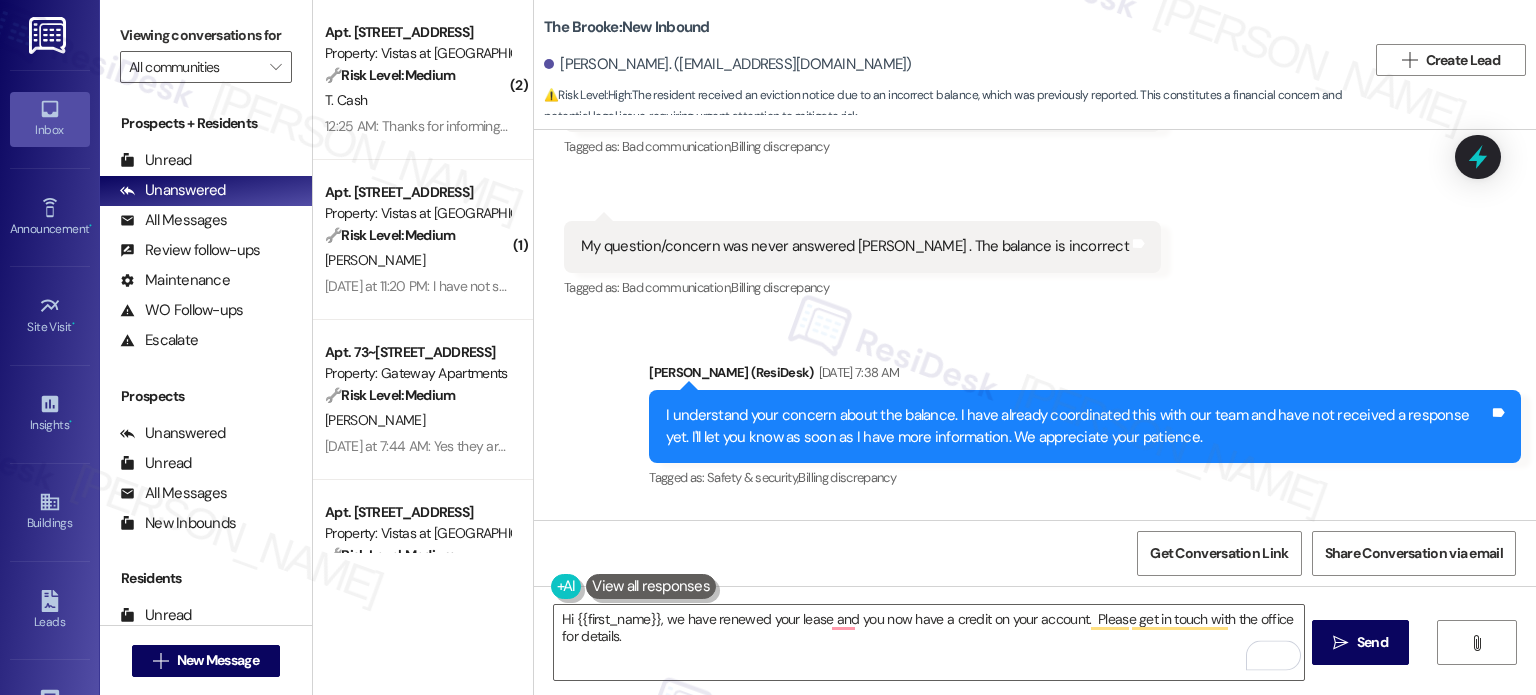 drag, startPoint x: 1352, startPoint y: 631, endPoint x: 1264, endPoint y: 427, distance: 222.17111 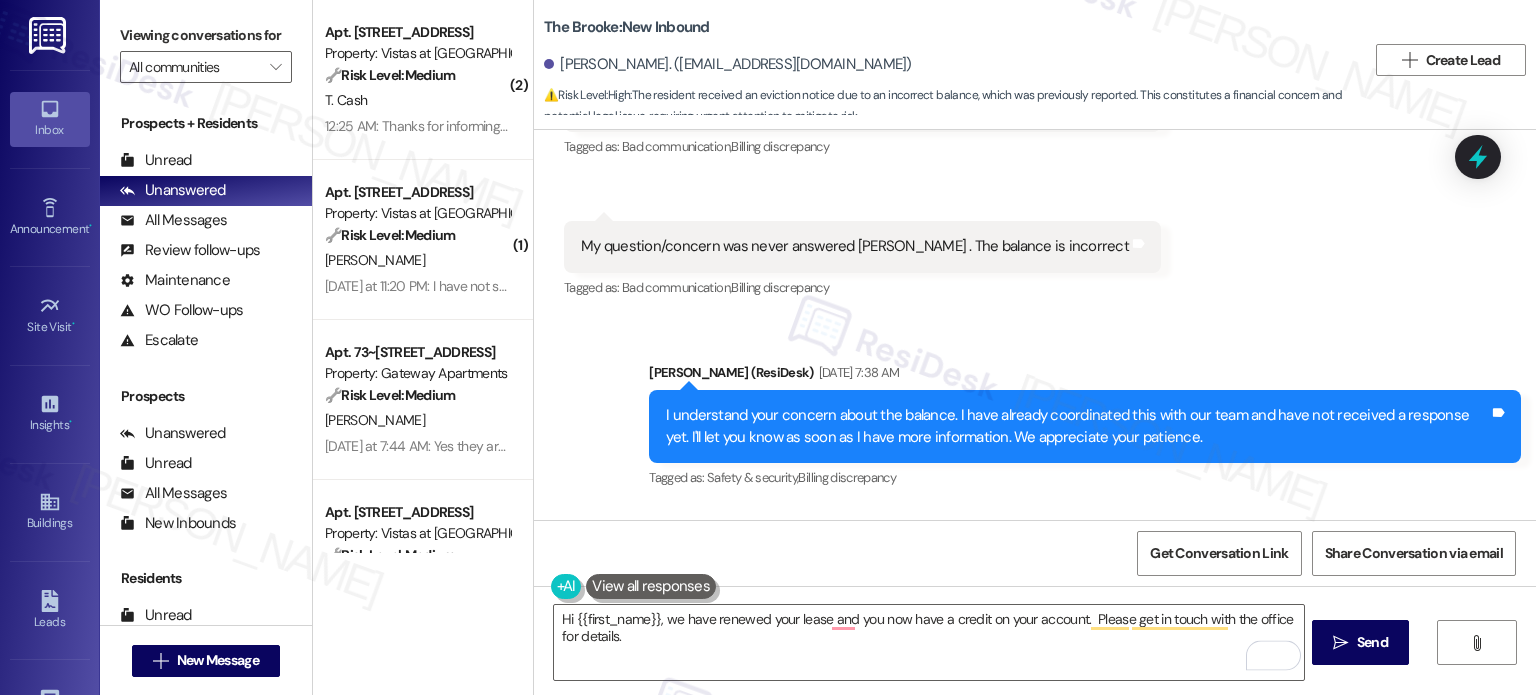 click on "Hi {{first_name}}, we have renewed your lease and you now have a credit on your account.  Please get in touch with the office for details.  Send " at bounding box center [1035, 661] 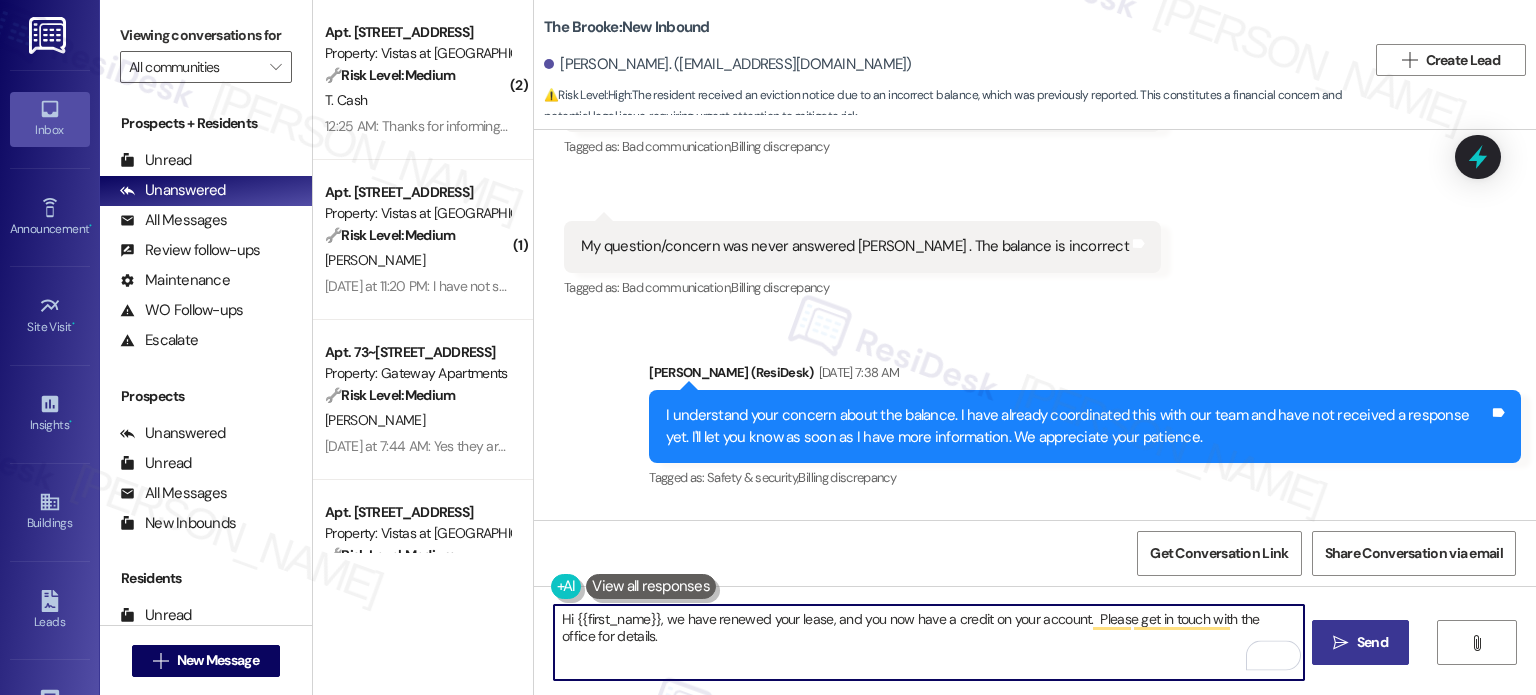 type on "Hi {{first_name}}, we have renewed your lease, and you now have a credit on your account.  Please get in touch with the office for details." 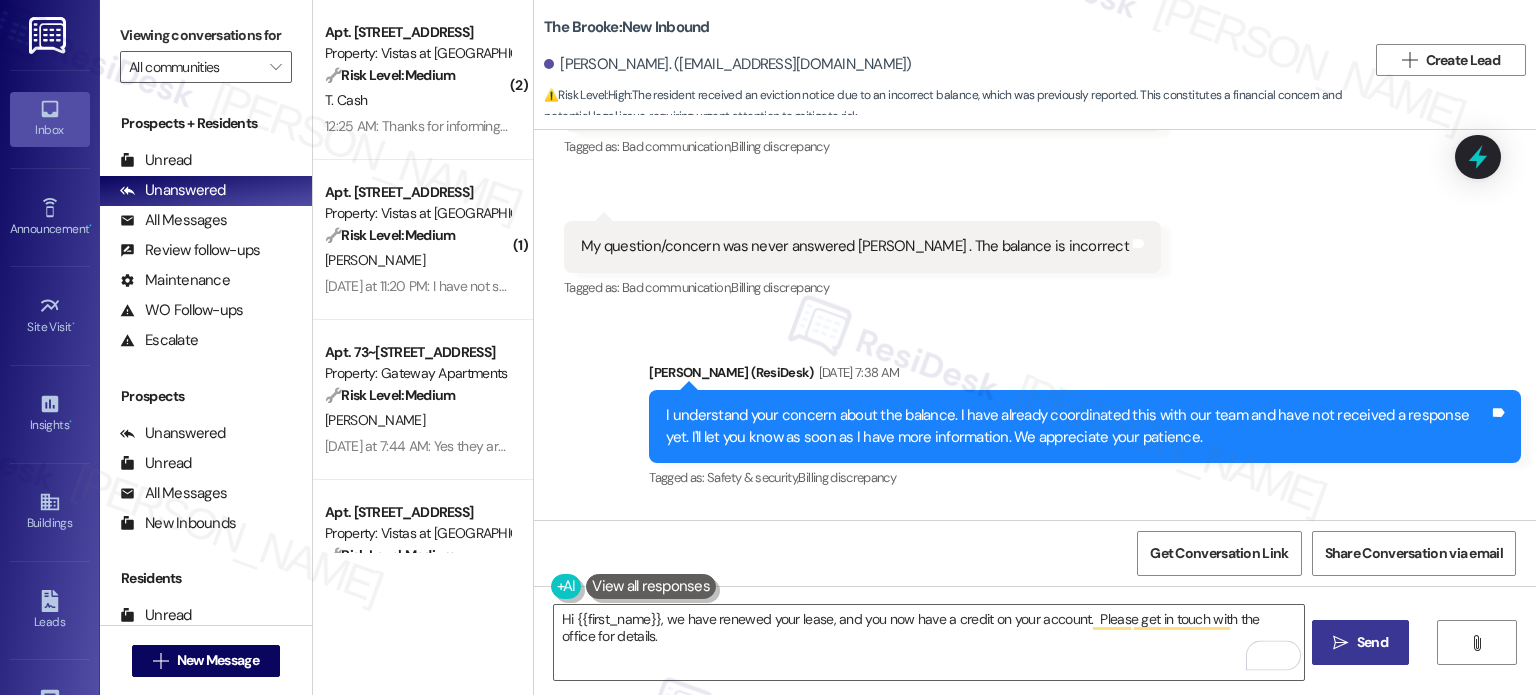 click on " Send" at bounding box center [1360, 642] 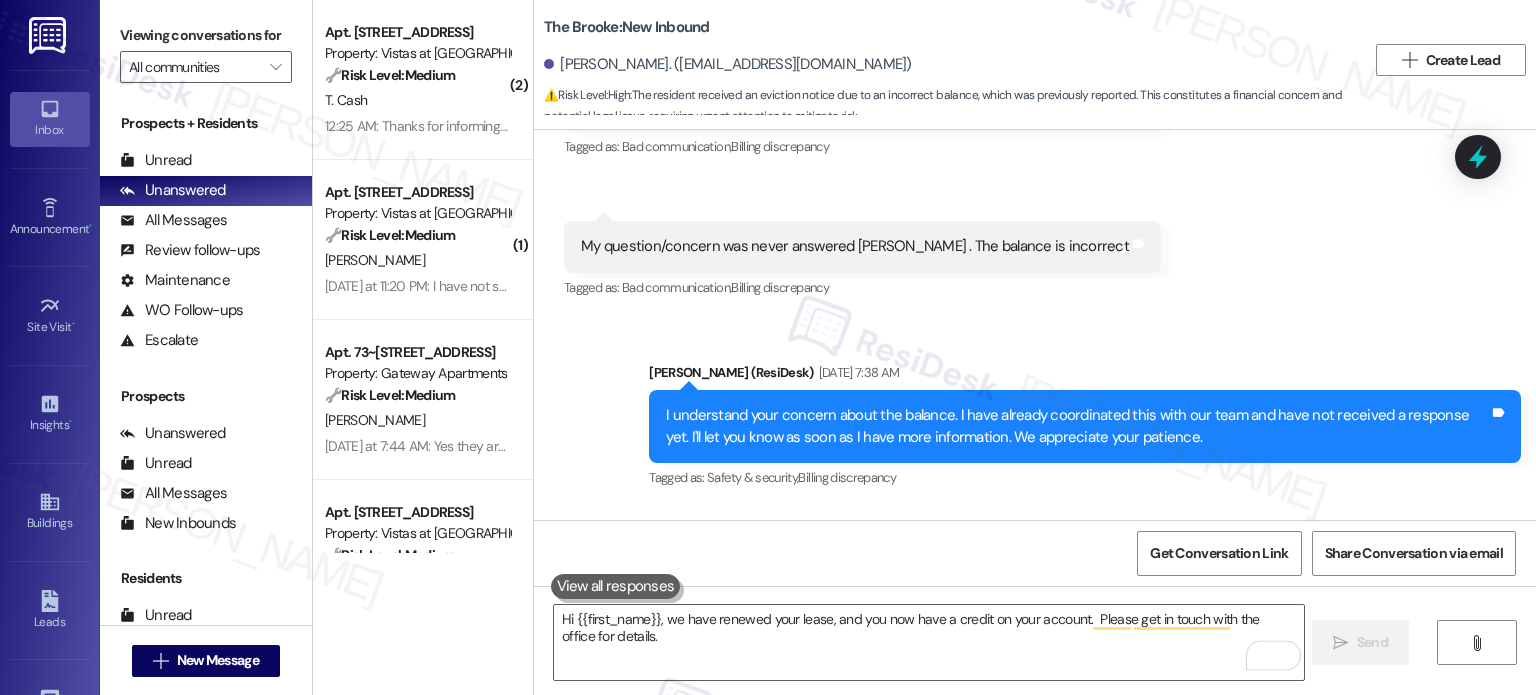 type 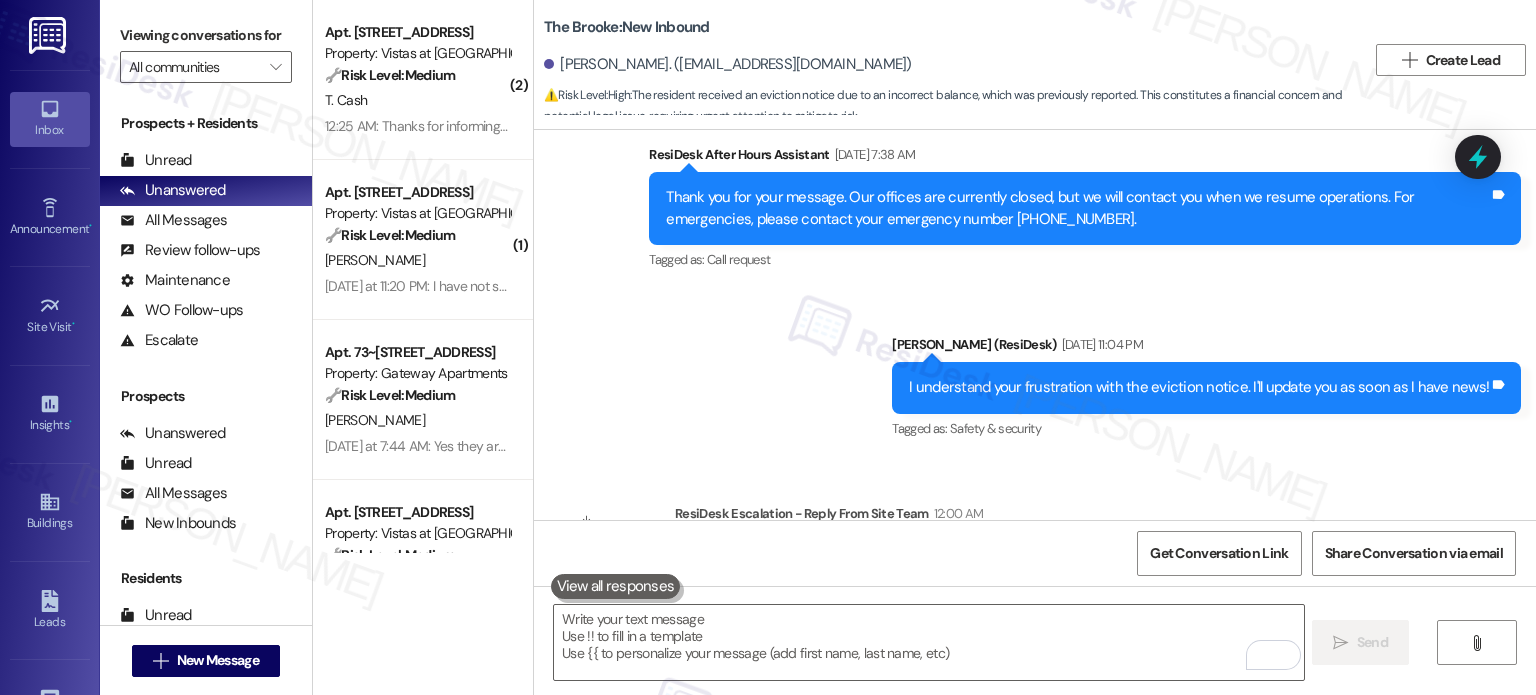 scroll, scrollTop: 14449, scrollLeft: 0, axis: vertical 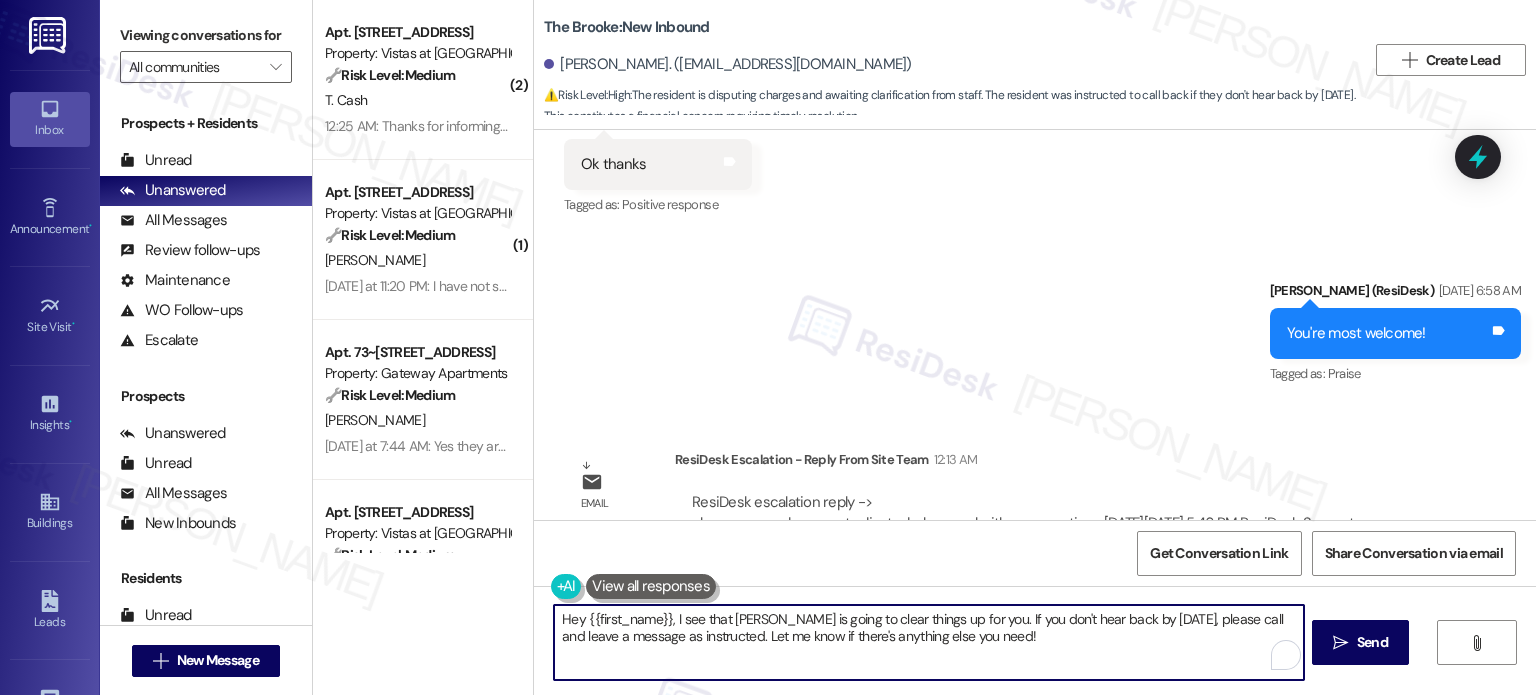 drag, startPoint x: 664, startPoint y: 619, endPoint x: 1107, endPoint y: 675, distance: 446.52548 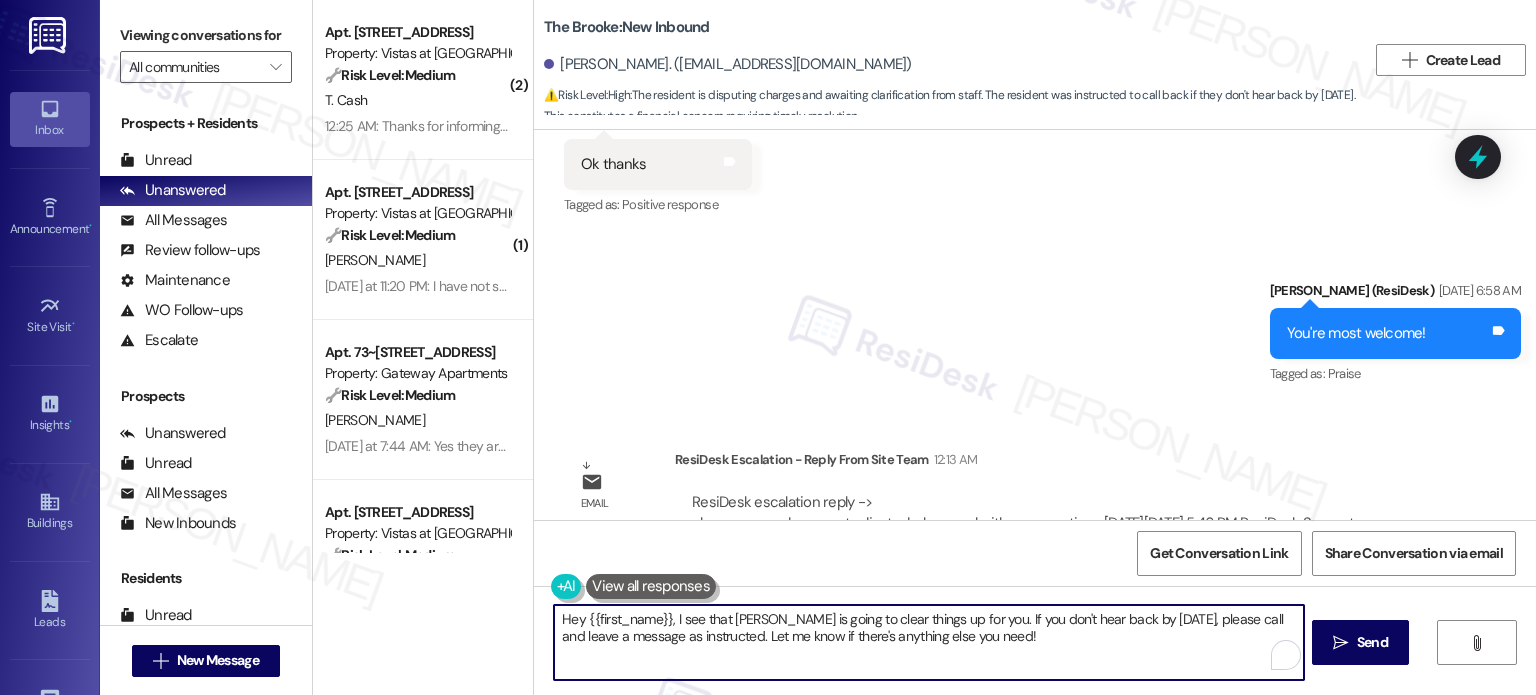 click on "Hey {{first_name}}, I see that Zenny is going to clear things up for you. If you don't hear back by tomorrow, please call and leave a message as instructed. Let me know if there's anything else you need!" at bounding box center [928, 642] 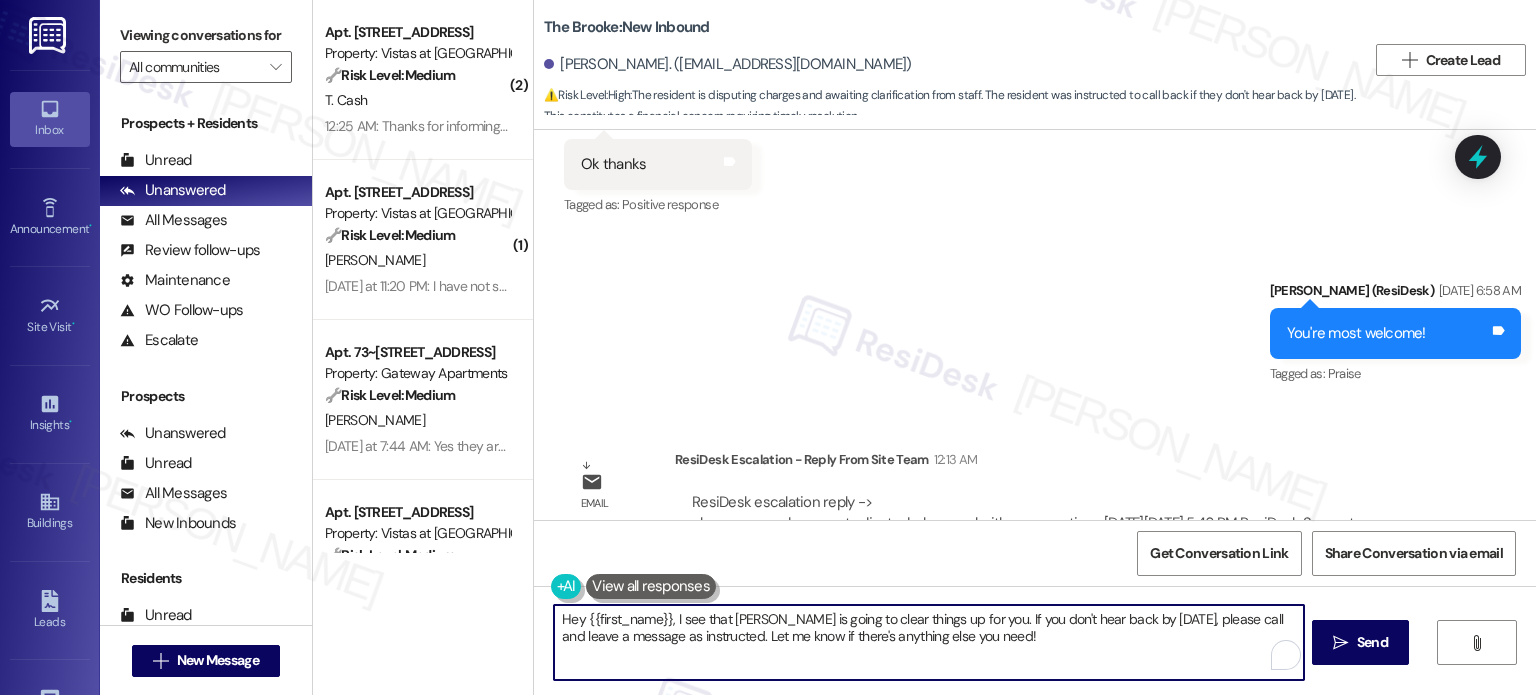 paste on "please respond.  account adjusted. please cal with any questions" 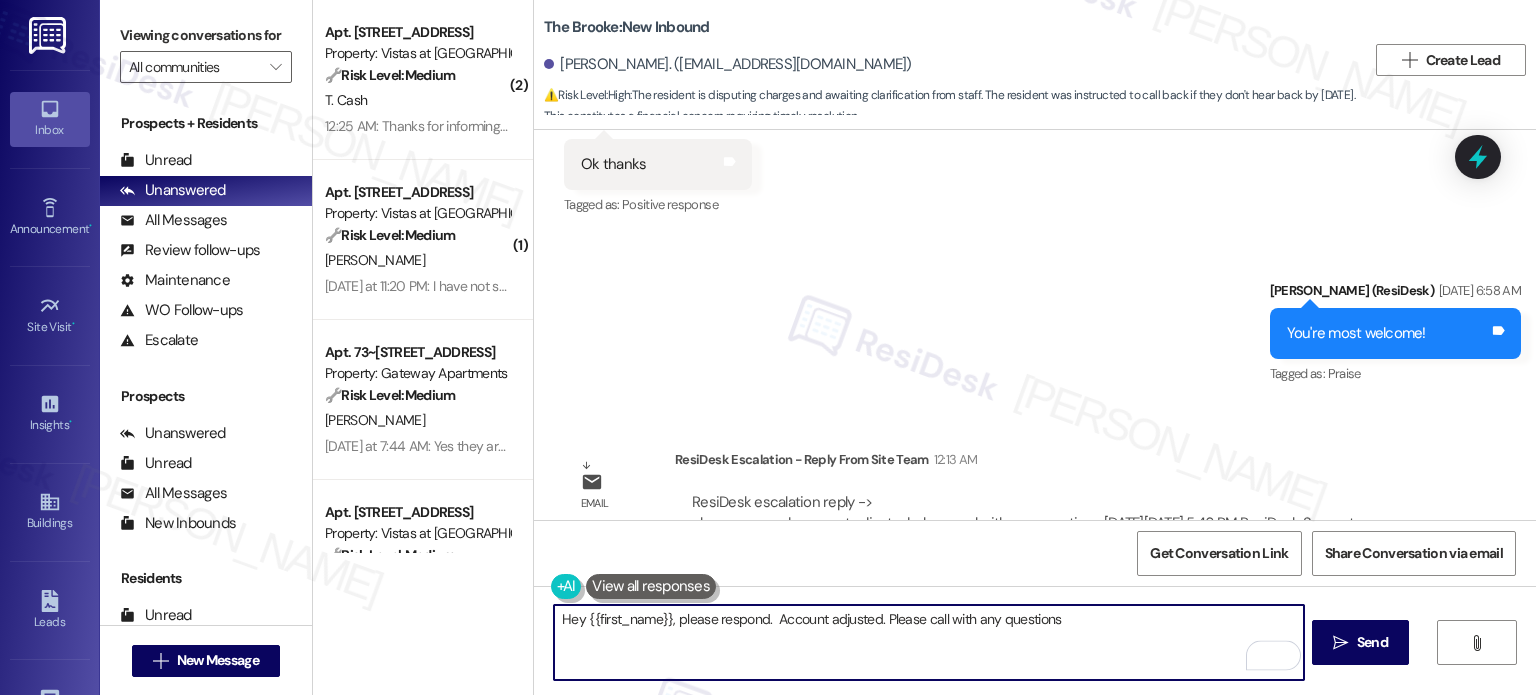 click on "Hey {{first_name}}, please respond.  Account adjusted. Please call with any questions" at bounding box center [928, 642] 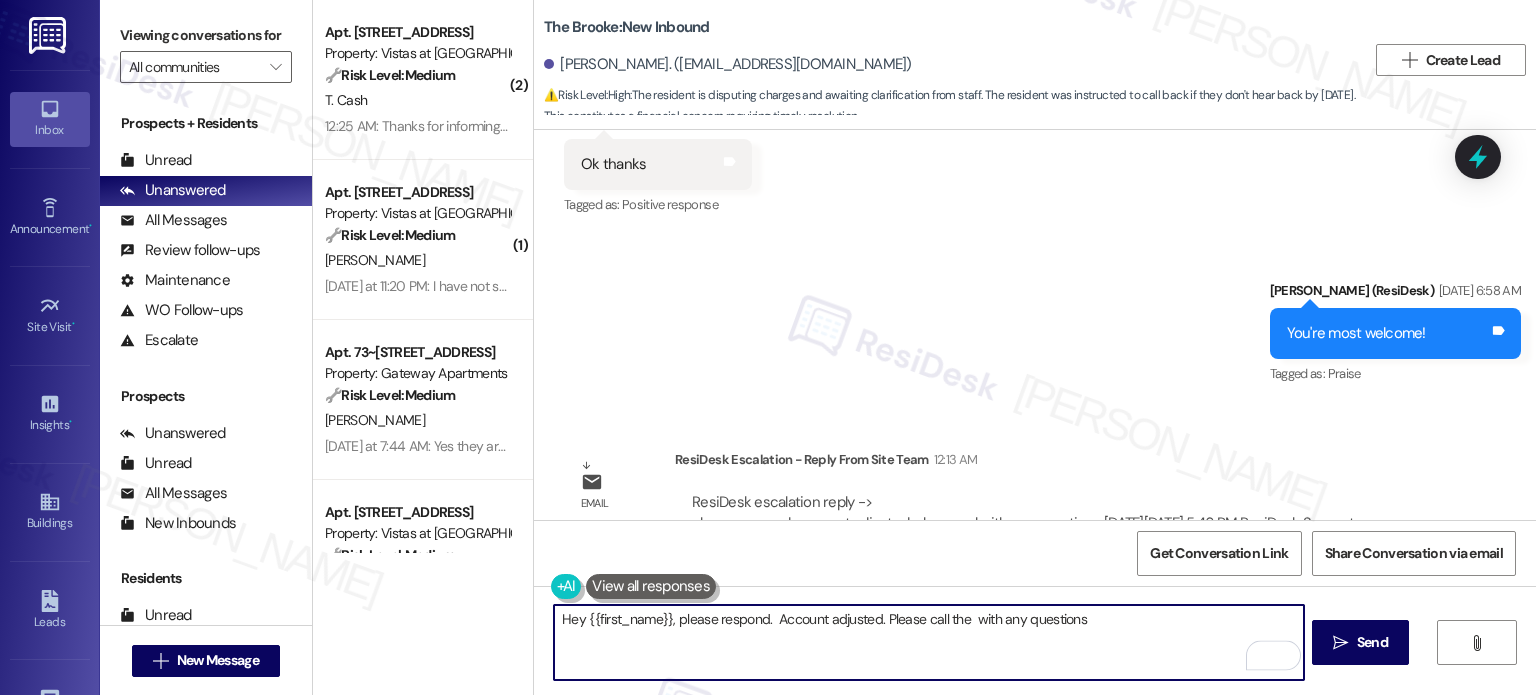 click on "Hey {{first_name}}, please respond.  Account adjusted. Please call the  with any questions" at bounding box center (928, 642) 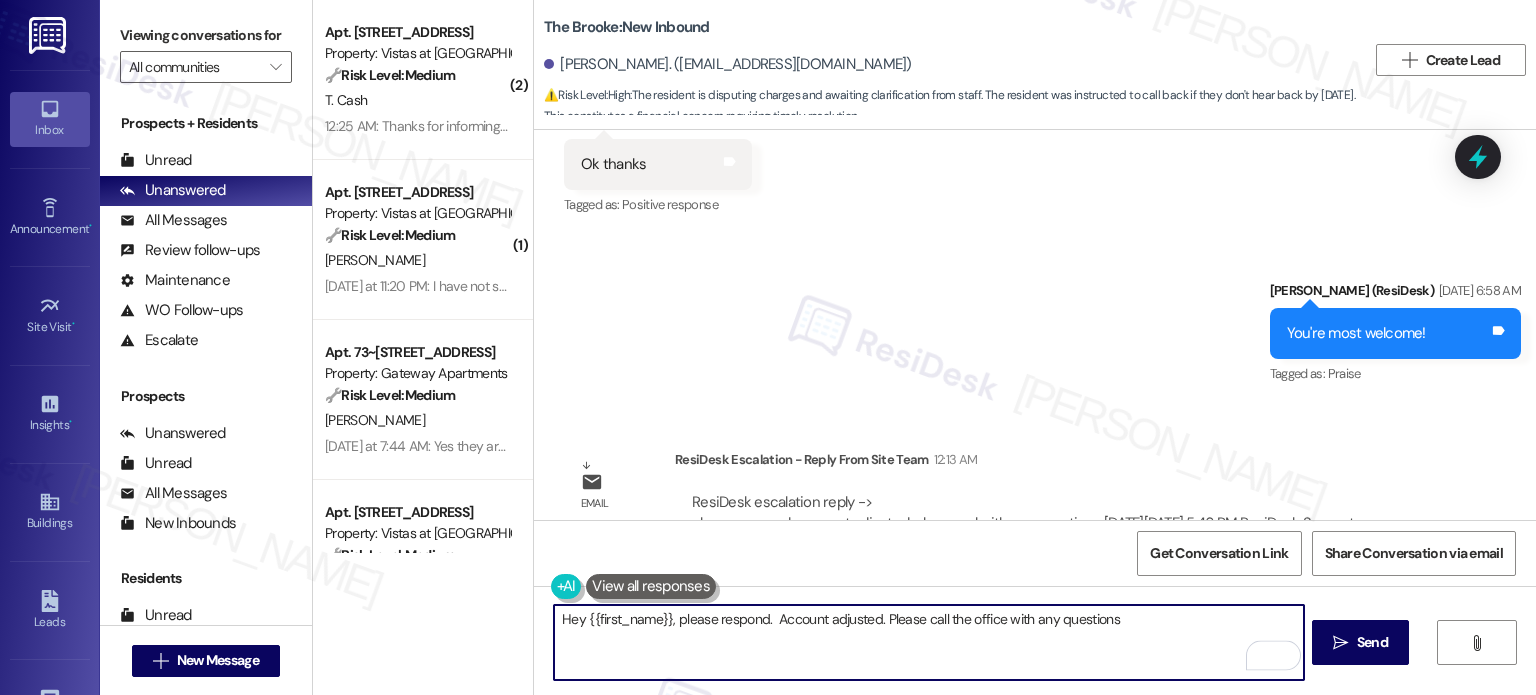 click on "Hey {{first_name}}, please respond.  Account adjusted. Please call the office with any questions" at bounding box center (928, 642) 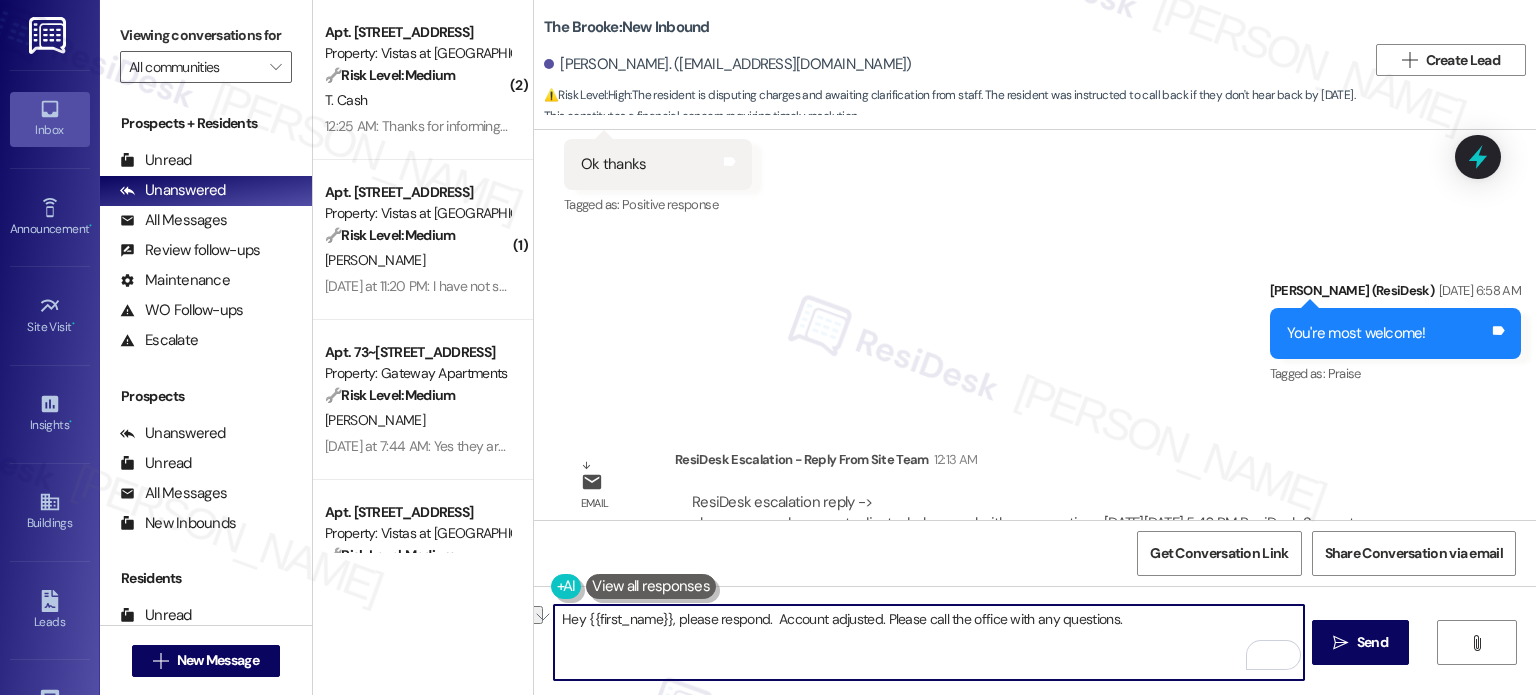 drag, startPoint x: 764, startPoint y: 614, endPoint x: 664, endPoint y: 623, distance: 100.40418 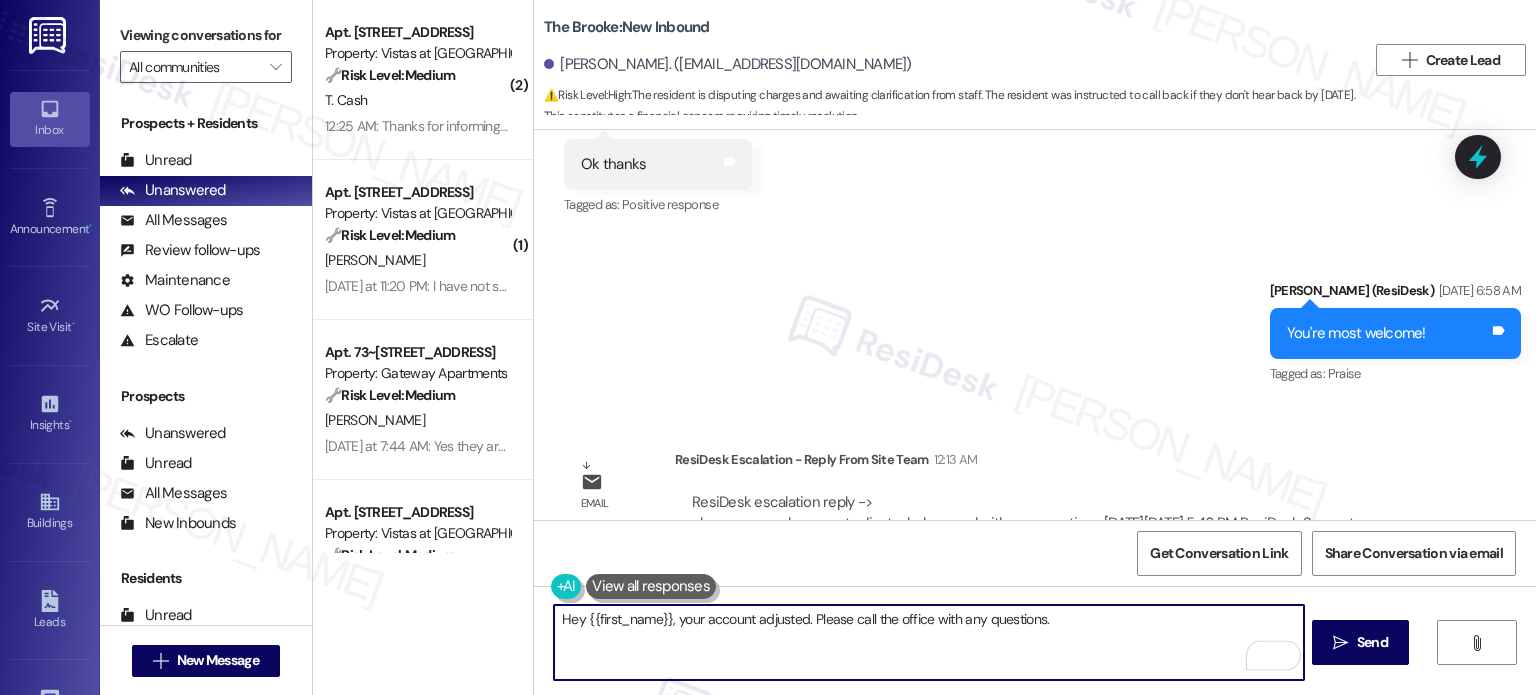 click on "Hey {{first_name}}, your account adjusted. Please call the office with any questions." at bounding box center [928, 642] 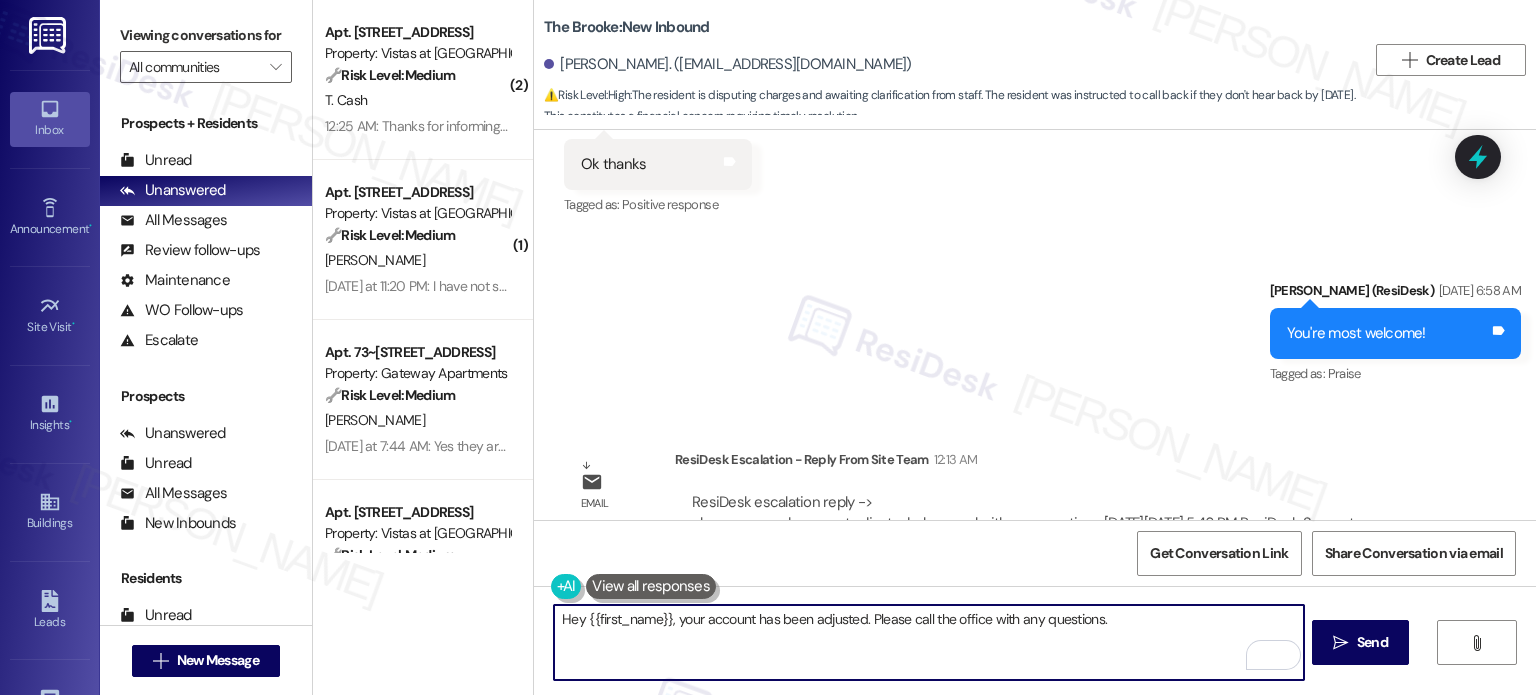 click on "Hey {{first_name}}, your account has been adjusted. Please call the office with any questions." at bounding box center (928, 642) 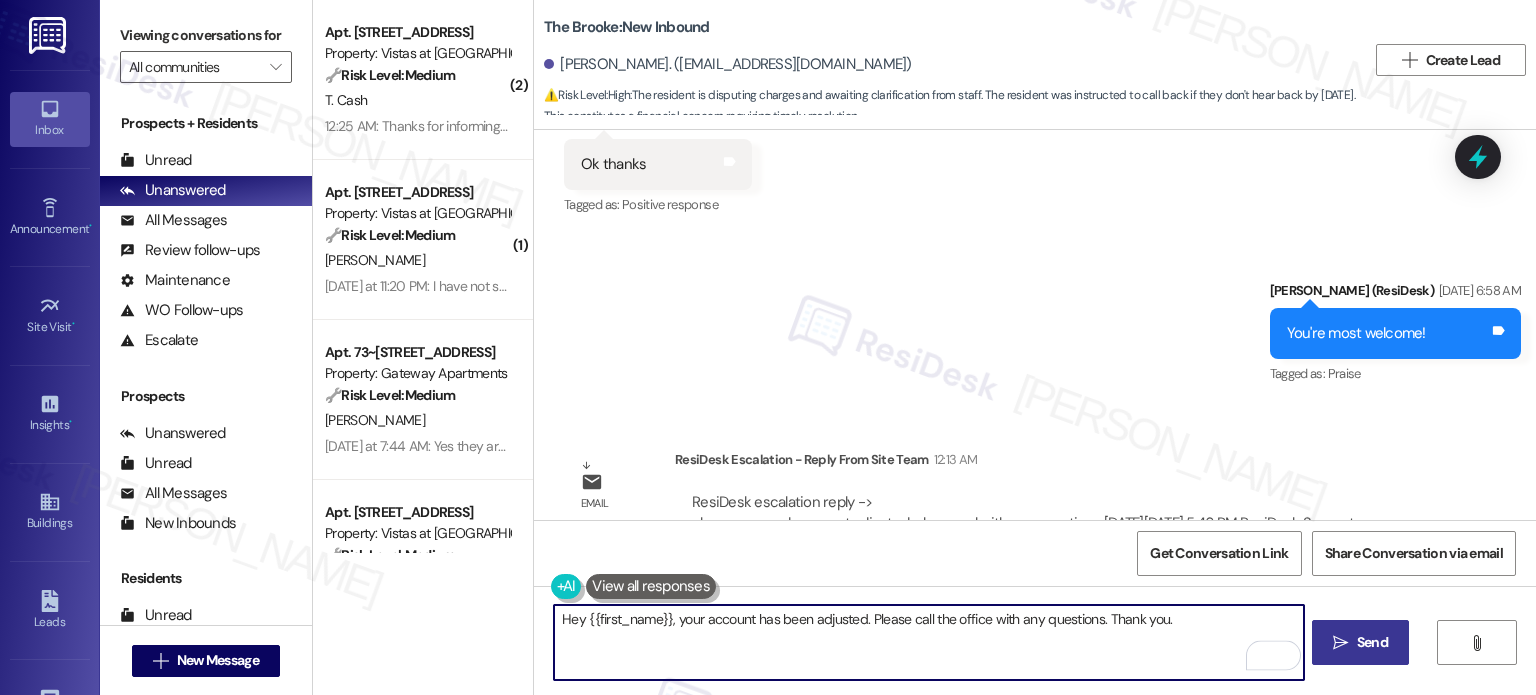type on "Hey {{first_name}}, your account has been adjusted. Please call the office with any questions. Thank you." 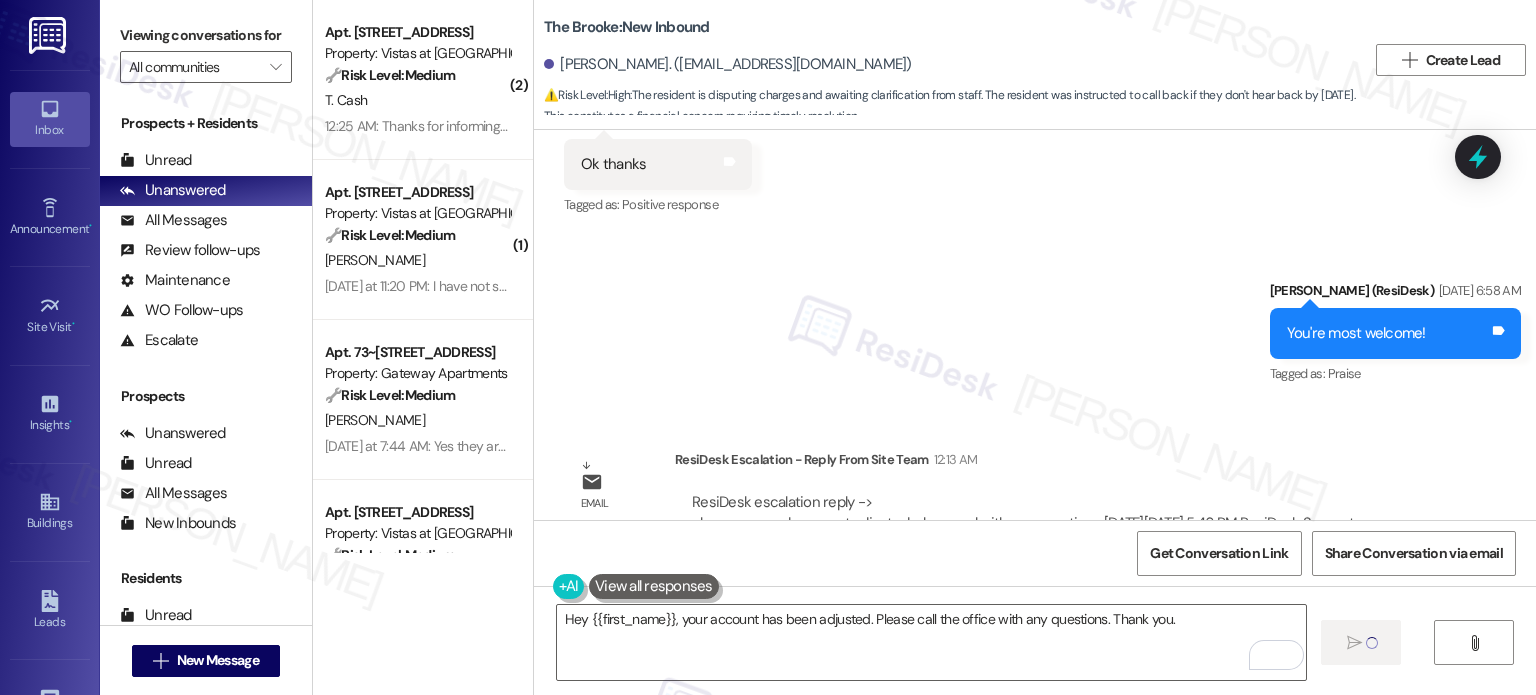 type 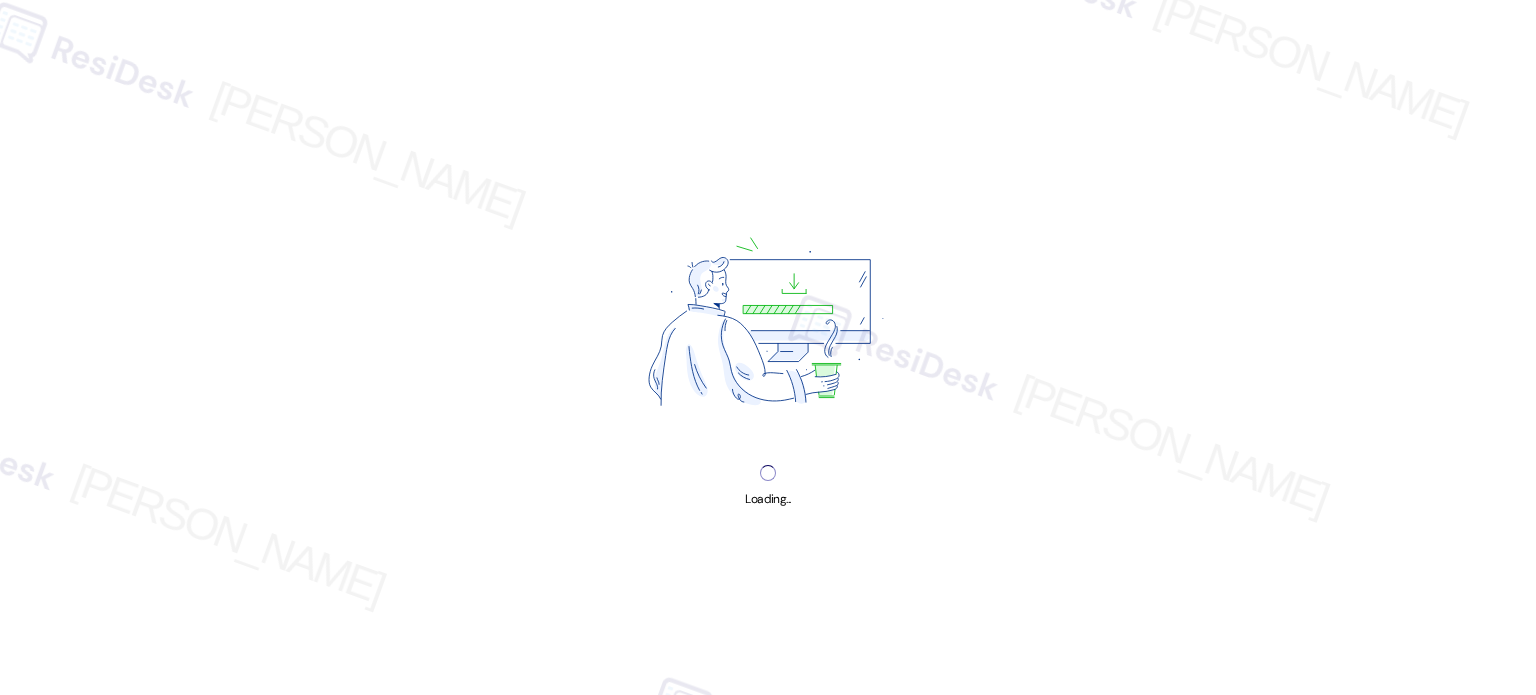scroll, scrollTop: 0, scrollLeft: 0, axis: both 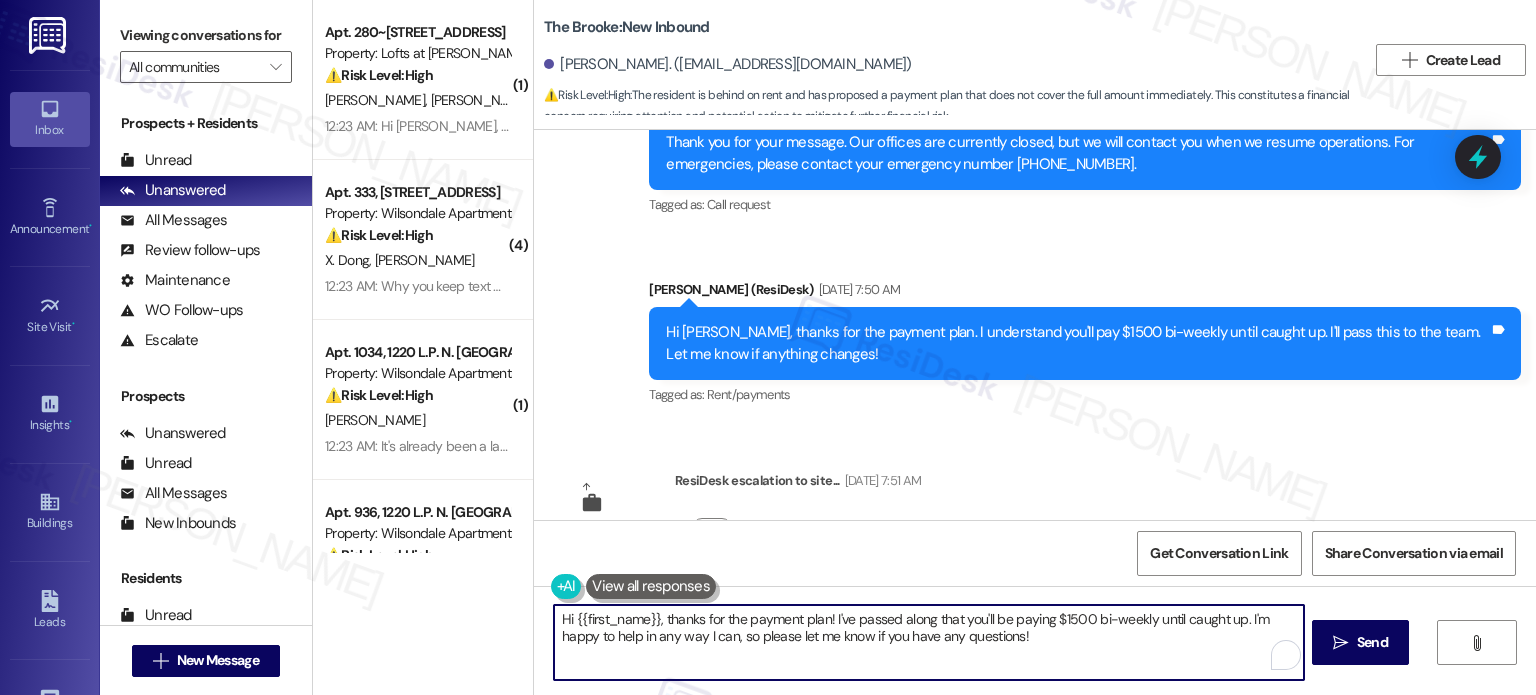 drag, startPoint x: 656, startPoint y: 618, endPoint x: 1170, endPoint y: 653, distance: 515.19025 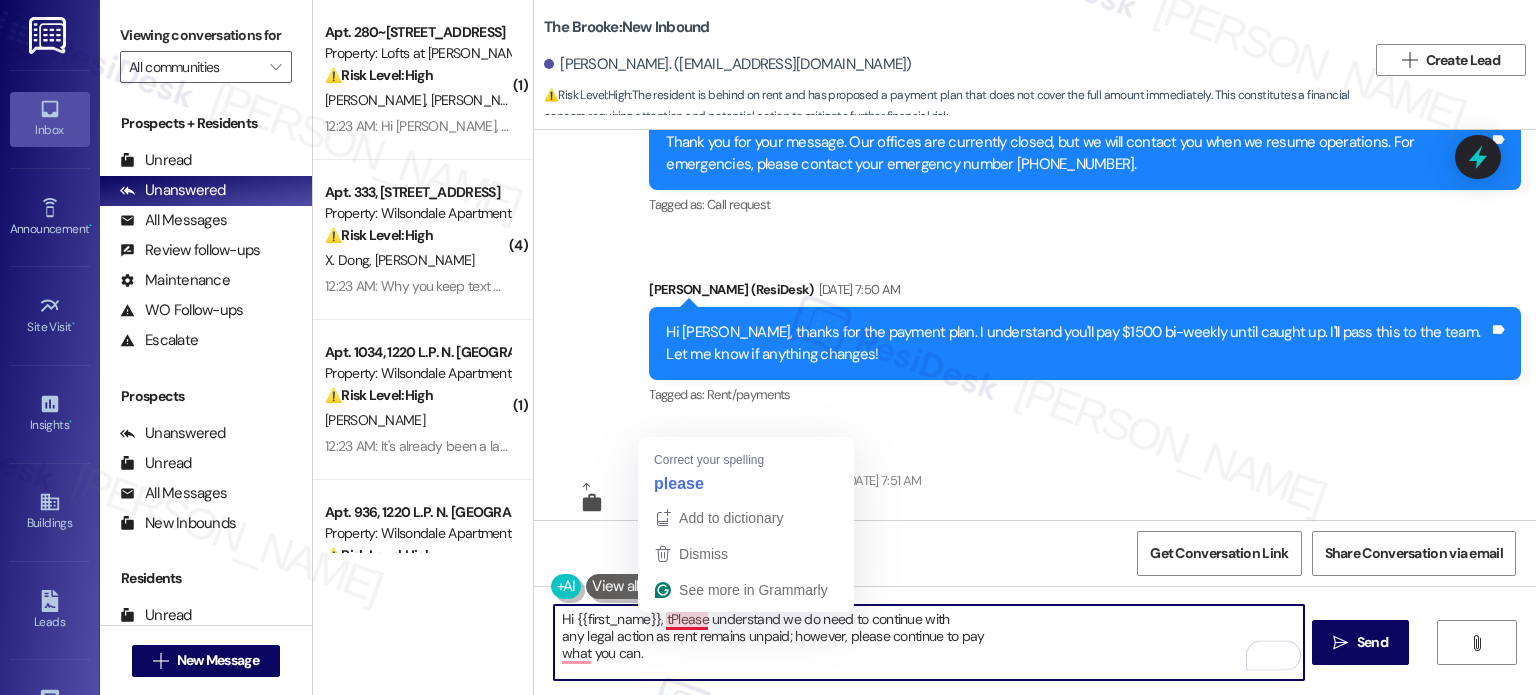 click on "Hi {{first_name}}, tPlease understand we do need to continue with
any legal action as rent remains unpaid; however, please continue to pay
what you can." at bounding box center (928, 642) 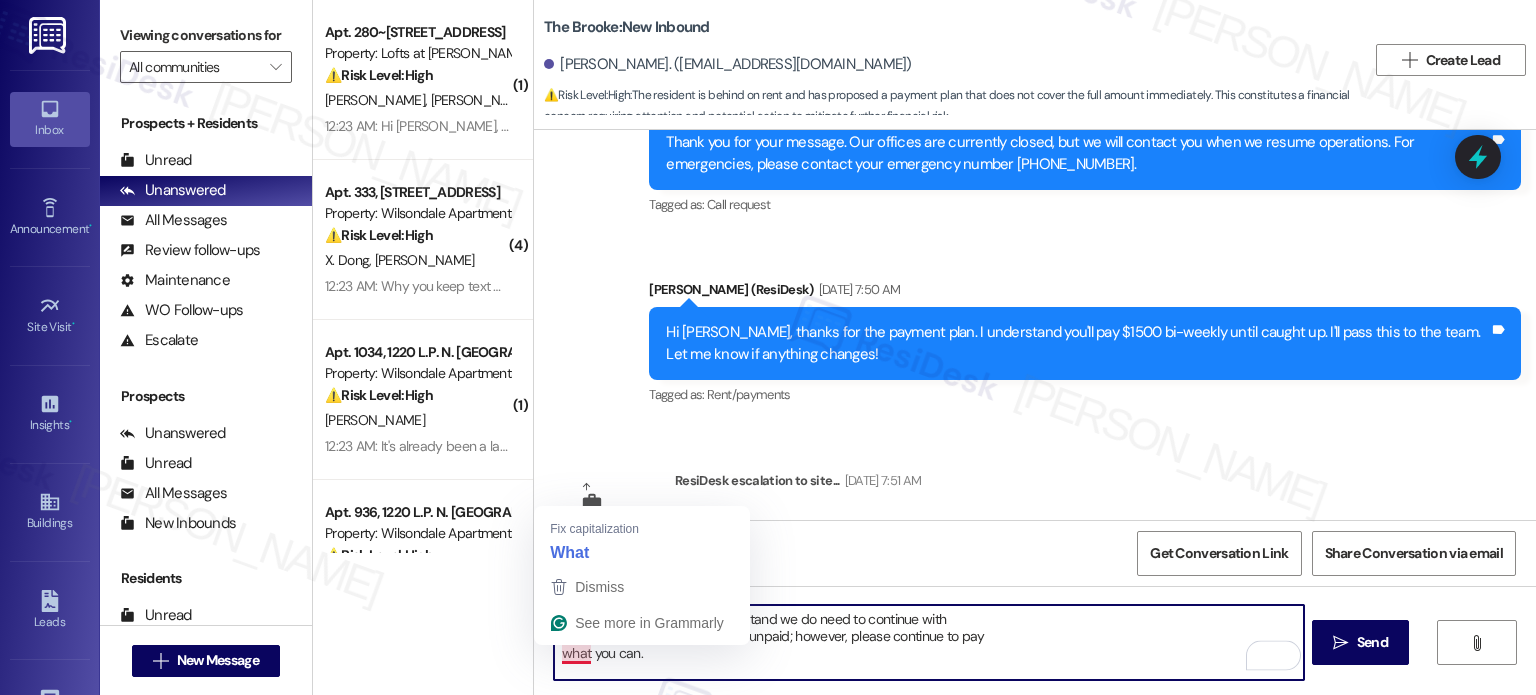 click on "Dismiss See more in Grammarly" at bounding box center (642, 607) 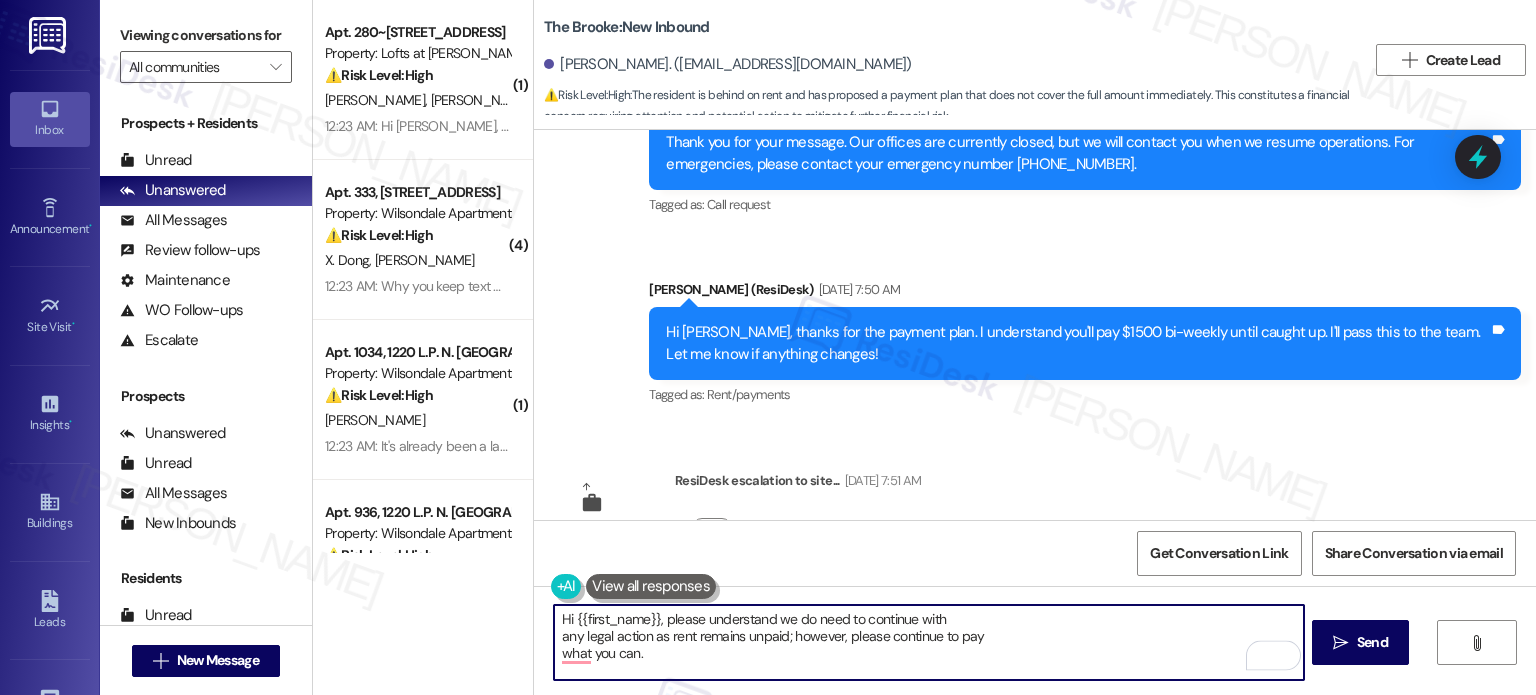 click on "Hi {{first_name}}, please understand we do need to continue with
any legal action as rent remains unpaid; however, please continue to pay
what you can." at bounding box center (928, 642) 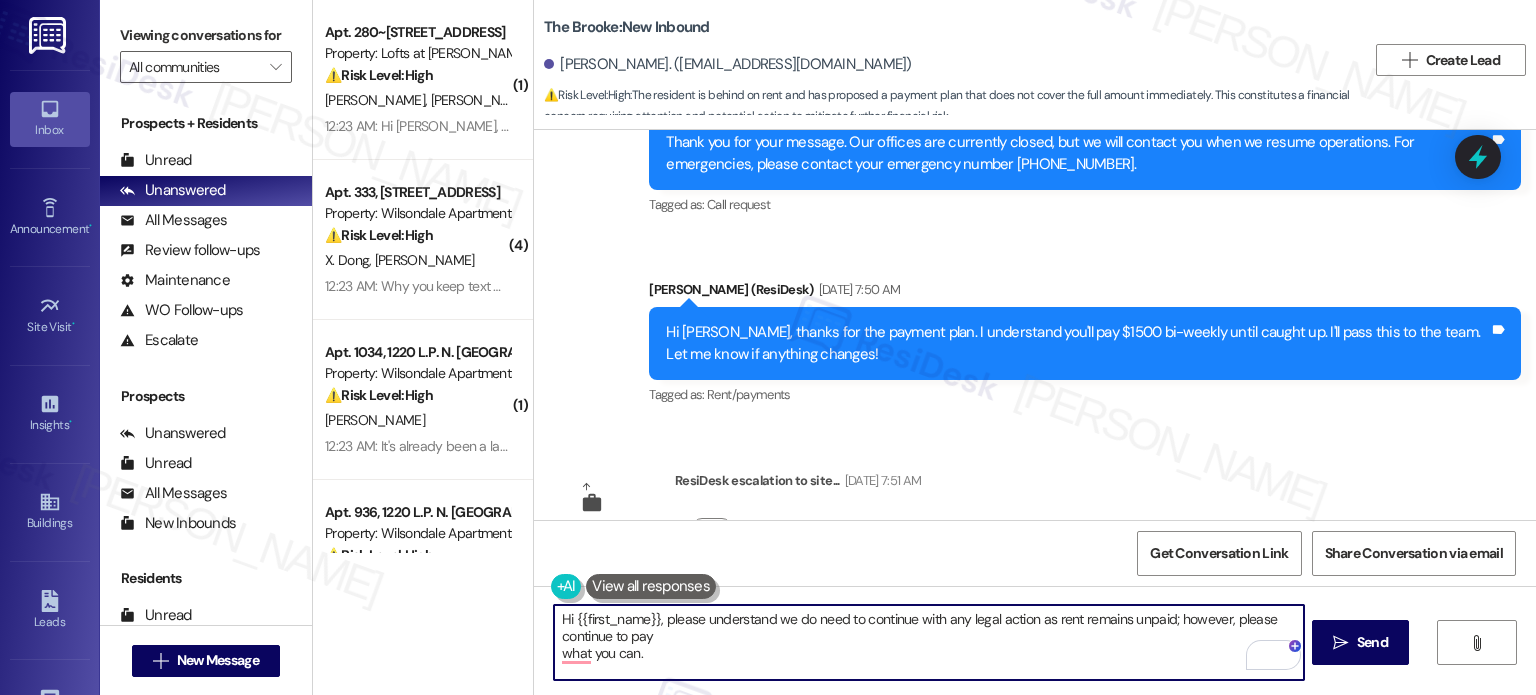click on "Hi {{first_name}}, please understand we do need to continue with any legal action as rent remains unpaid; however, please continue to pay
what you can." at bounding box center [928, 642] 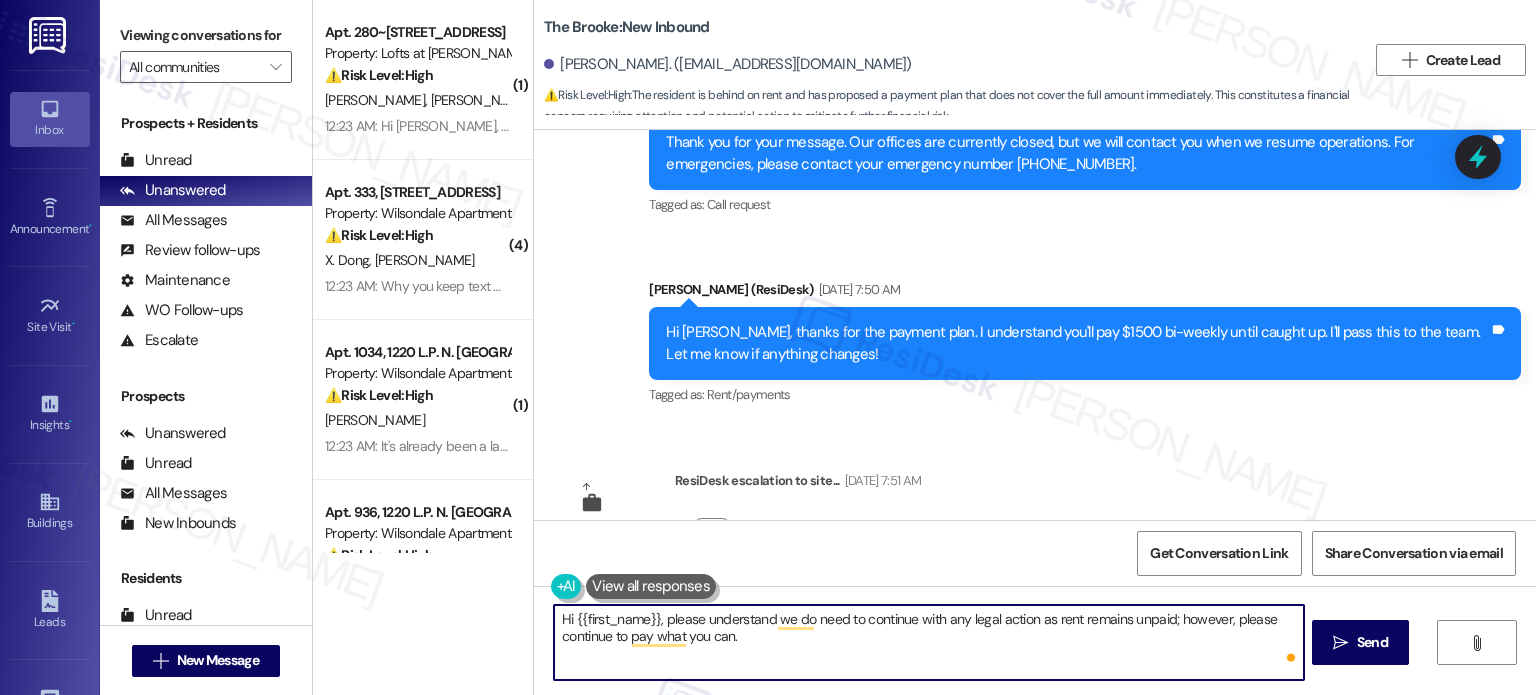 drag, startPoint x: 752, startPoint y: 631, endPoint x: 762, endPoint y: 643, distance: 15.6205 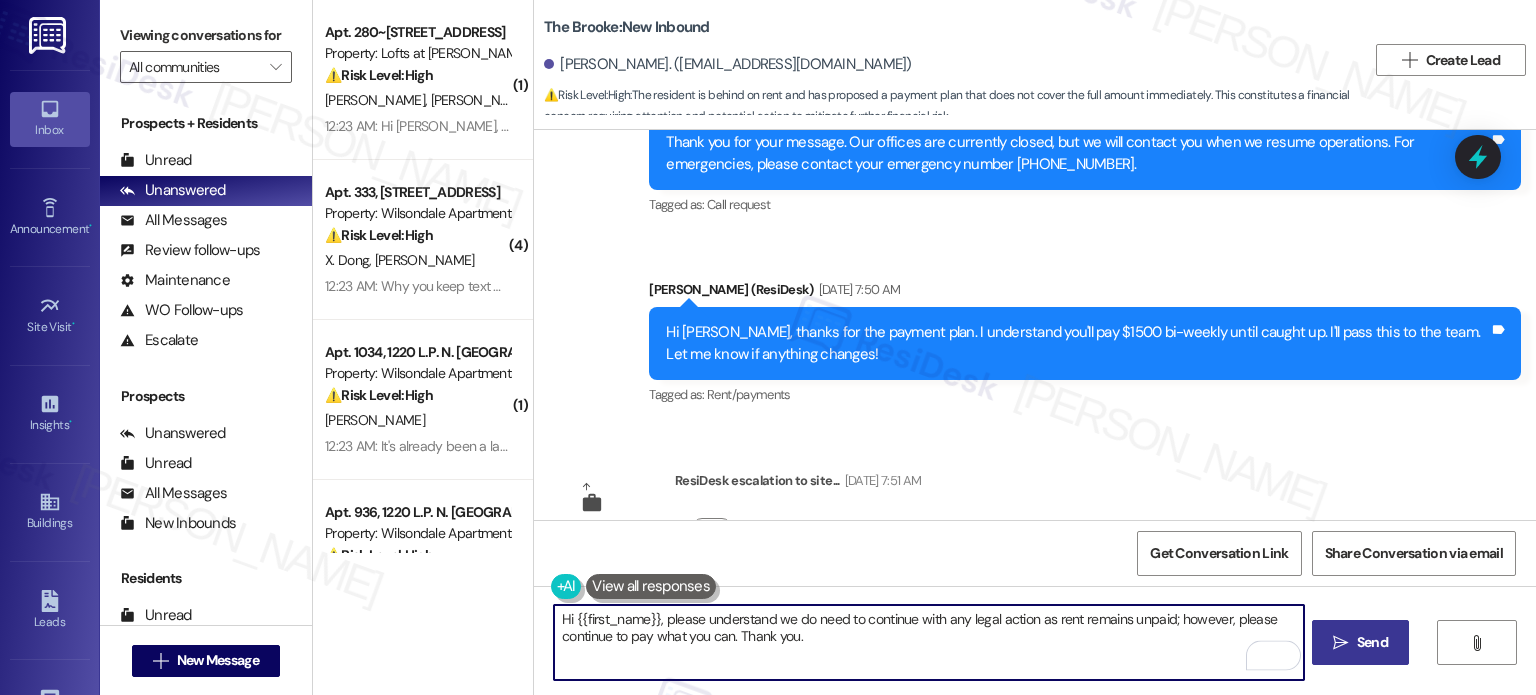 type on "Hi {{first_name}}, please understand we do need to continue with any legal action as rent remains unpaid; however, please continue to pay what you can. Thank you." 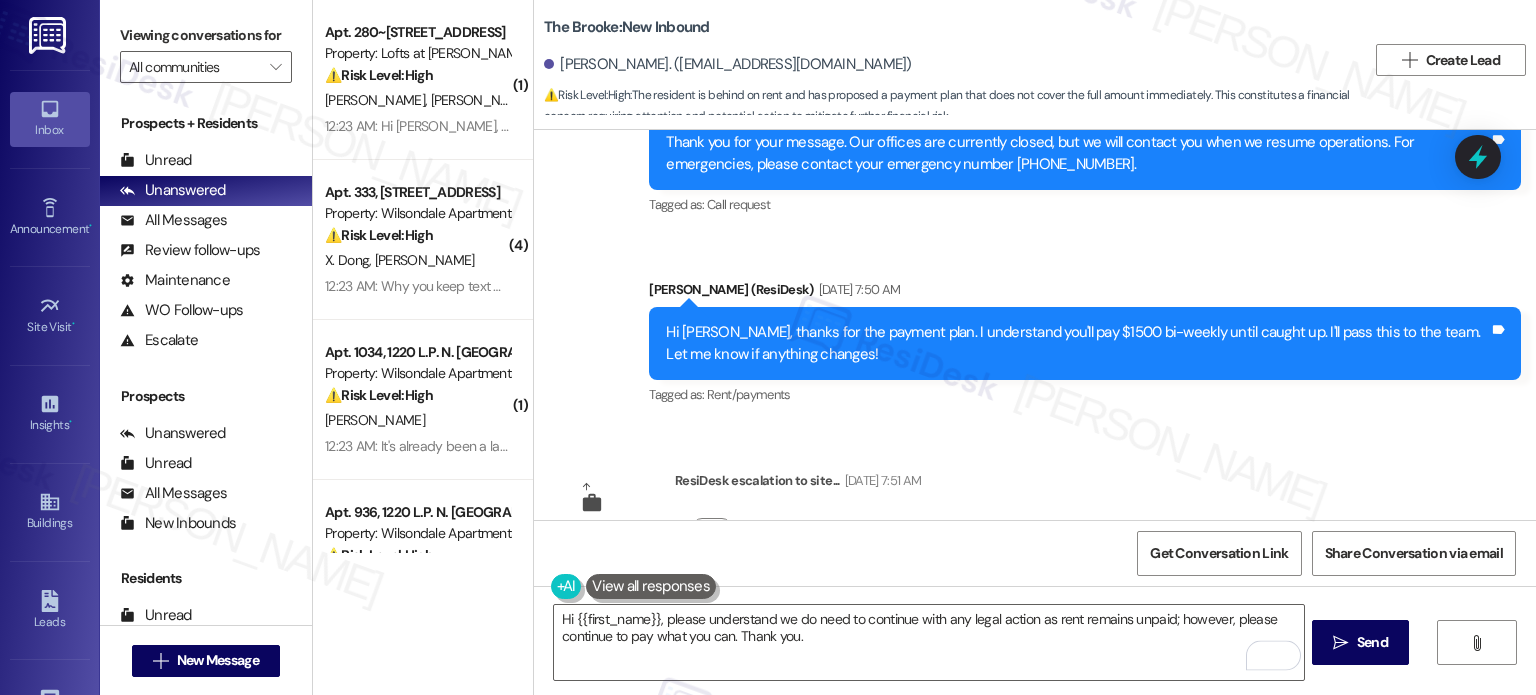 drag, startPoint x: 1354, startPoint y: 649, endPoint x: 1368, endPoint y: 612, distance: 39.56008 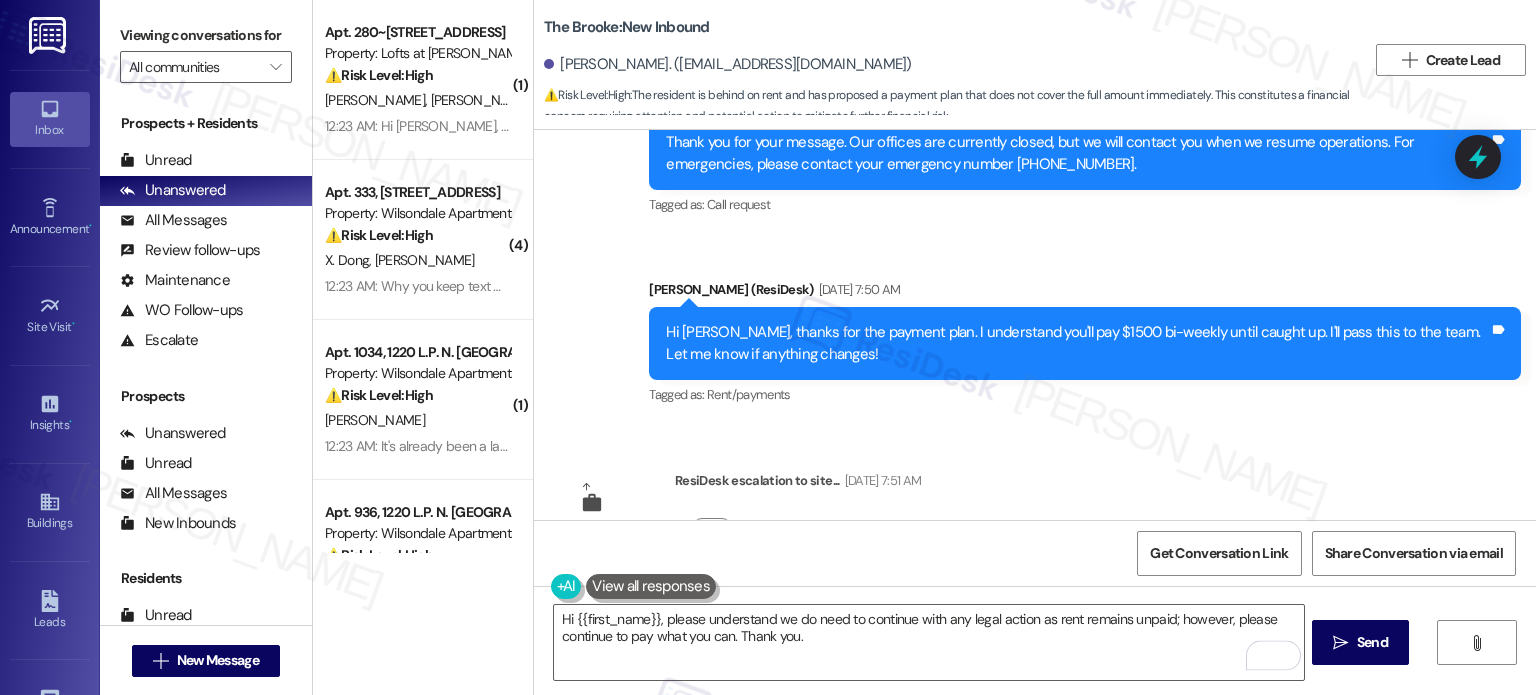 click on "Send" at bounding box center [1372, 642] 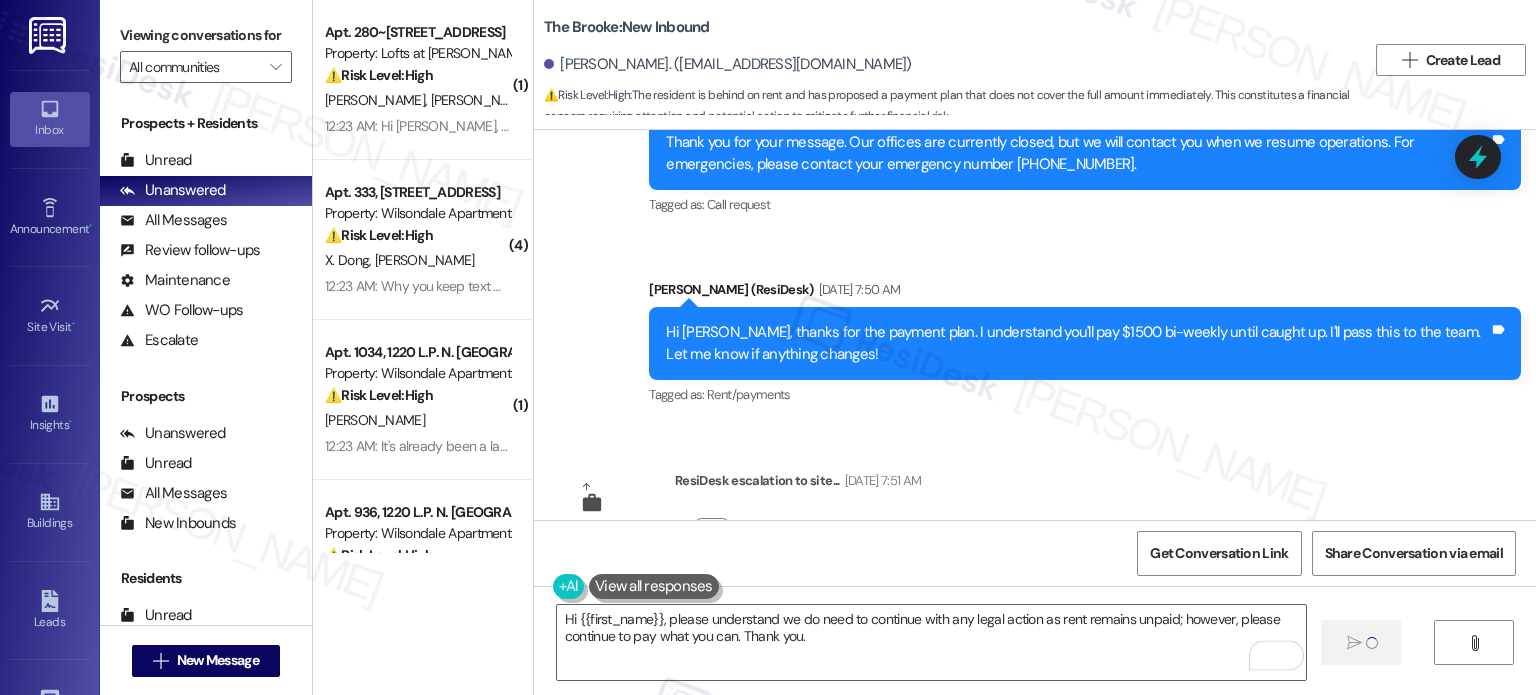 type 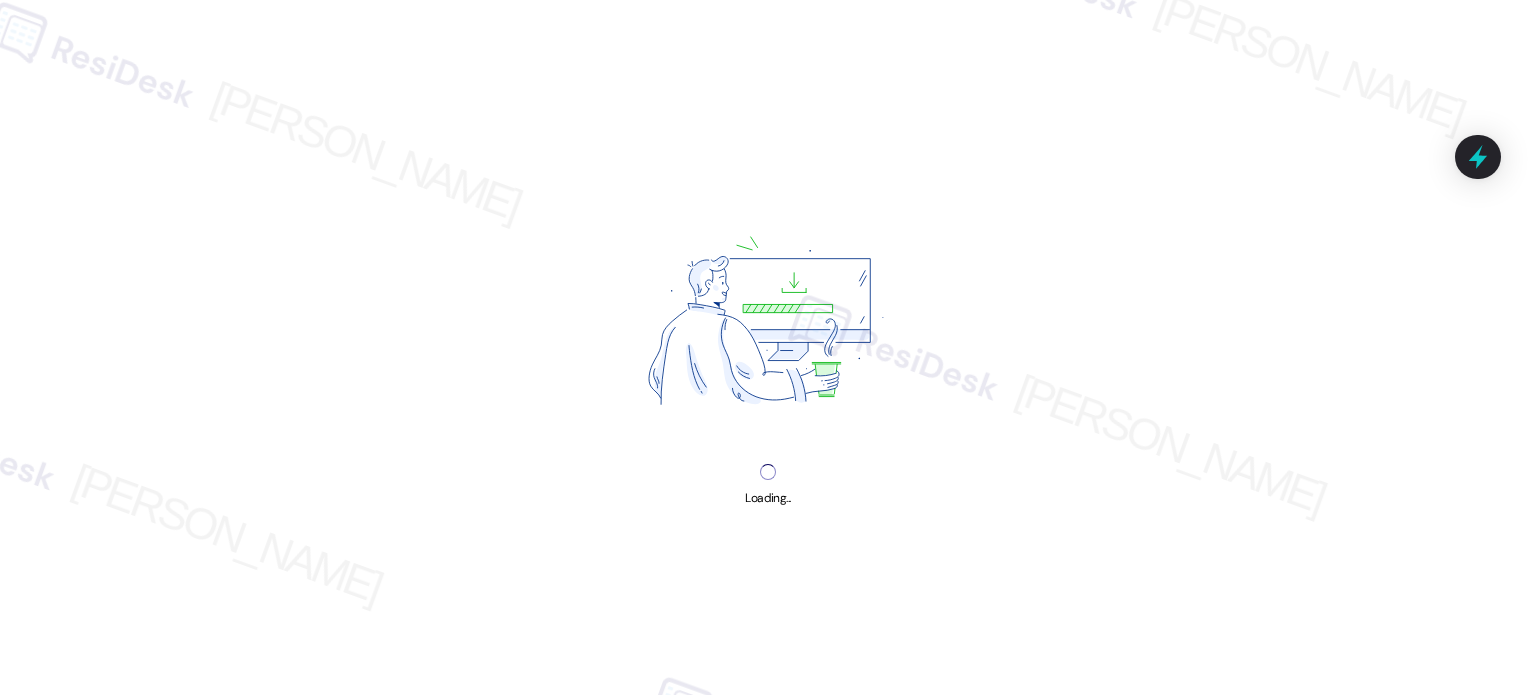 scroll, scrollTop: 0, scrollLeft: 0, axis: both 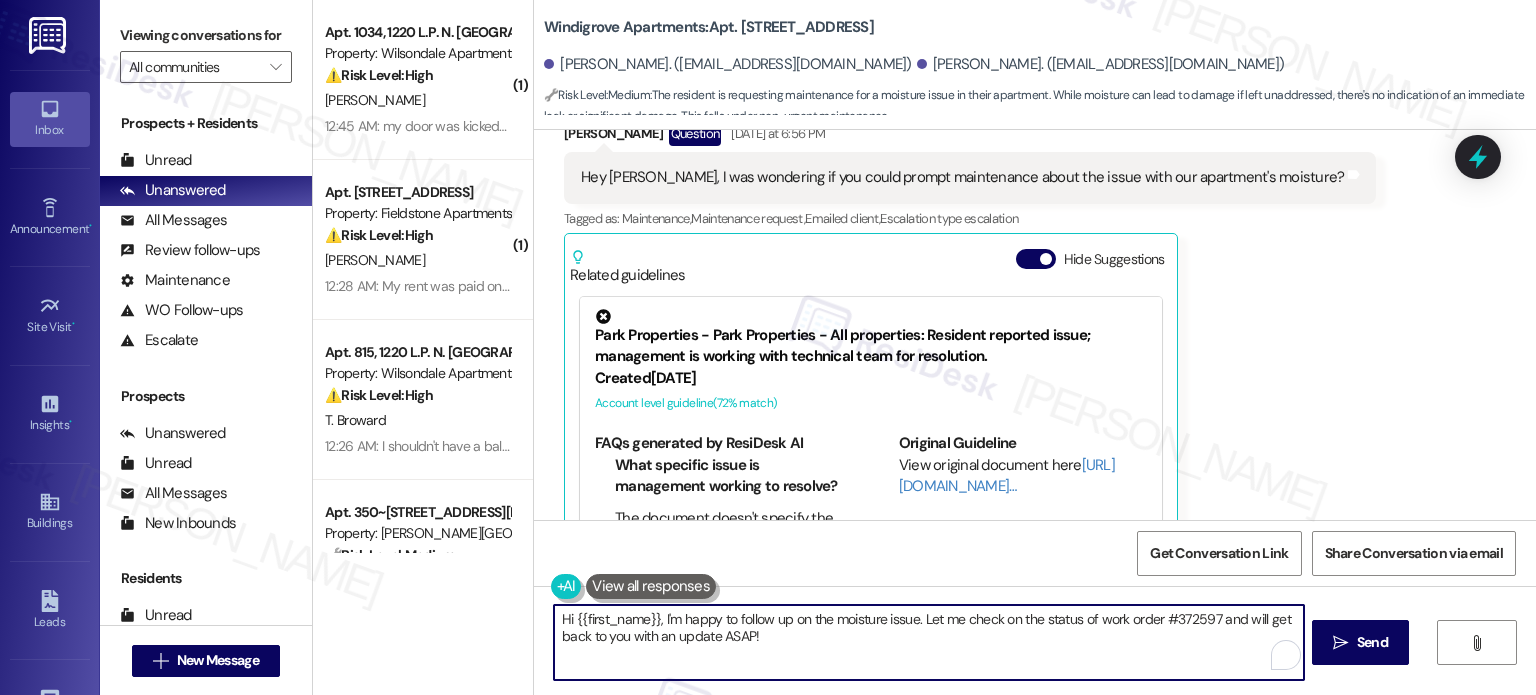 drag, startPoint x: 653, startPoint y: 619, endPoint x: 816, endPoint y: 641, distance: 164.47797 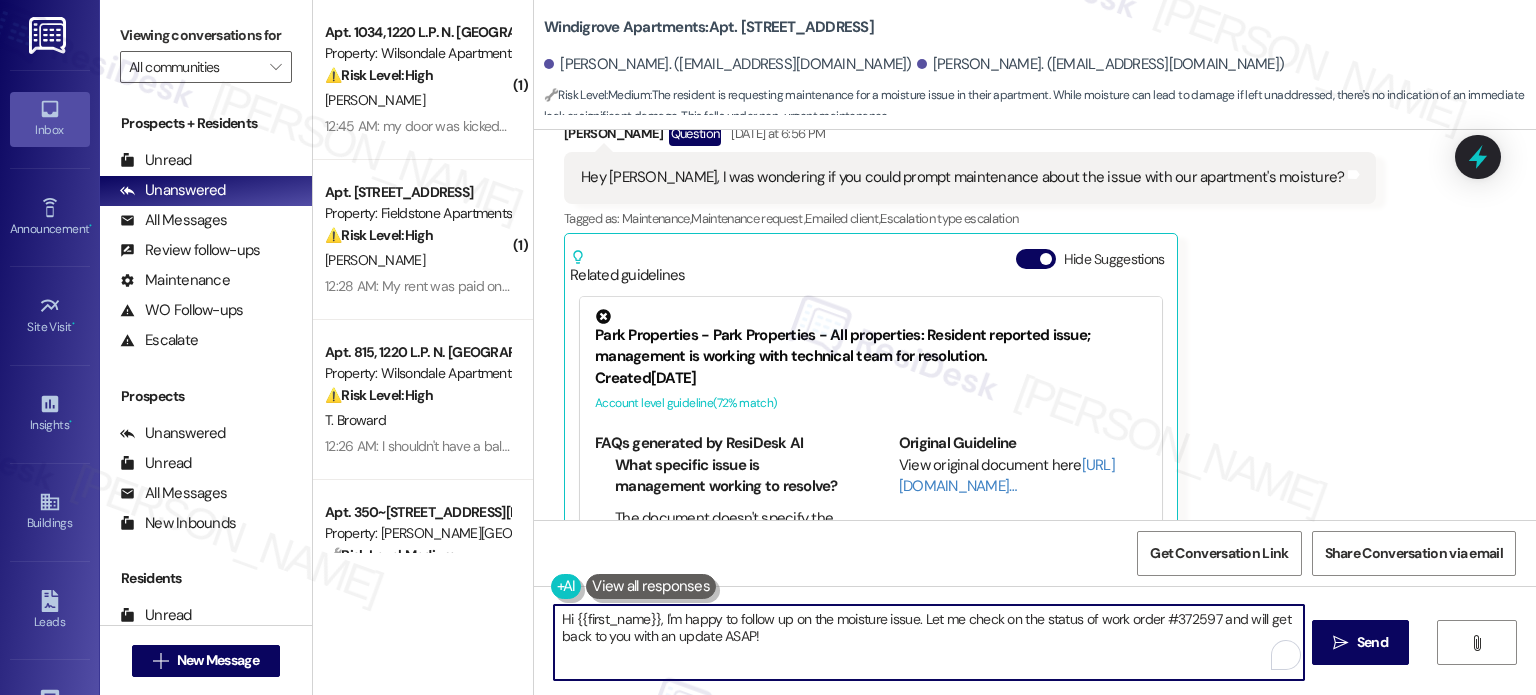 click on "Hi {{first_name}}, I'm happy to follow up on the moisture issue. Let me check on the status of work order #372597 and will get back to you with an update ASAP!" at bounding box center (928, 642) 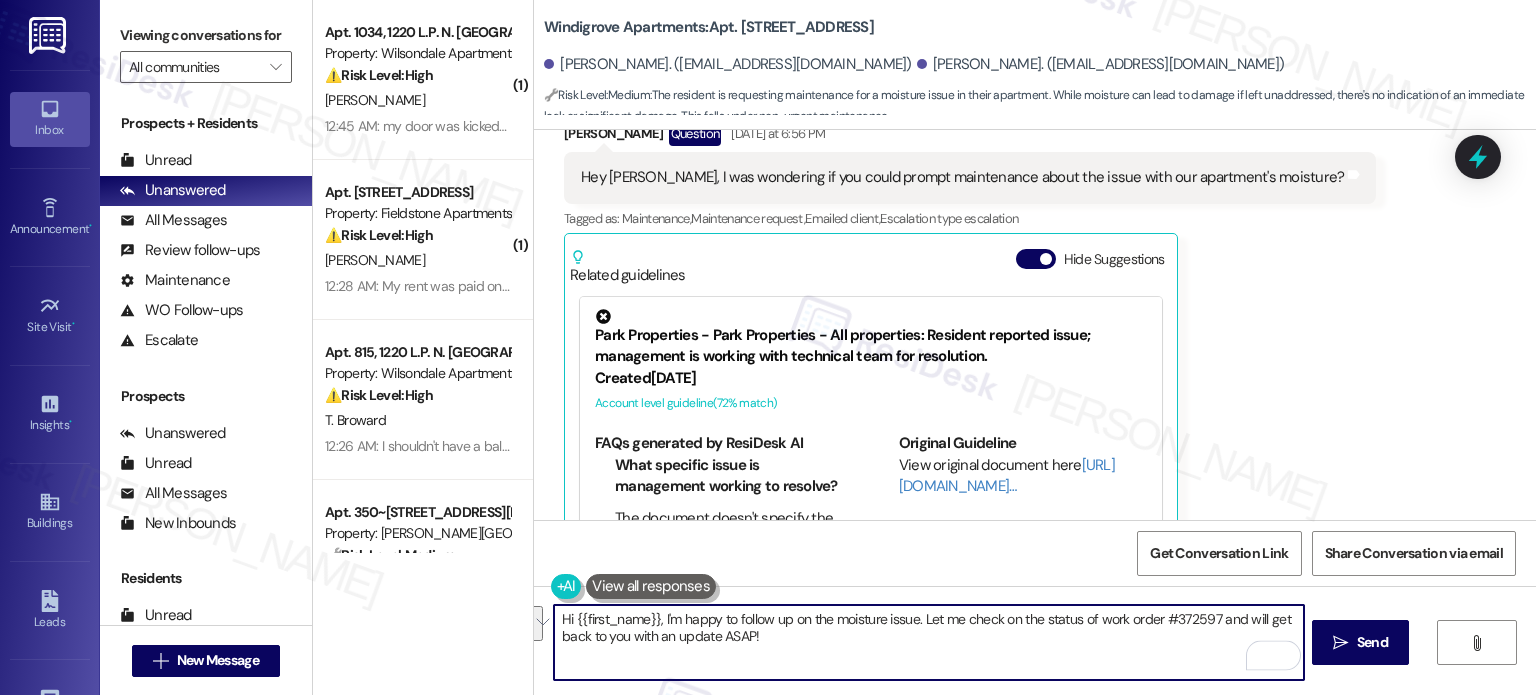 paste on "have touched base with maintenance and they will be to the unit shortly to look into the humidity concerns." 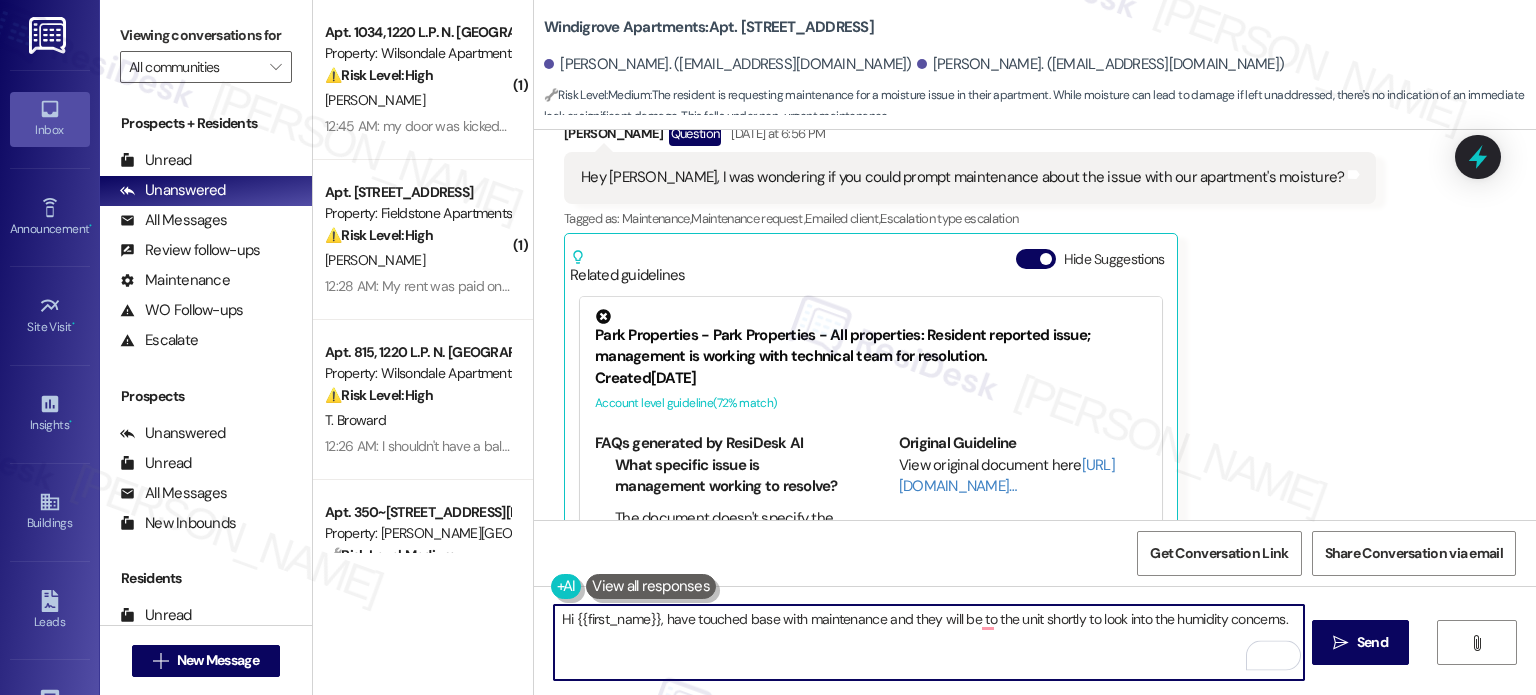 click on "Hi {{first_name}}, have touched base with maintenance and they will be to the unit shortly to look into the humidity concerns." at bounding box center [928, 642] 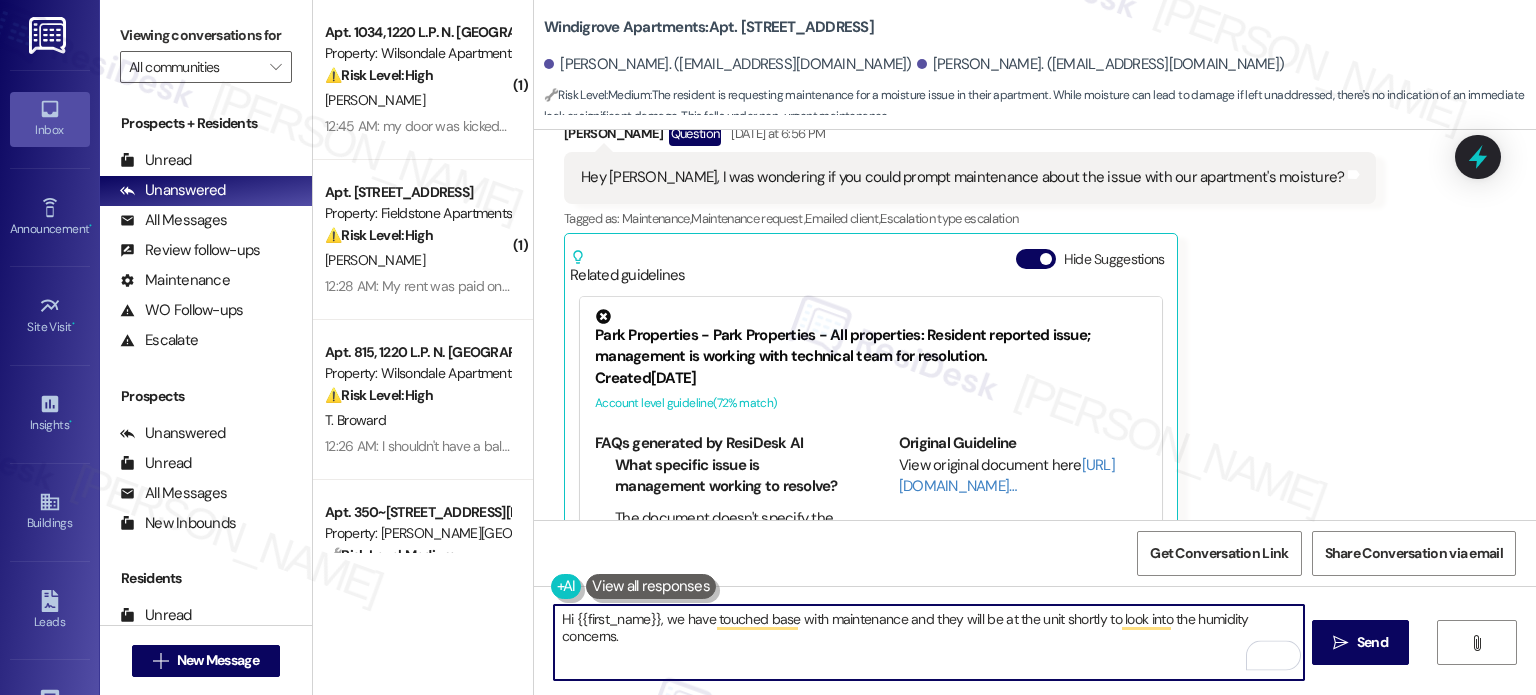 click on "Hi {{first_name}}, we have touched base with maintenance and they will be at the unit shortly to look into the humidity concerns." at bounding box center (928, 642) 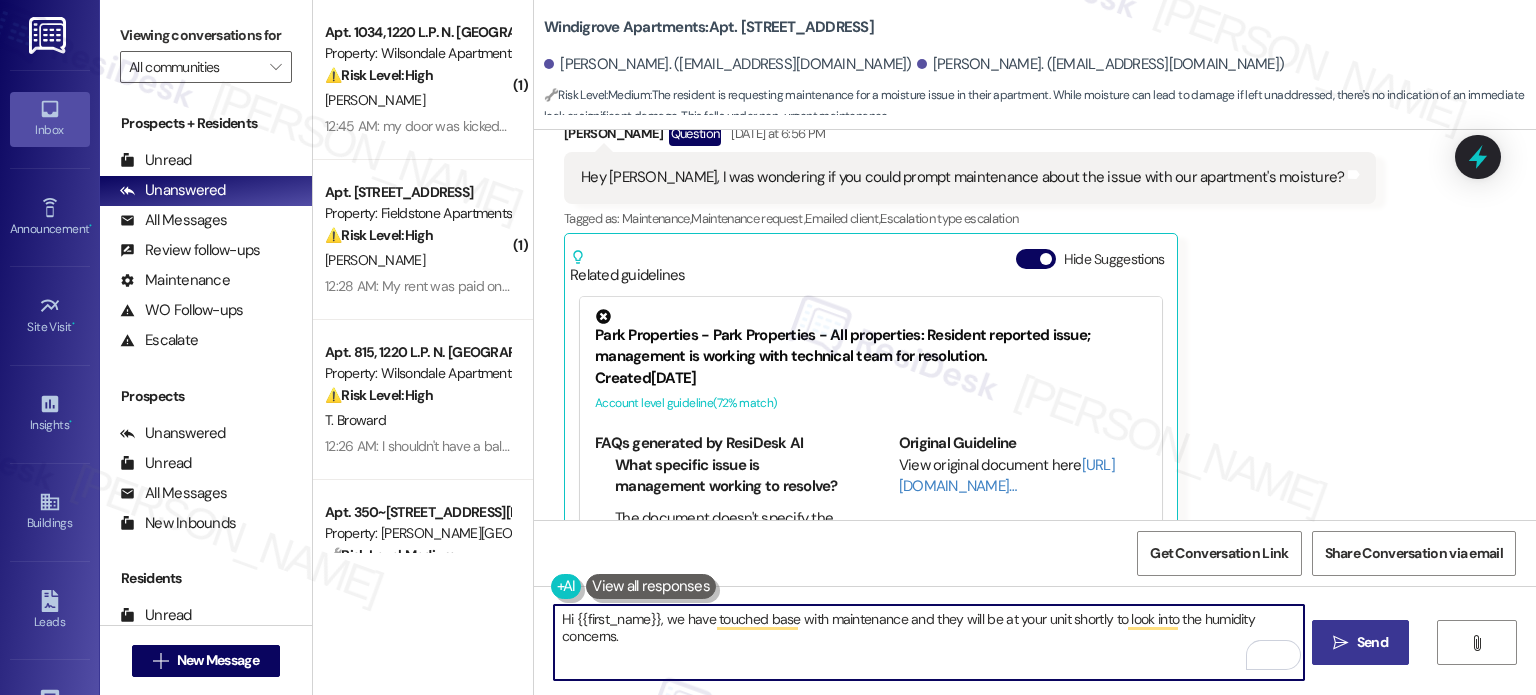 type on "Hi {{first_name}}, we have touched base with maintenance and they will be at your unit shortly to look into the humidity concerns." 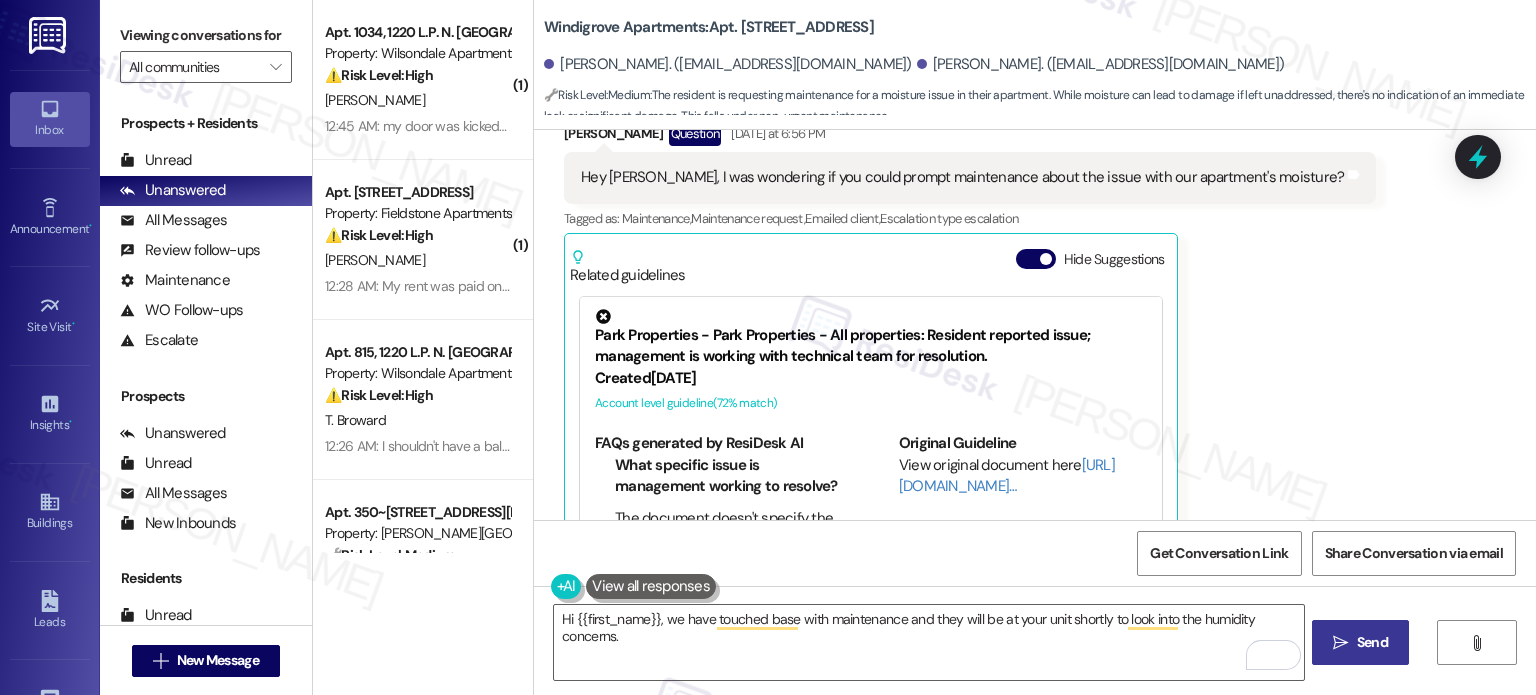click on " Send" at bounding box center [1360, 642] 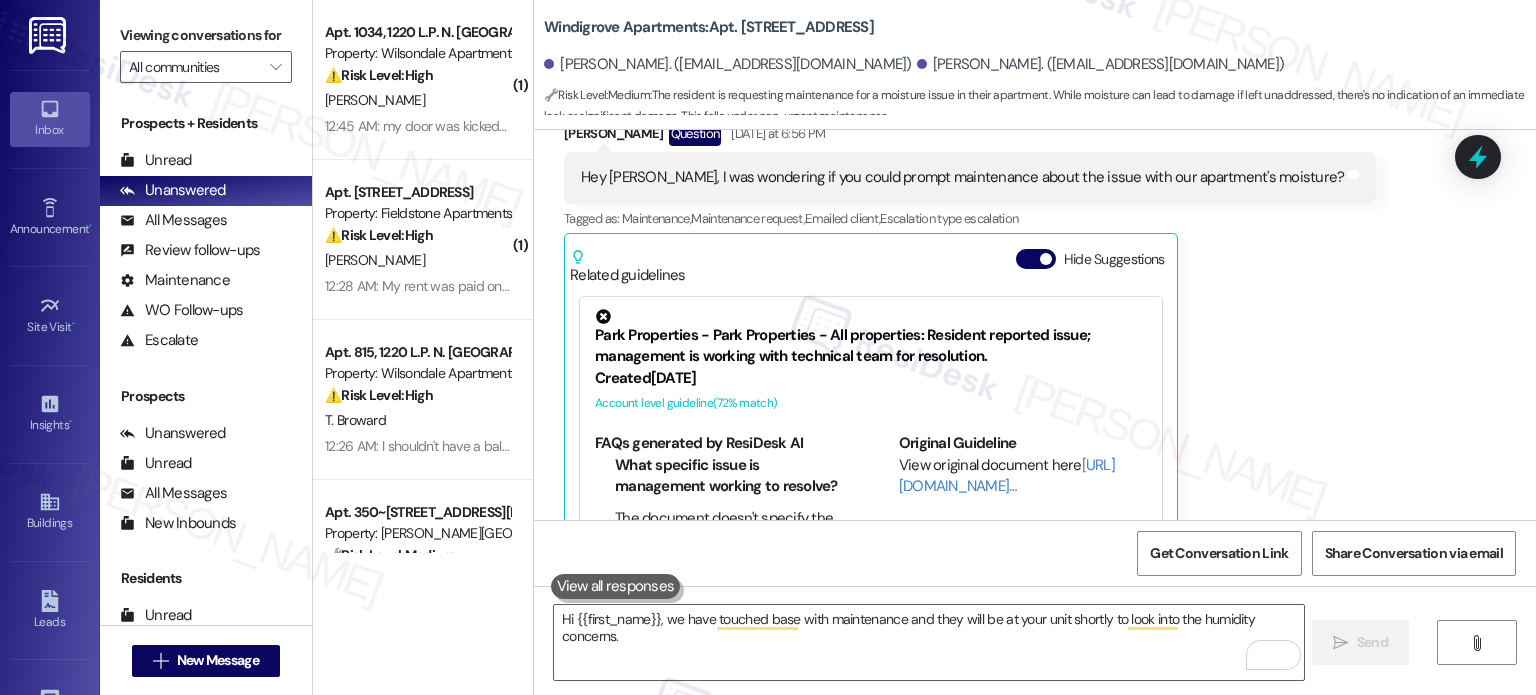 type 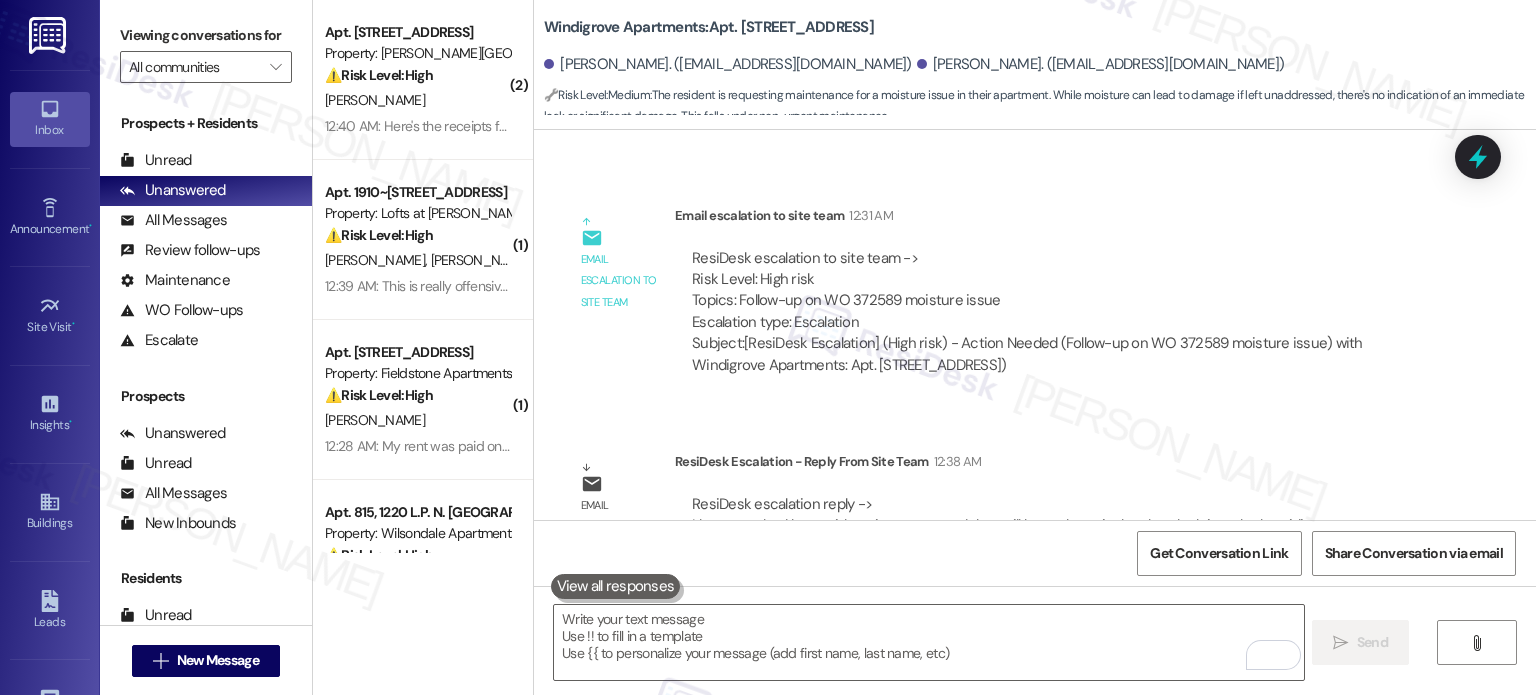 scroll, scrollTop: 5218, scrollLeft: 0, axis: vertical 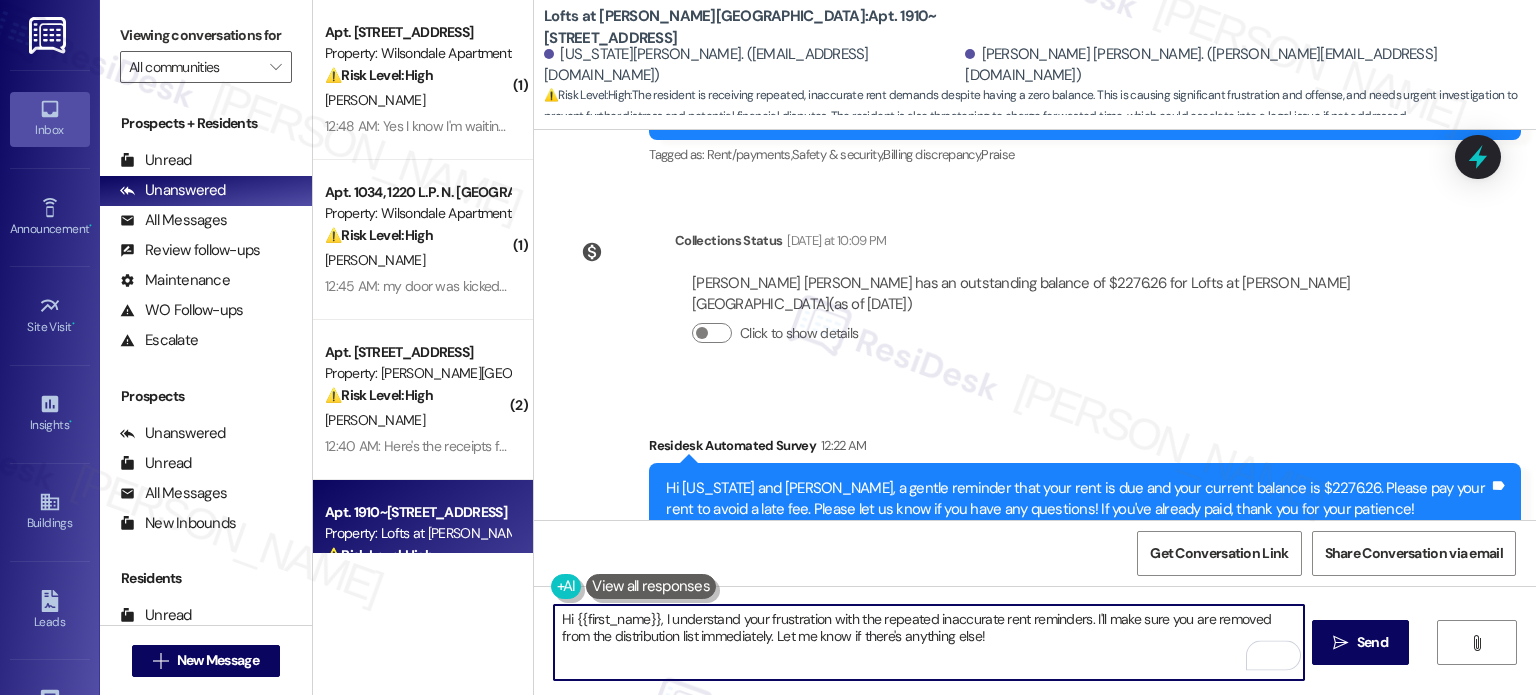 drag, startPoint x: 1085, startPoint y: 619, endPoint x: 945, endPoint y: 635, distance: 140.91132 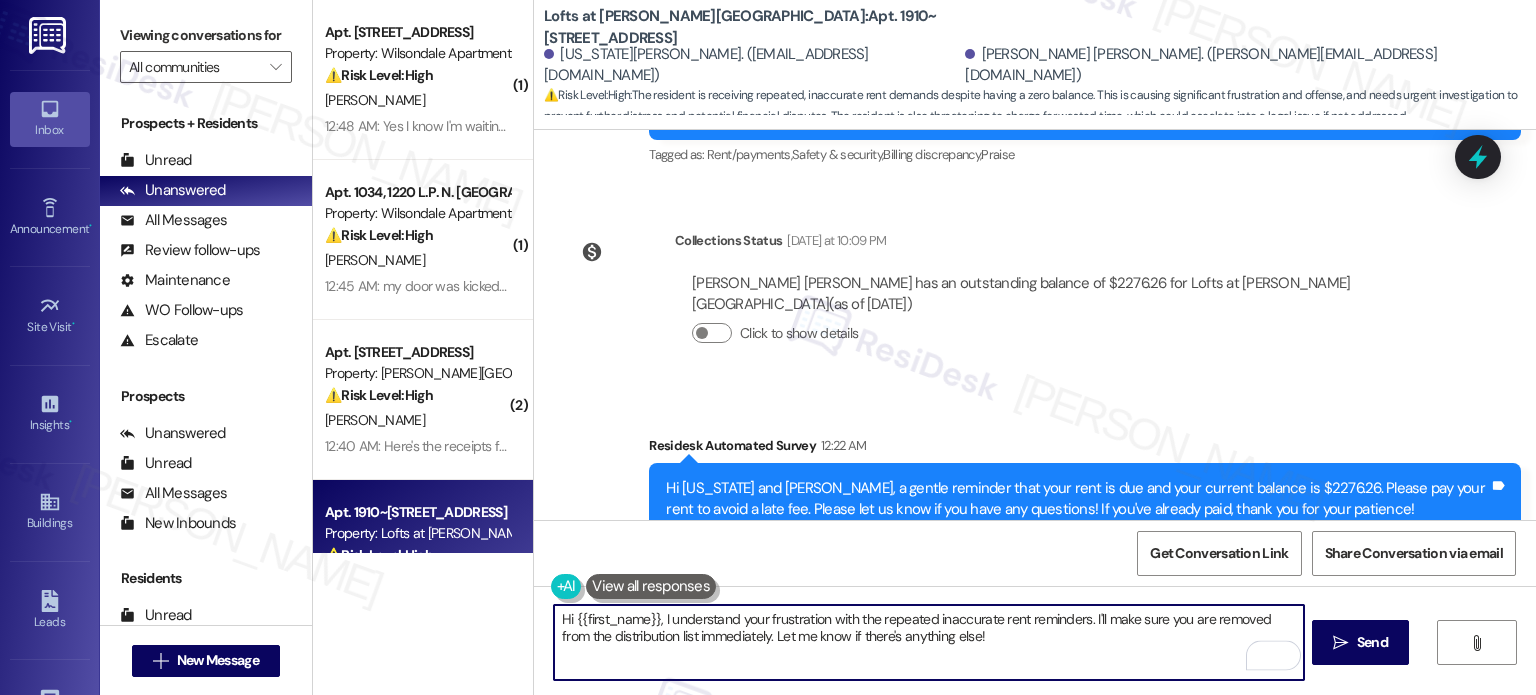 click on "Hi {{first_name}}, I understand your frustration with the repeated inaccurate rent reminders. I'll make sure you are removed from the distribution list immediately. Let me know if there's anything else!" at bounding box center [928, 642] 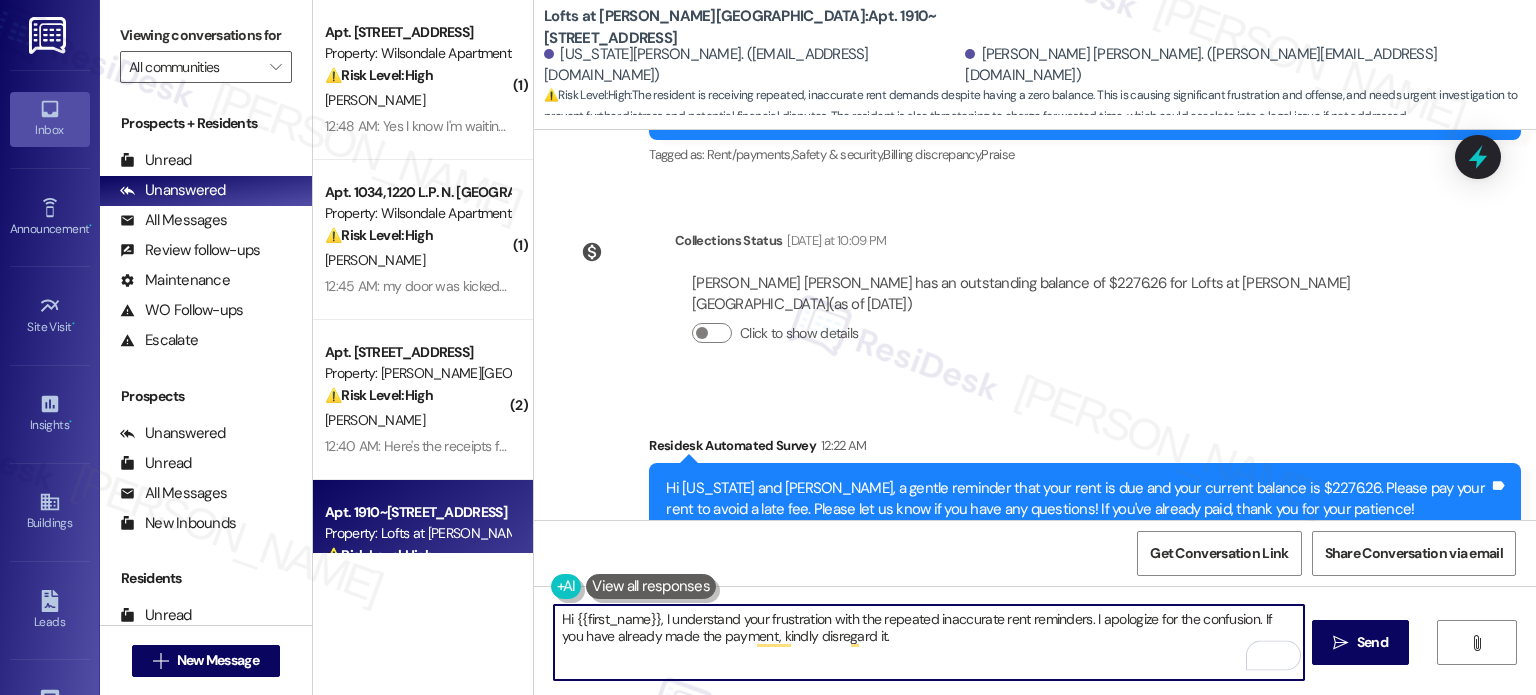 click on "Hi {{first_name}}, I understand your frustration with the repeated inaccurate rent reminders. I apologize for the confusion. If you have already made the payment, kindly disregard it." at bounding box center (928, 642) 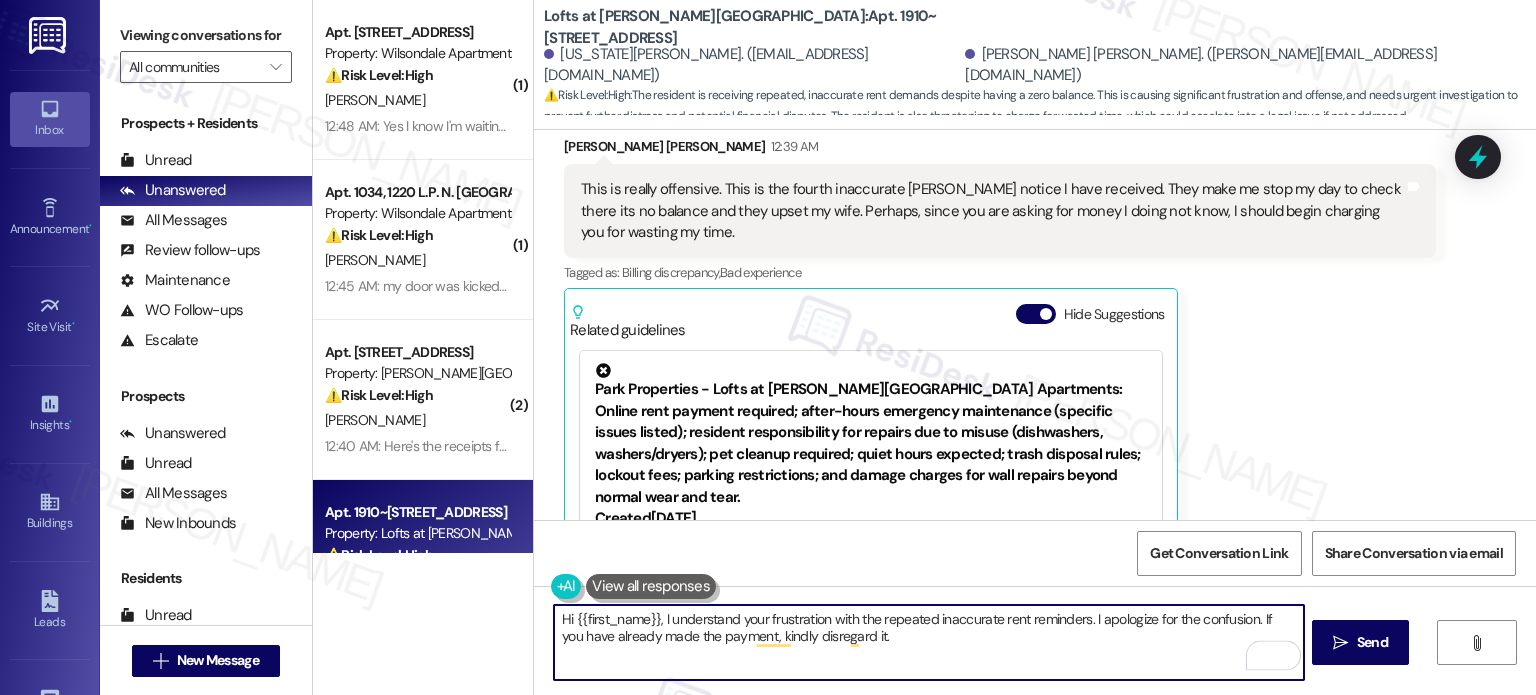 scroll, scrollTop: 8039, scrollLeft: 0, axis: vertical 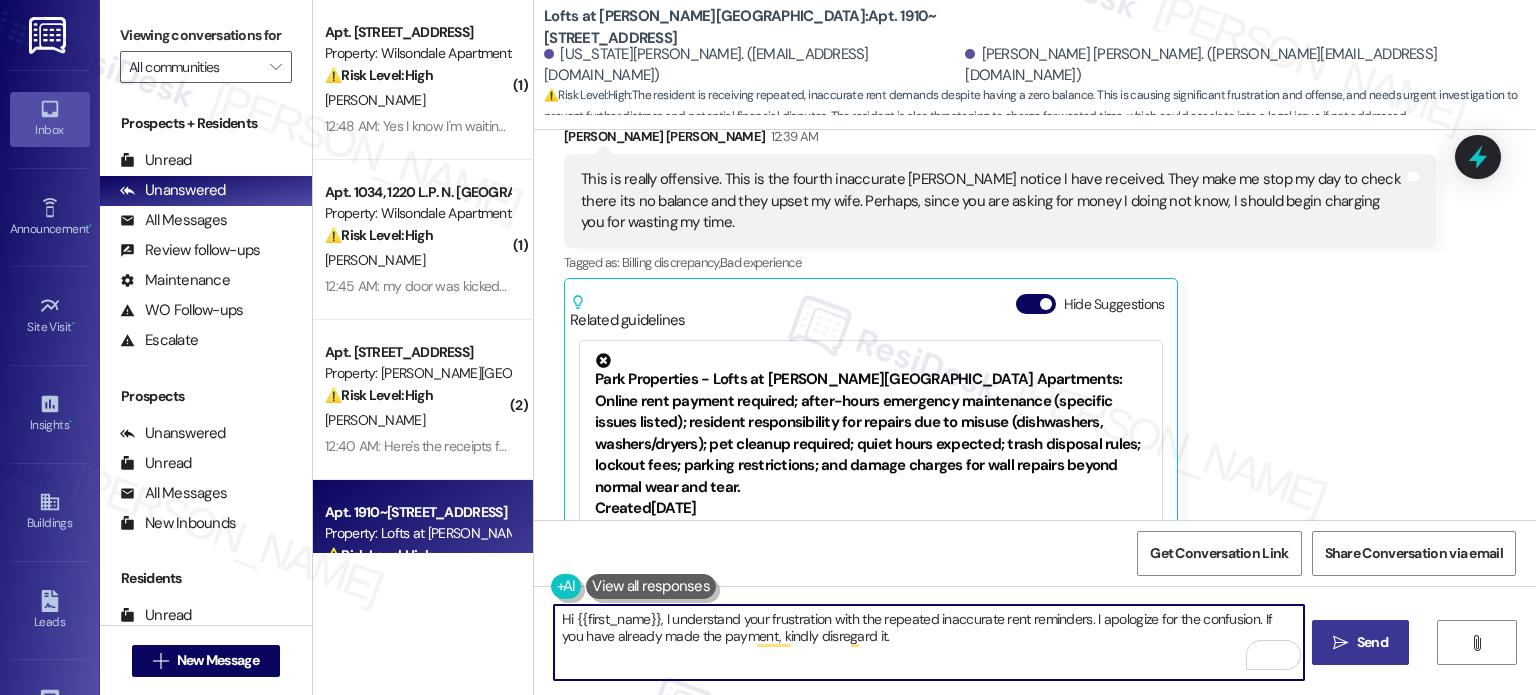 type on "Hi {{first_name}}, I understand your frustration with the repeated inaccurate rent reminders. I apologize for the confusion. If you have already made the payment, kindly disregard it." 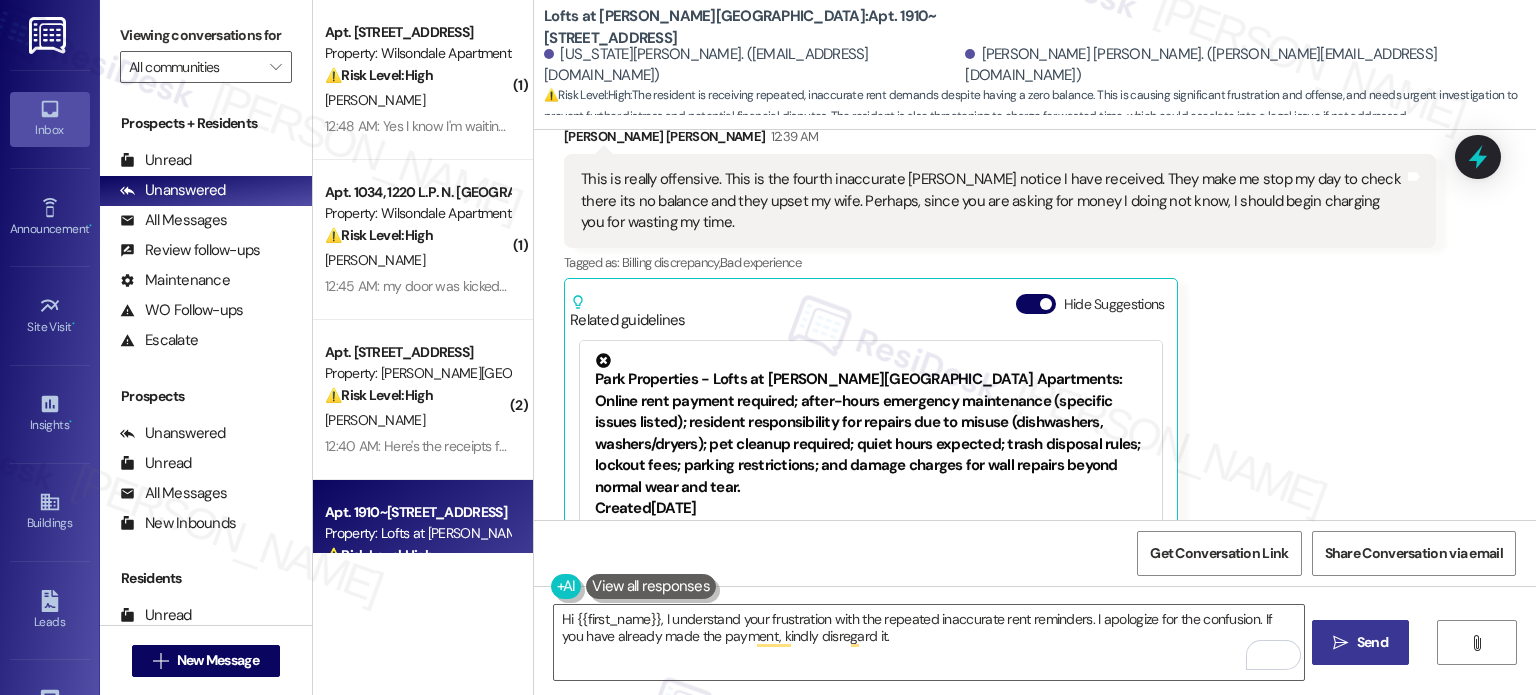 click on "Send" at bounding box center [1372, 642] 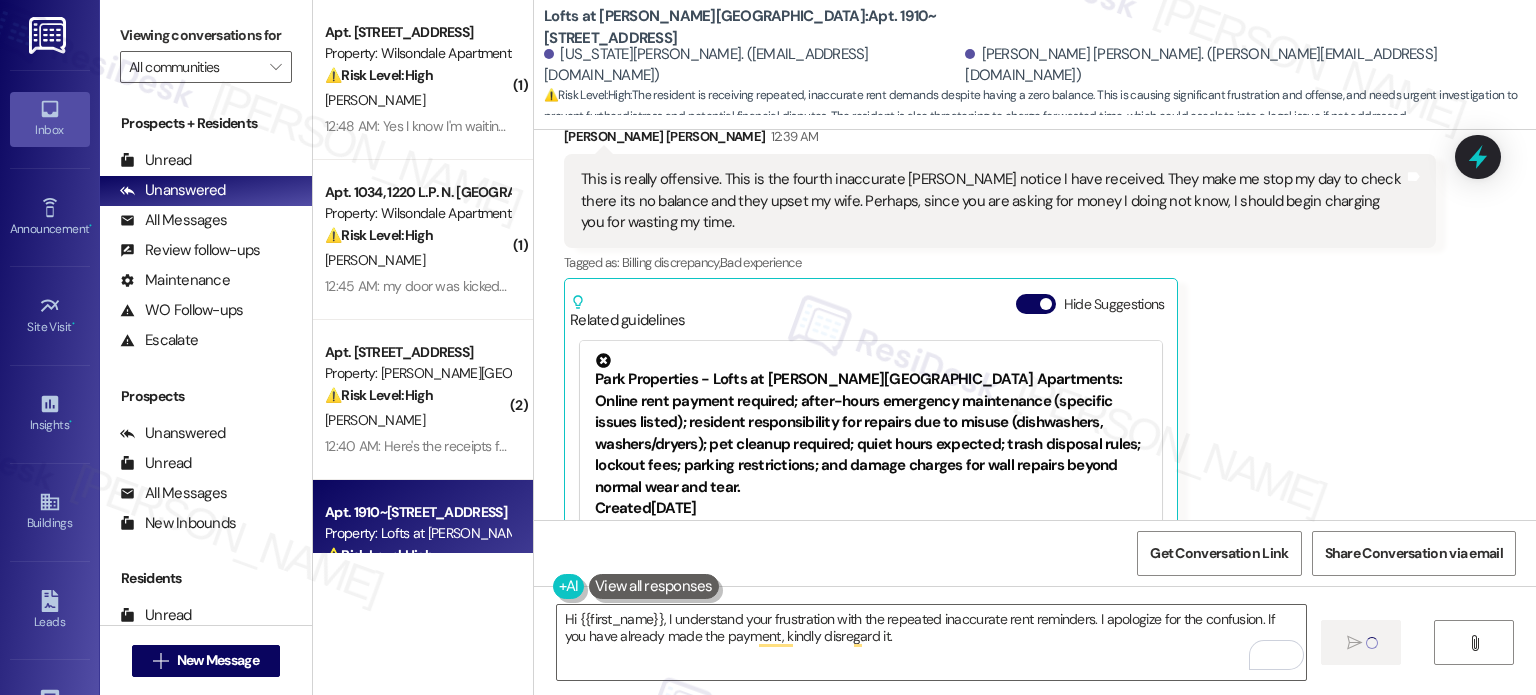 type 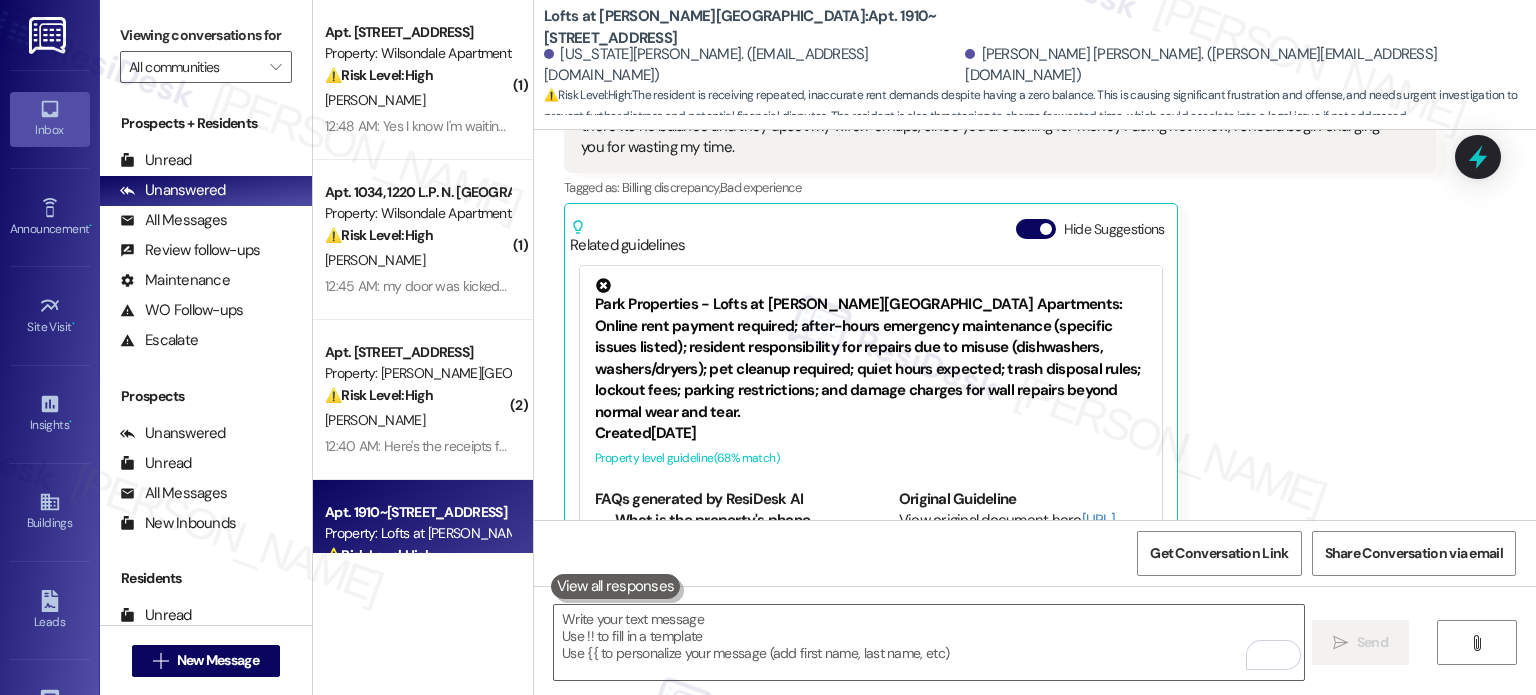 scroll, scrollTop: 8200, scrollLeft: 0, axis: vertical 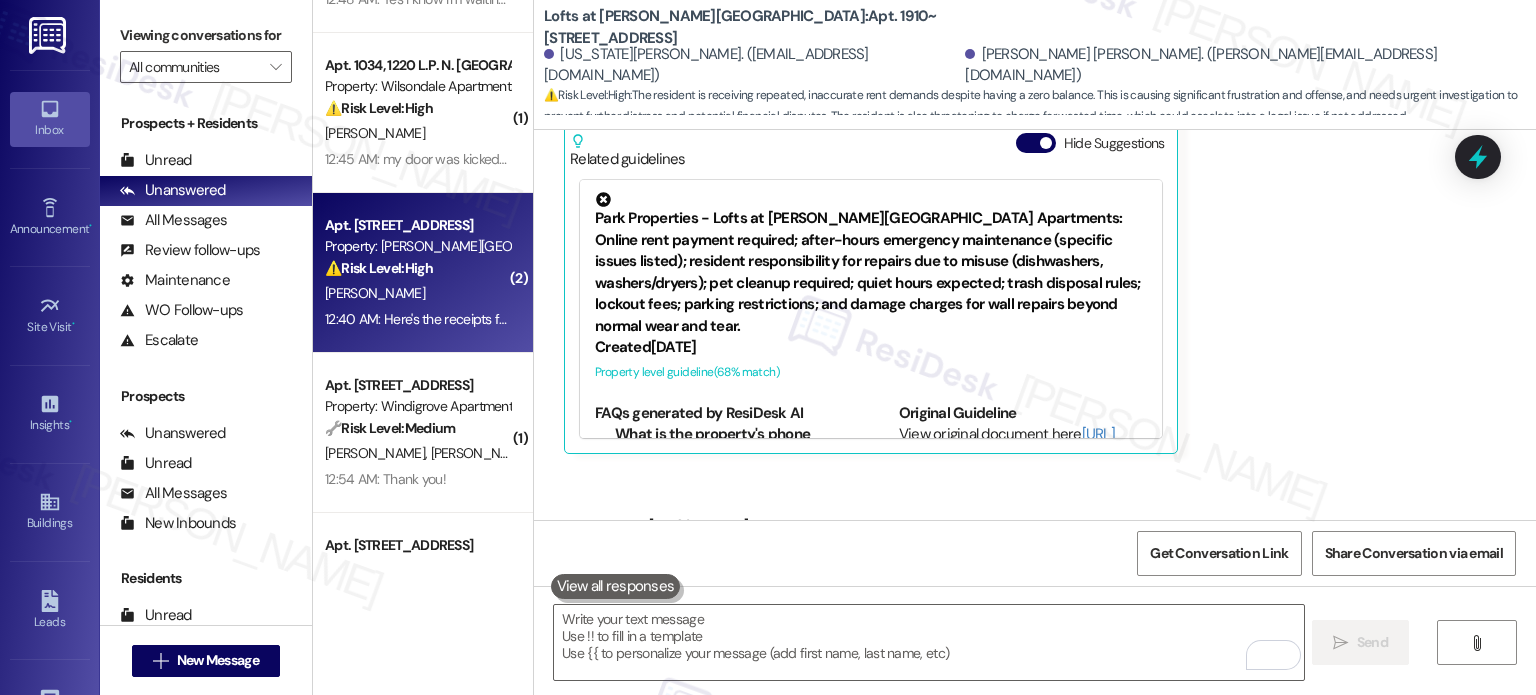 click on "[PERSON_NAME]" at bounding box center (417, 293) 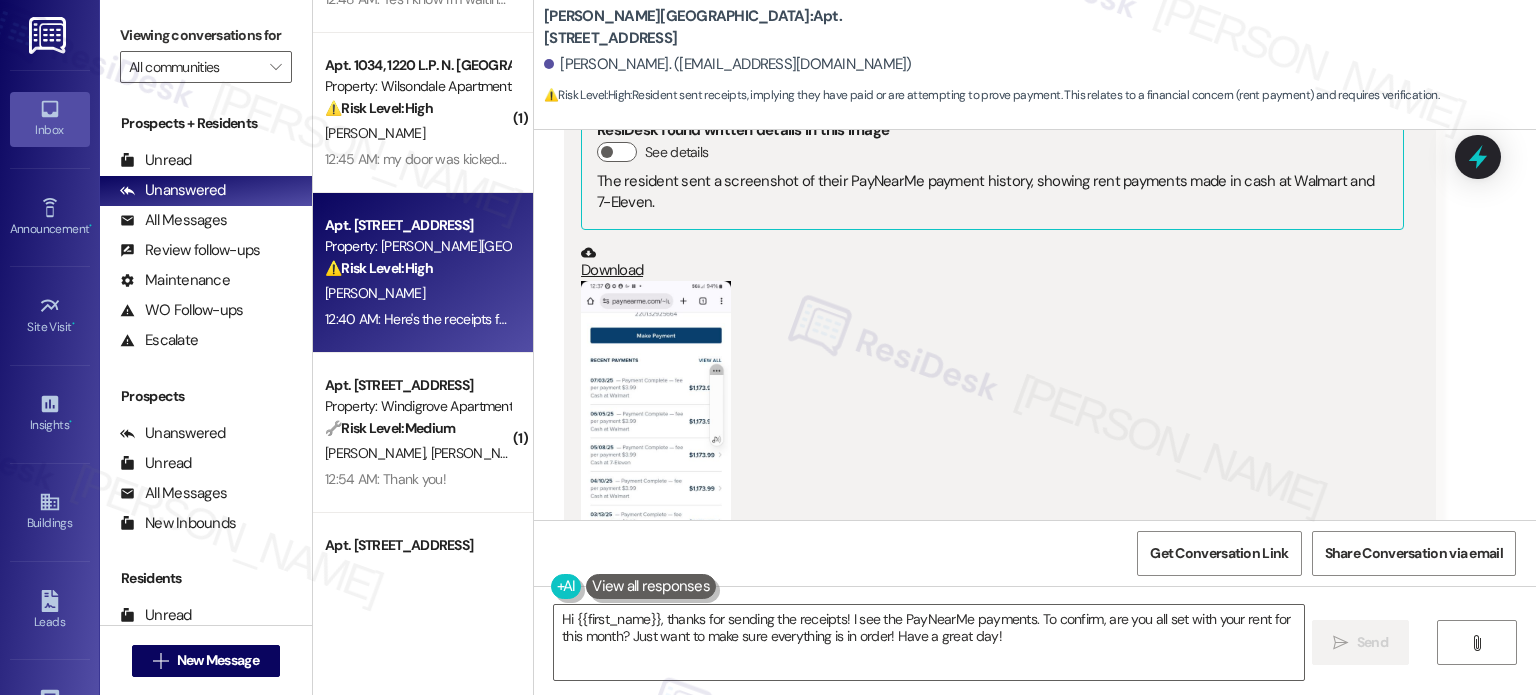 scroll, scrollTop: 5520, scrollLeft: 0, axis: vertical 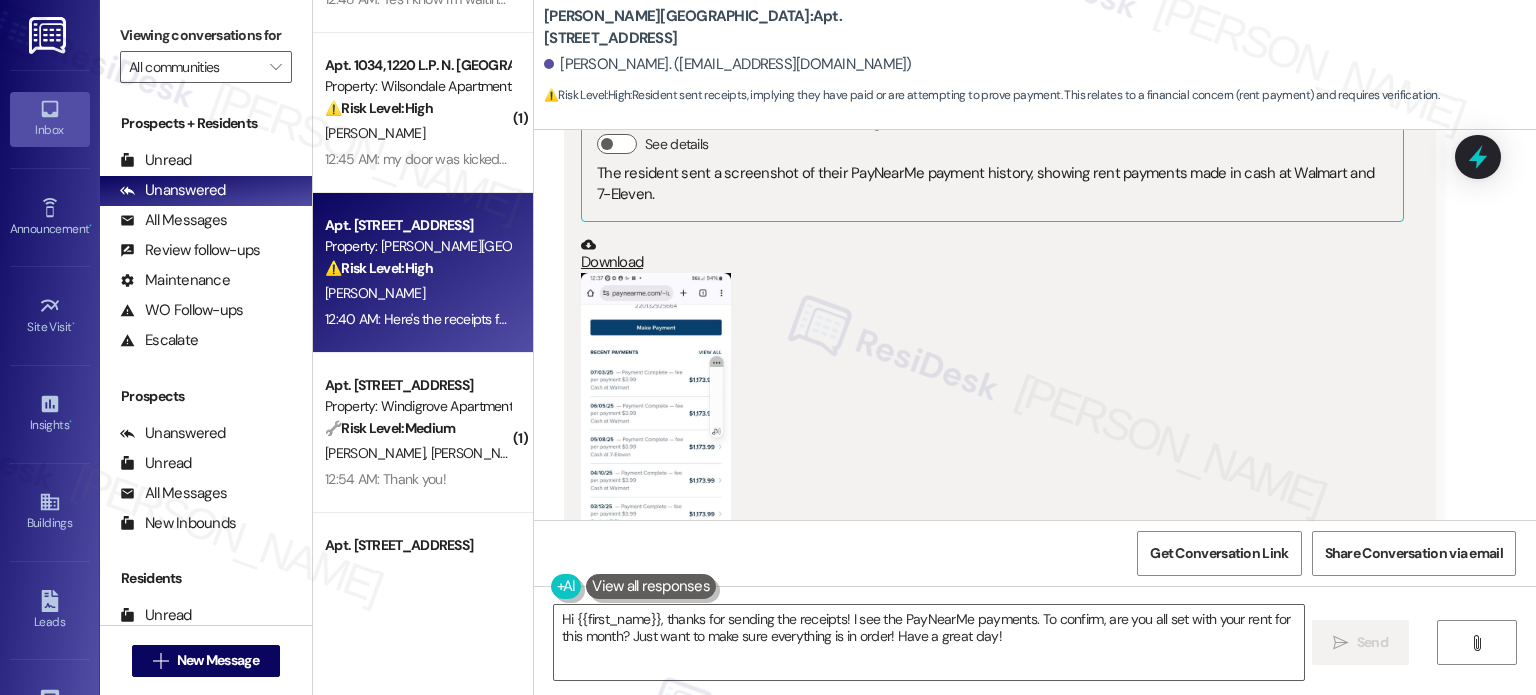click at bounding box center [656, 440] 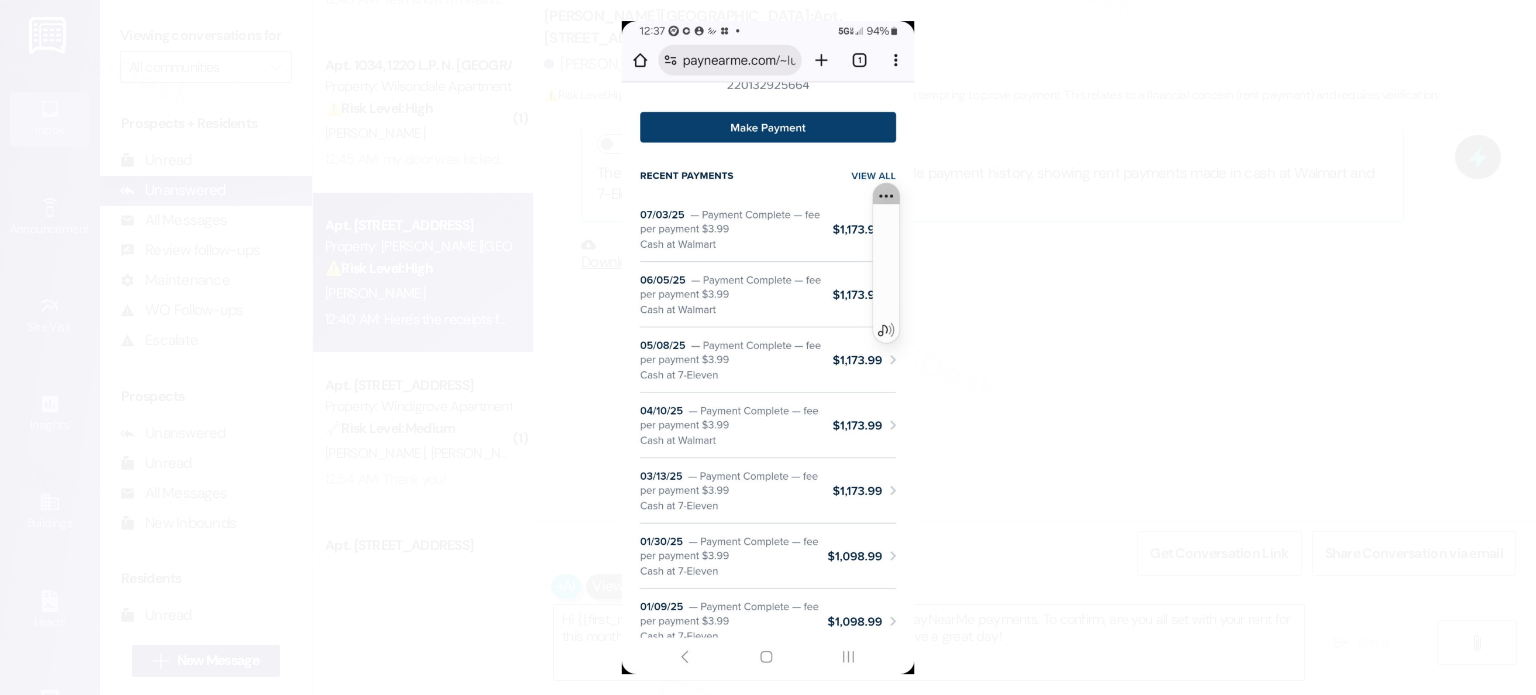 click at bounding box center (768, 347) 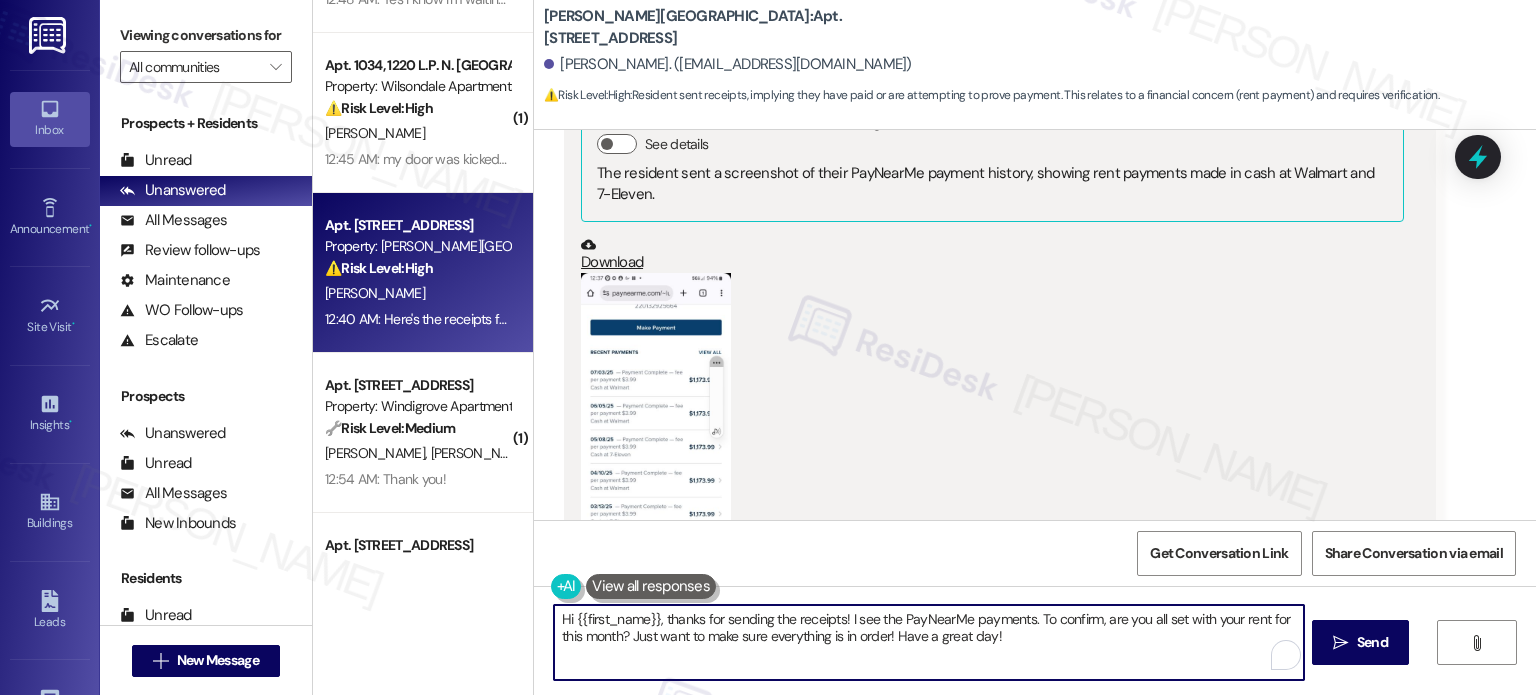 drag, startPoint x: 880, startPoint y: 619, endPoint x: 1004, endPoint y: 638, distance: 125.4472 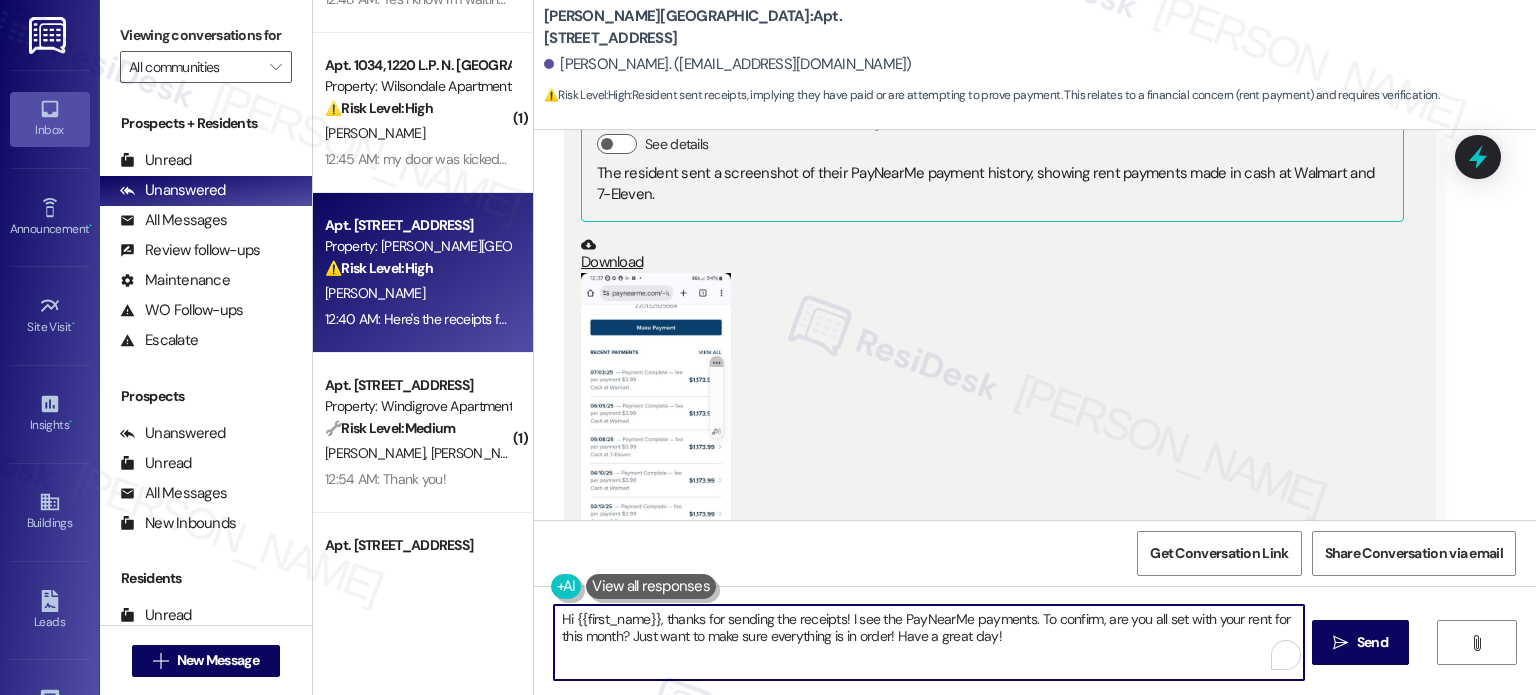 click on "Hi {{first_name}}, thanks for sending the receipts! I see the PayNearMe payments. To confirm, are you all set with your rent for this month? Just want to make sure everything is in order! Have a great day!" at bounding box center (928, 642) 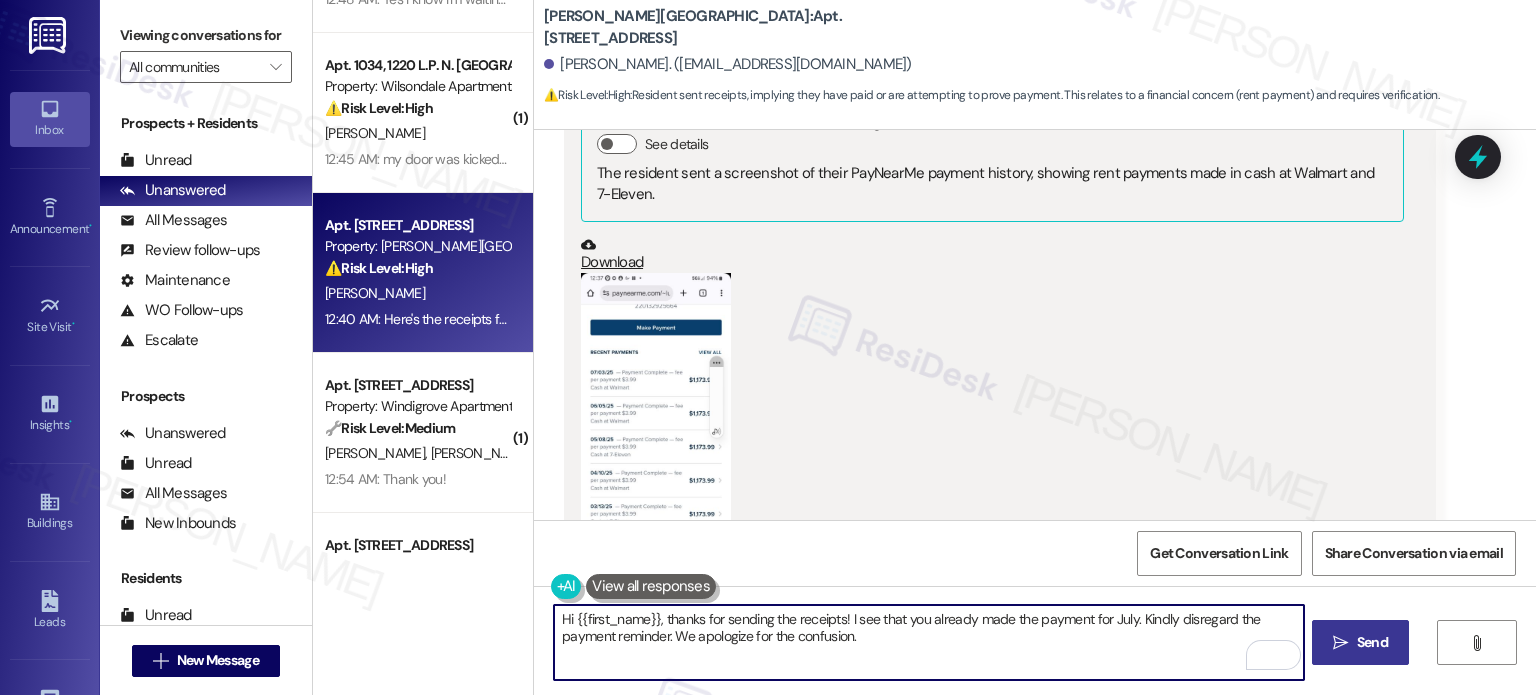 type on "Hi {{first_name}}, thanks for sending the receipts! I see that you already made the payment for July. Kindly disregard the payment reminder. We apologize for the confusion." 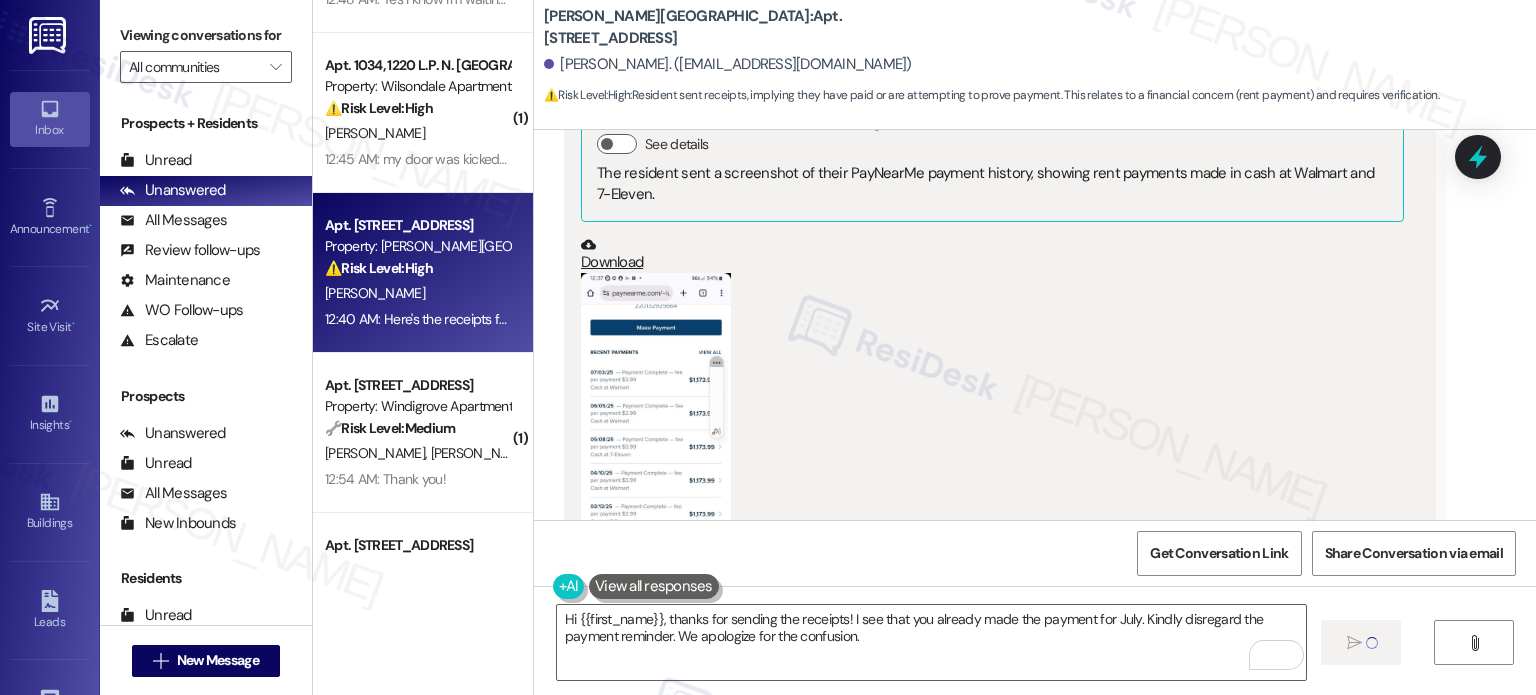 type 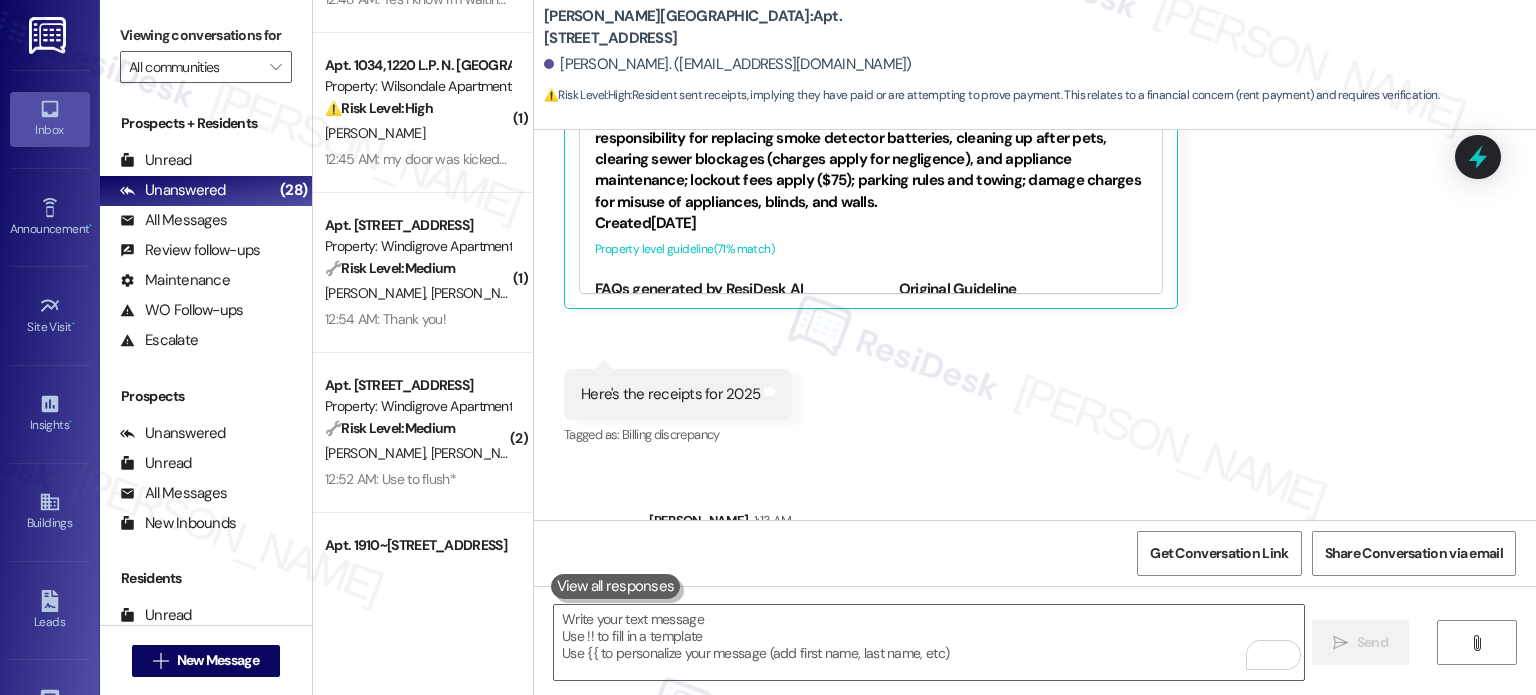 scroll, scrollTop: 6280, scrollLeft: 0, axis: vertical 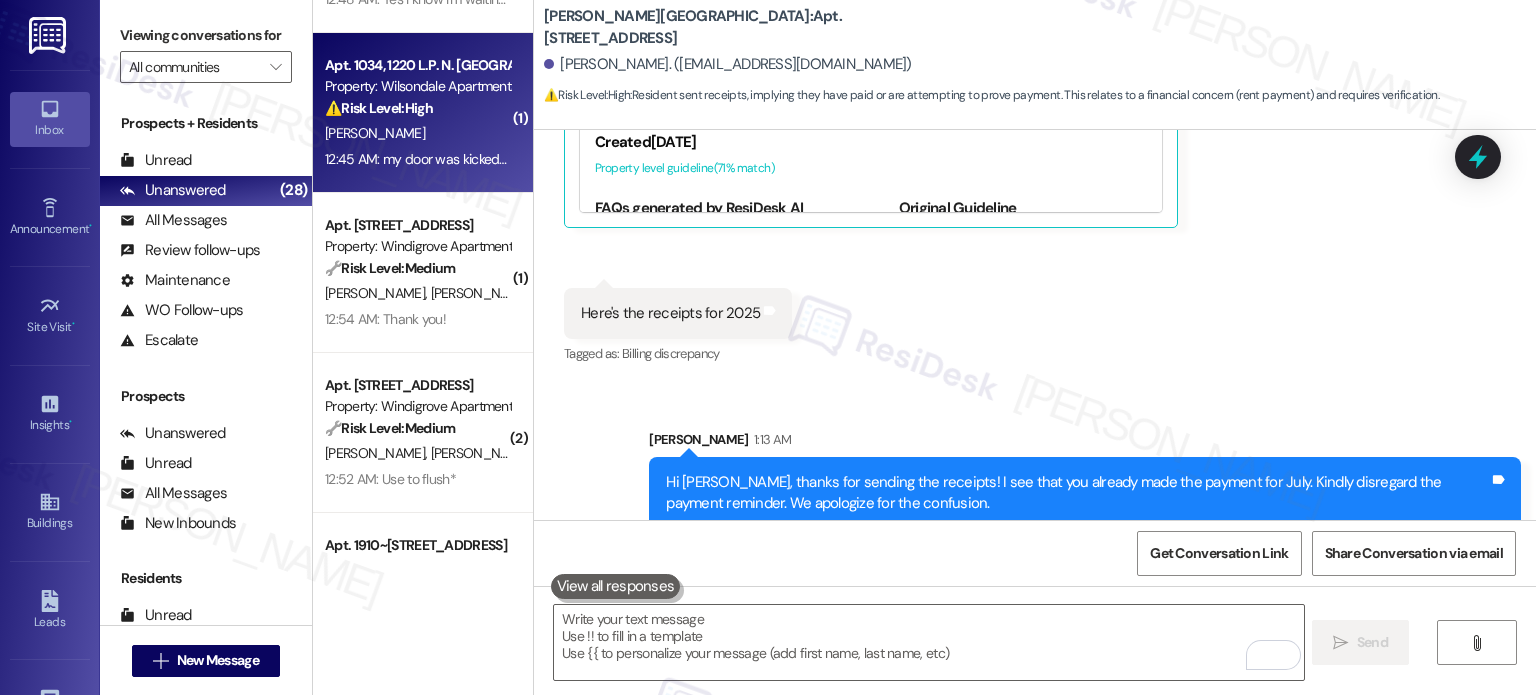 click on "12:45 AM: my door was kicked in before me moving in here I was told by my neighbors and I can see that it was because it's hard to lock it the whole thing needs to be new and fixed it locks sometimes it doesn't  12:45 AM: my door was kicked in before me moving in here I was told by my neighbors and I can see that it was because it's hard to lock it the whole thing needs to be new and fixed it locks sometimes it doesn't" at bounding box center [417, 159] 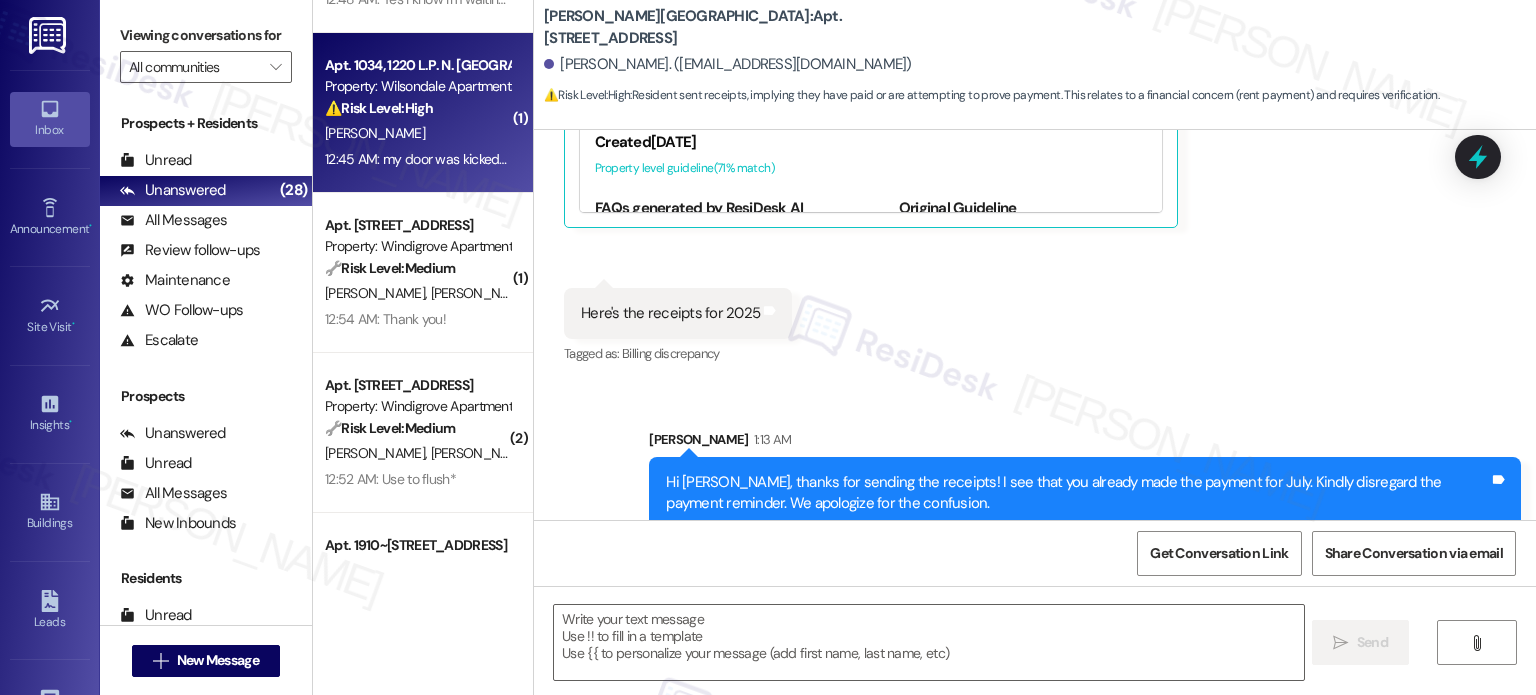 type on "Fetching suggested responses. Please feel free to read through the conversation in the meantime." 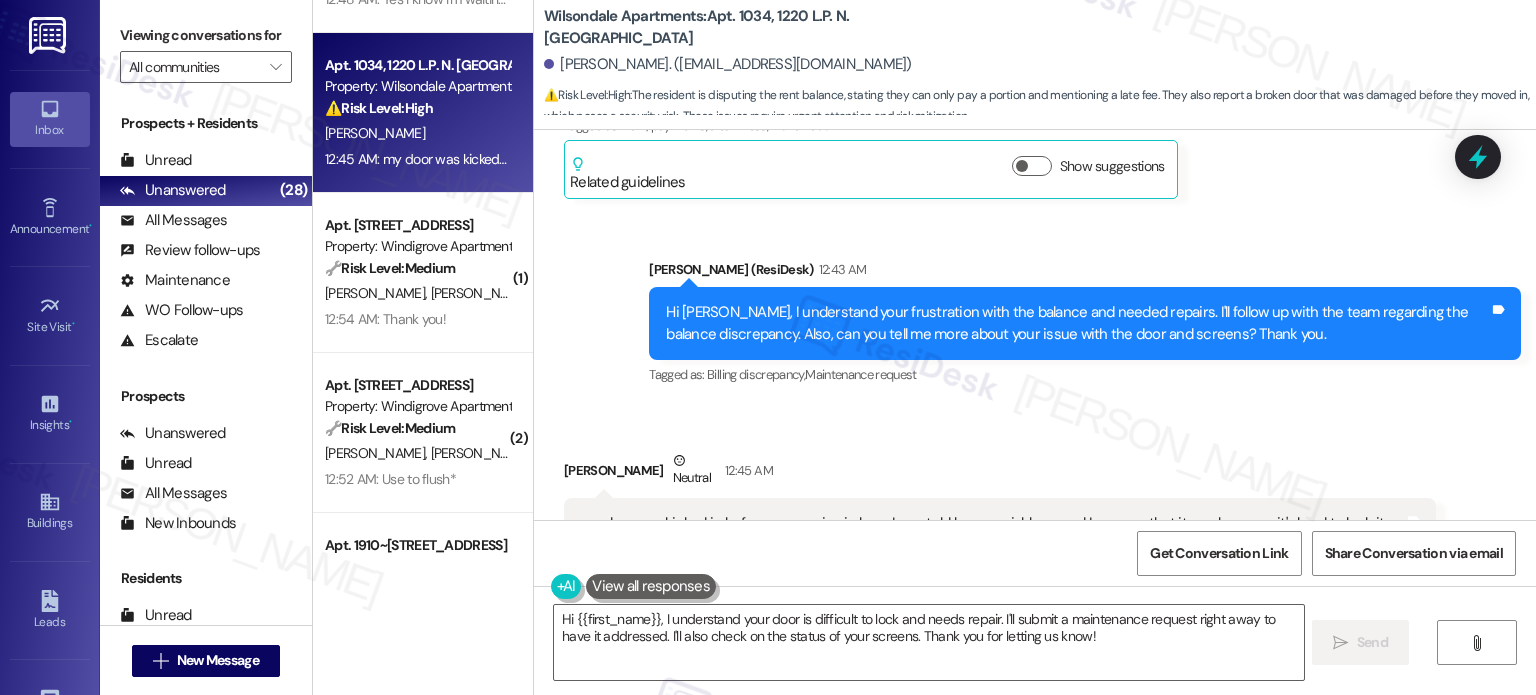 scroll, scrollTop: 51746, scrollLeft: 0, axis: vertical 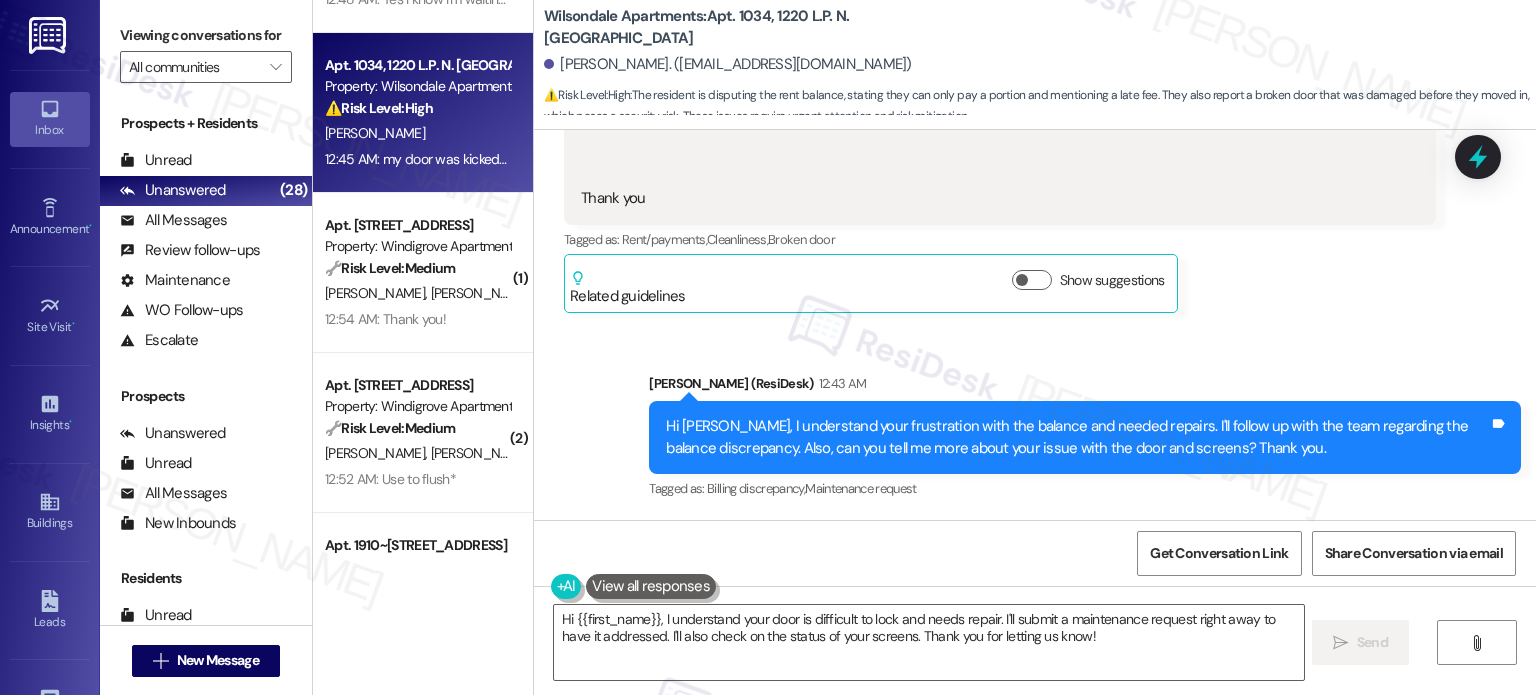drag, startPoint x: 738, startPoint y: 298, endPoint x: 815, endPoint y: 298, distance: 77 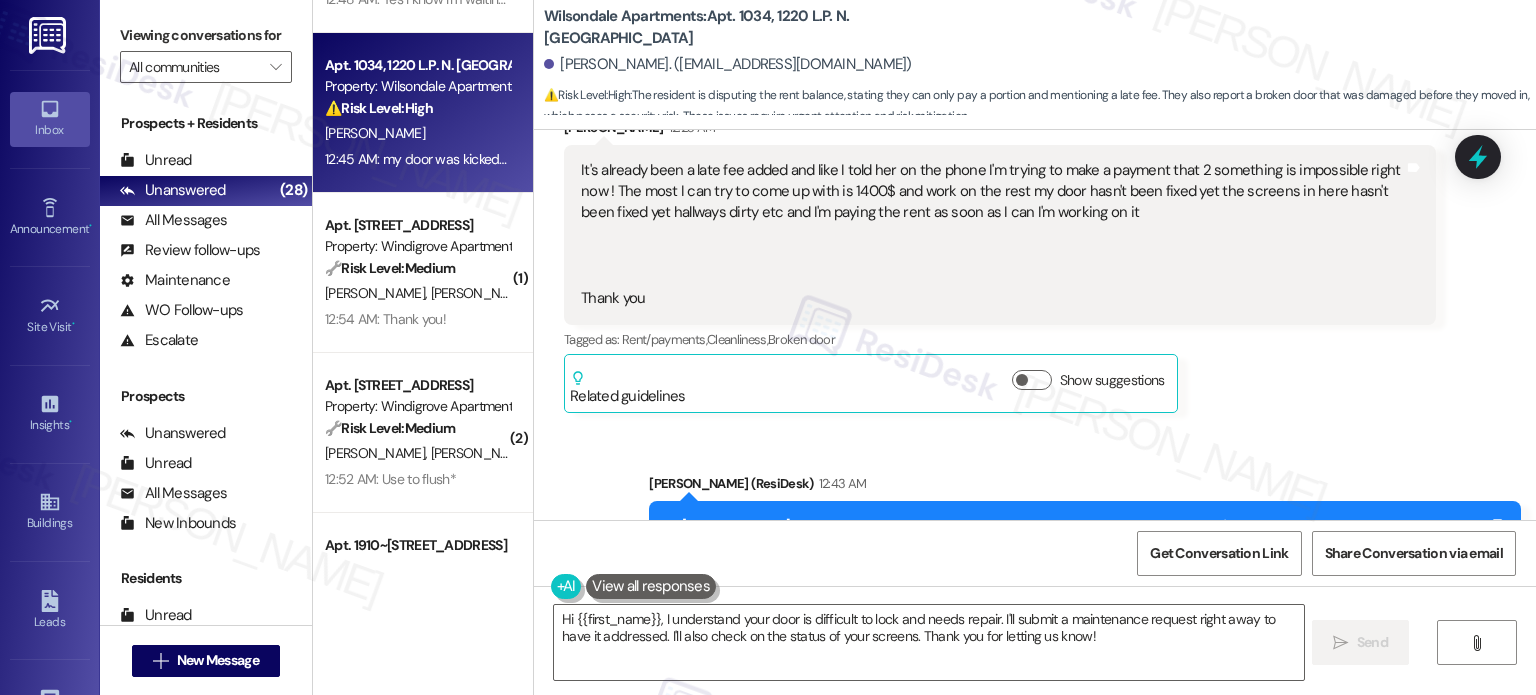 scroll, scrollTop: 51346, scrollLeft: 0, axis: vertical 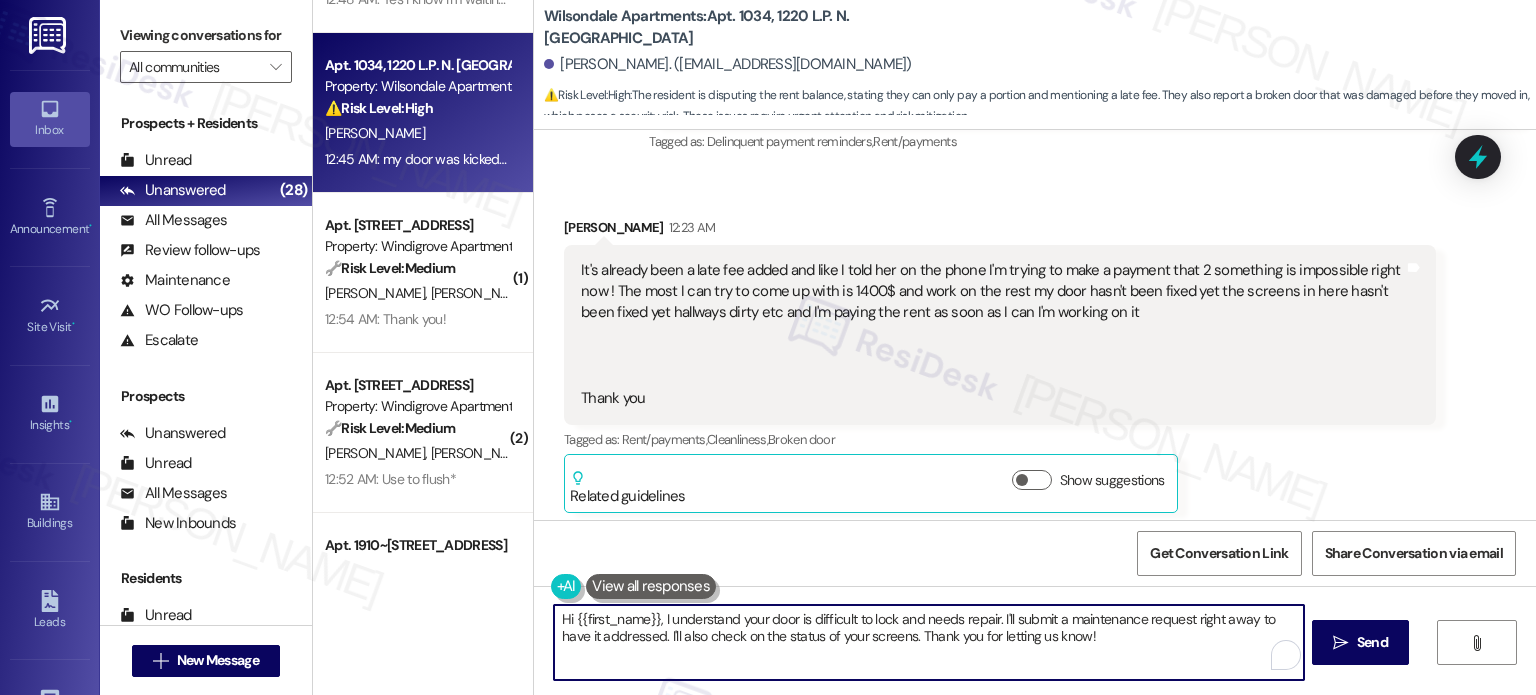 drag, startPoint x: 648, startPoint y: 615, endPoint x: 444, endPoint y: 618, distance: 204.02206 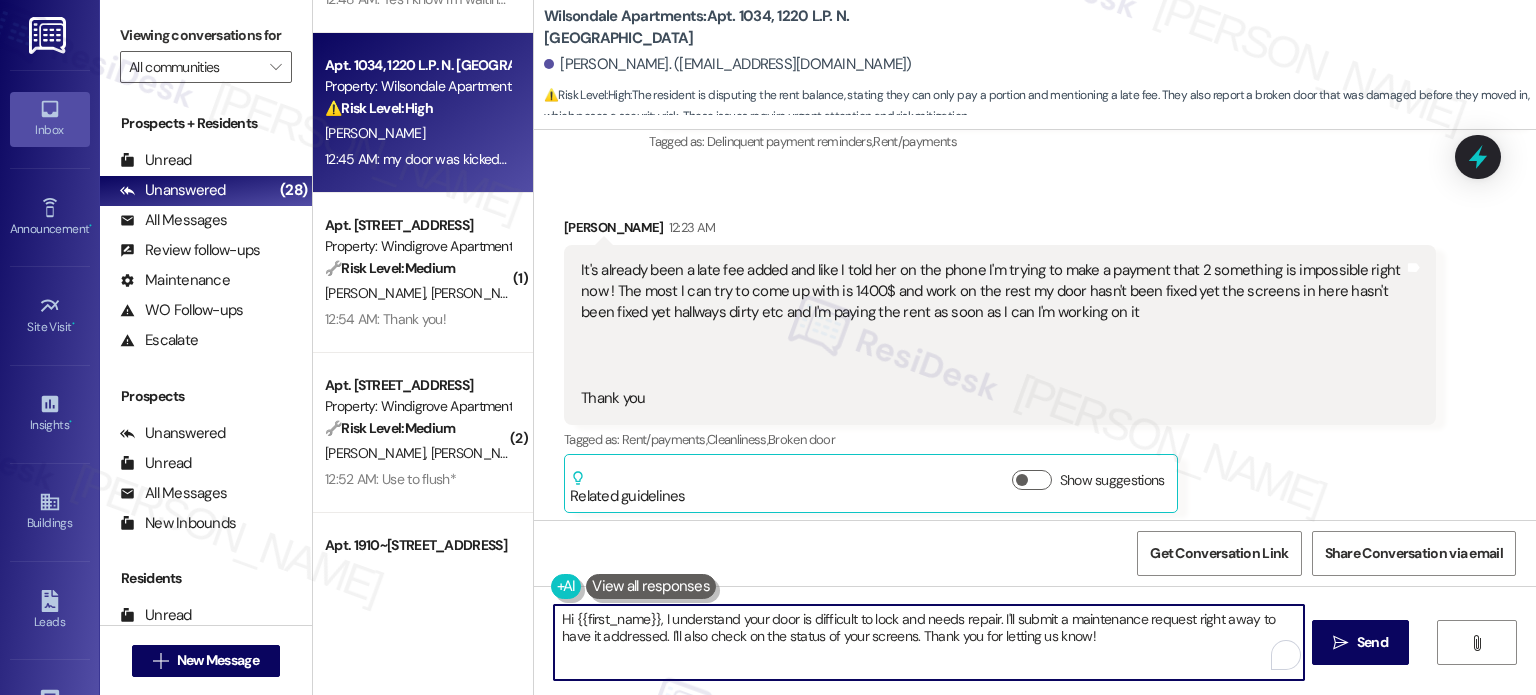 click on "( 1 ) Apt. 228, 1220 Mixed North King Street Property: Wilsondale Apartments ⚠️  Risk Level:  High The resident is experiencing a recurring issue with a running toilet, leading to a high water bill. They have previously reported the issue and are now requesting a supervisor to address the billing discrepancy. This falls under urgent financial concerns and unresolved maintenance issues. N. Dowdell 12:48 AM: Yes I know I'm waiting on my water bill to be fix and if possible can I have a supervisor to call me please  12:48 AM: Yes I know I'm waiting on my water bill to be fix and if possible can I have a supervisor to call me please  Apt. 1034, 1220 L.P. N. King Street Property: Wilsondale Apartments ⚠️  Risk Level:  High The resident is disputing the rent balance, stating they can only pay a portion and mentioning a late fee. They also report a broken door that was damaged before they moved in, which poses a security risk. These issues require urgent attention and risk mitigation. K. Brown ( 1 ) 🔧 ( 2" at bounding box center [924, 347] 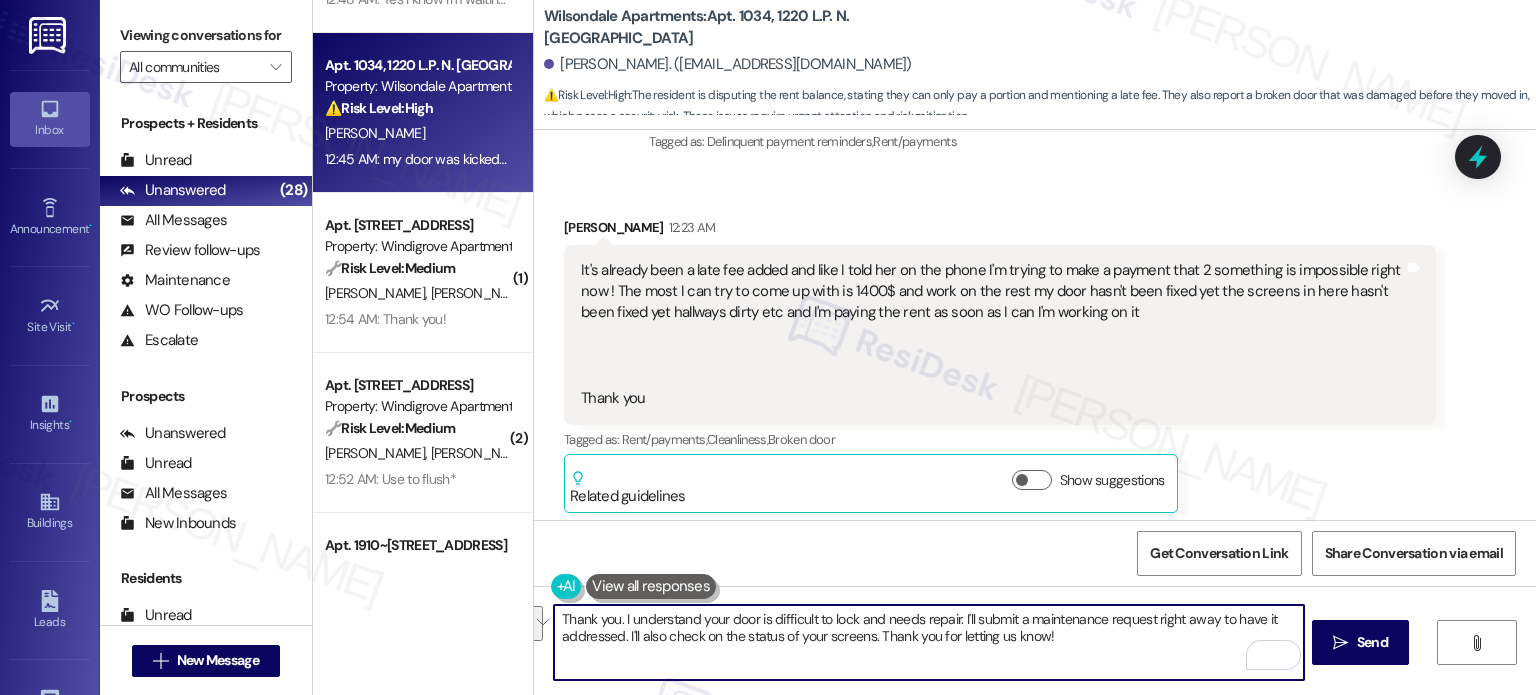 drag, startPoint x: 954, startPoint y: 617, endPoint x: 1131, endPoint y: 640, distance: 178.4881 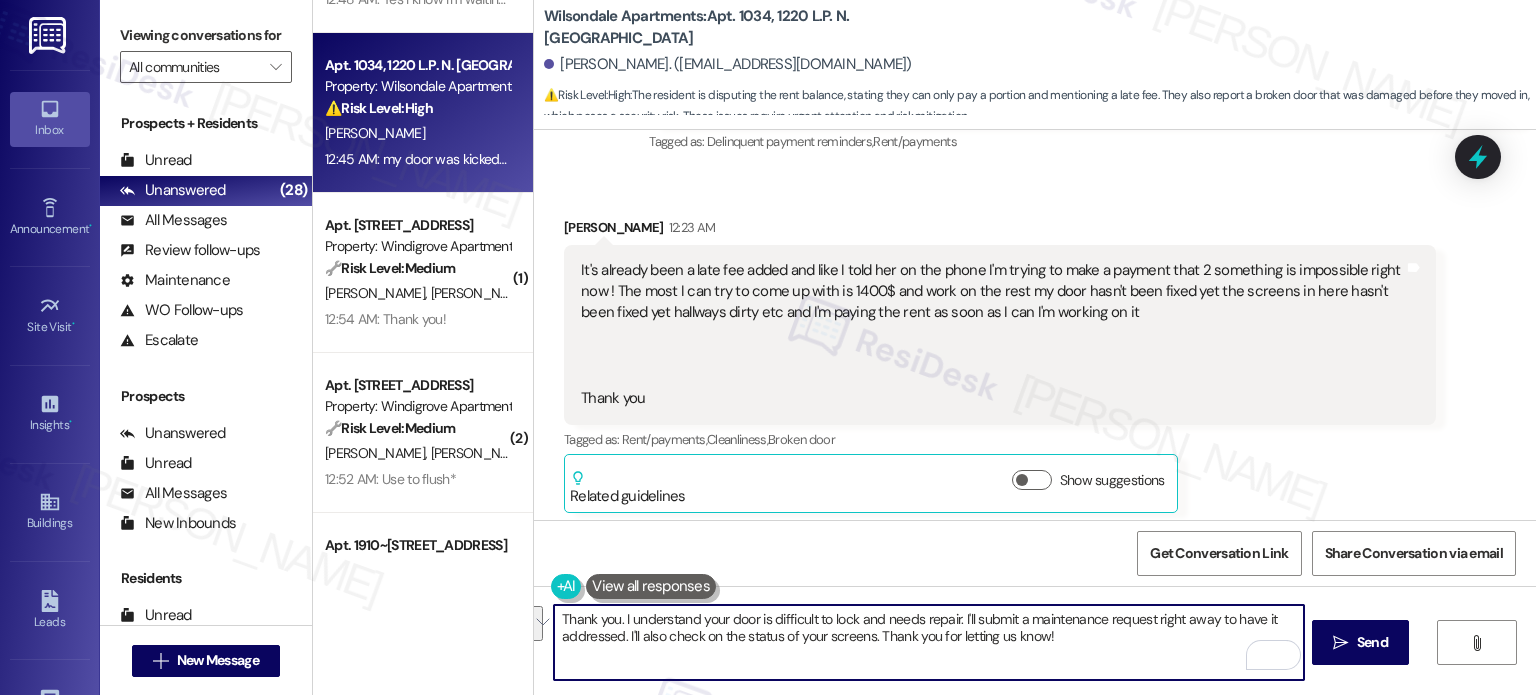 click on "Thank you. I understand your door is difficult to lock and needs repair. I'll submit a maintenance request right away to have it addressed. I'll also check on the status of your screens. Thank you for letting us know!" at bounding box center (928, 642) 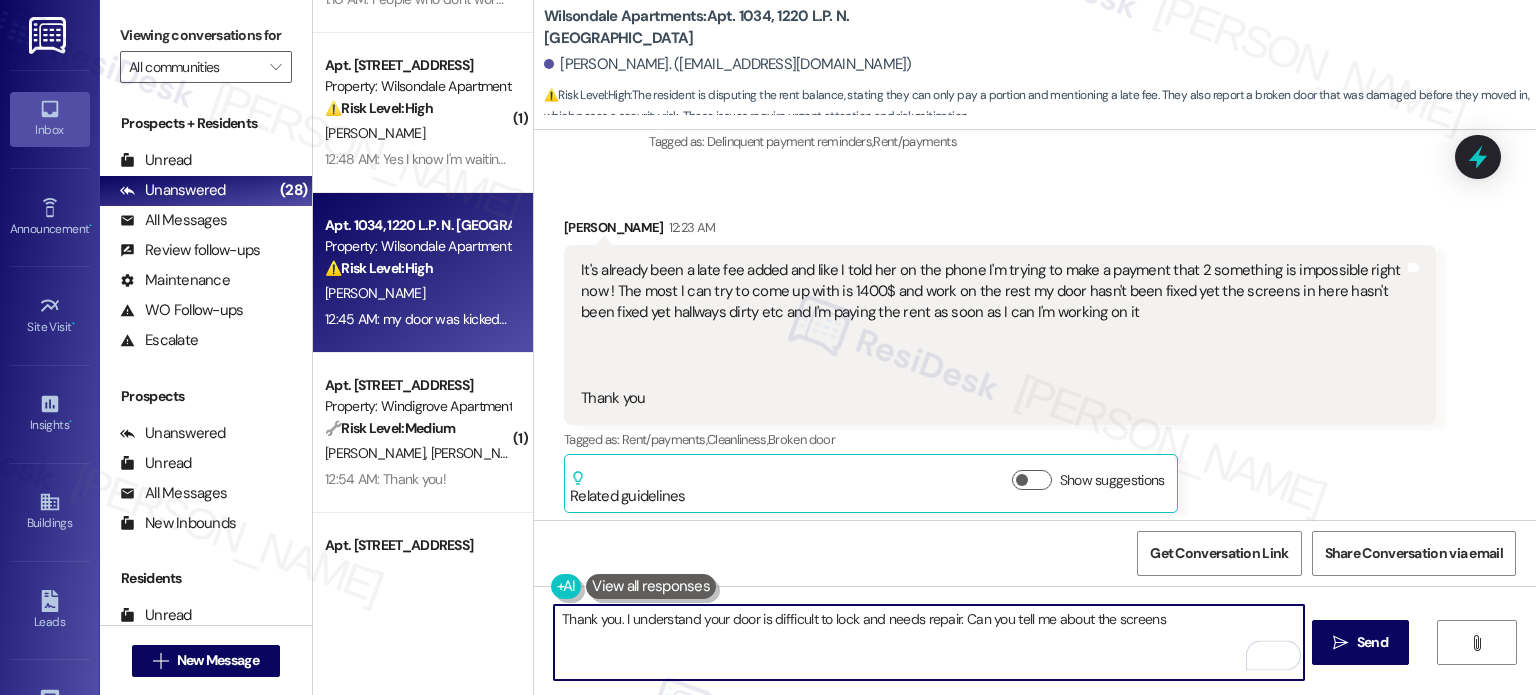 click on "Thank you. I understand your door is difficult to lock and needs repair. Can you tell me about the screens" at bounding box center (928, 642) 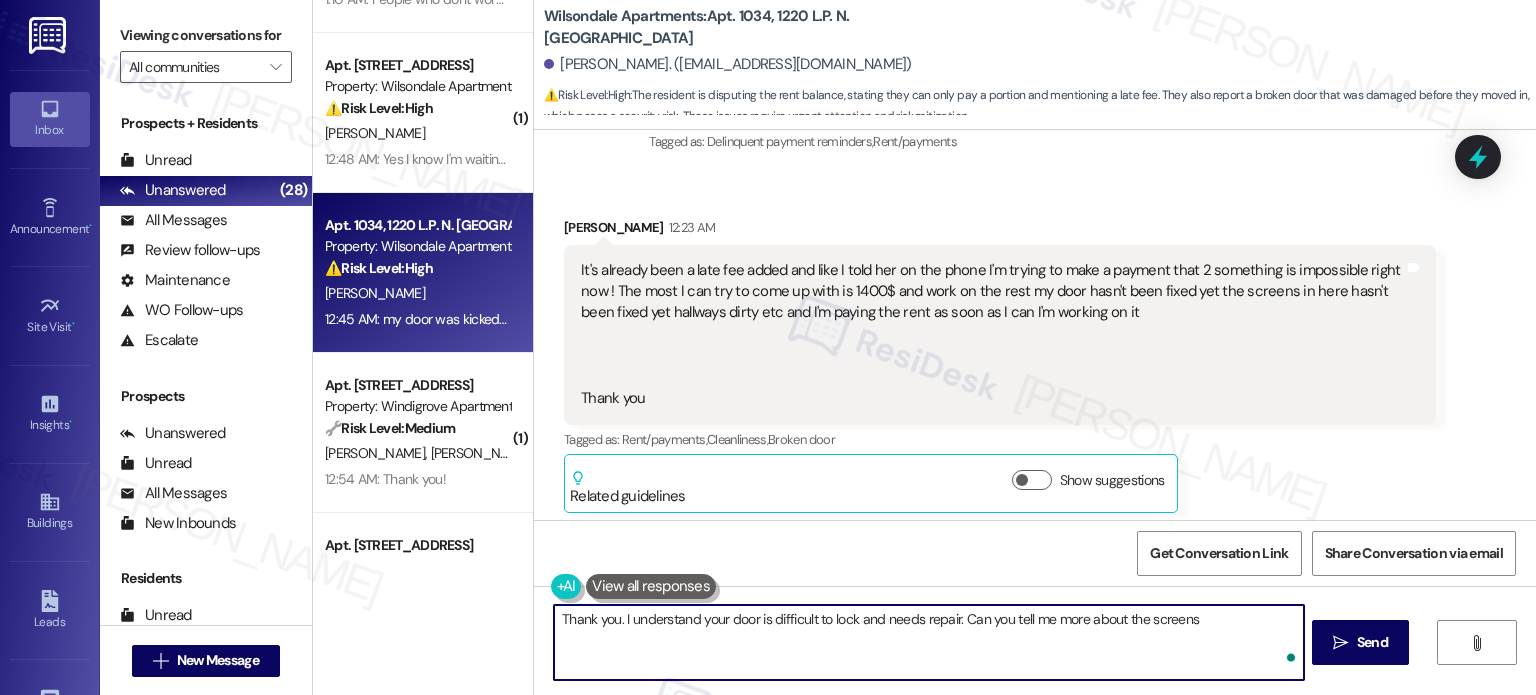 click on "Thank you. I understand your door is difficult to lock and needs repair. Can you tell me more about the screens" at bounding box center (928, 642) 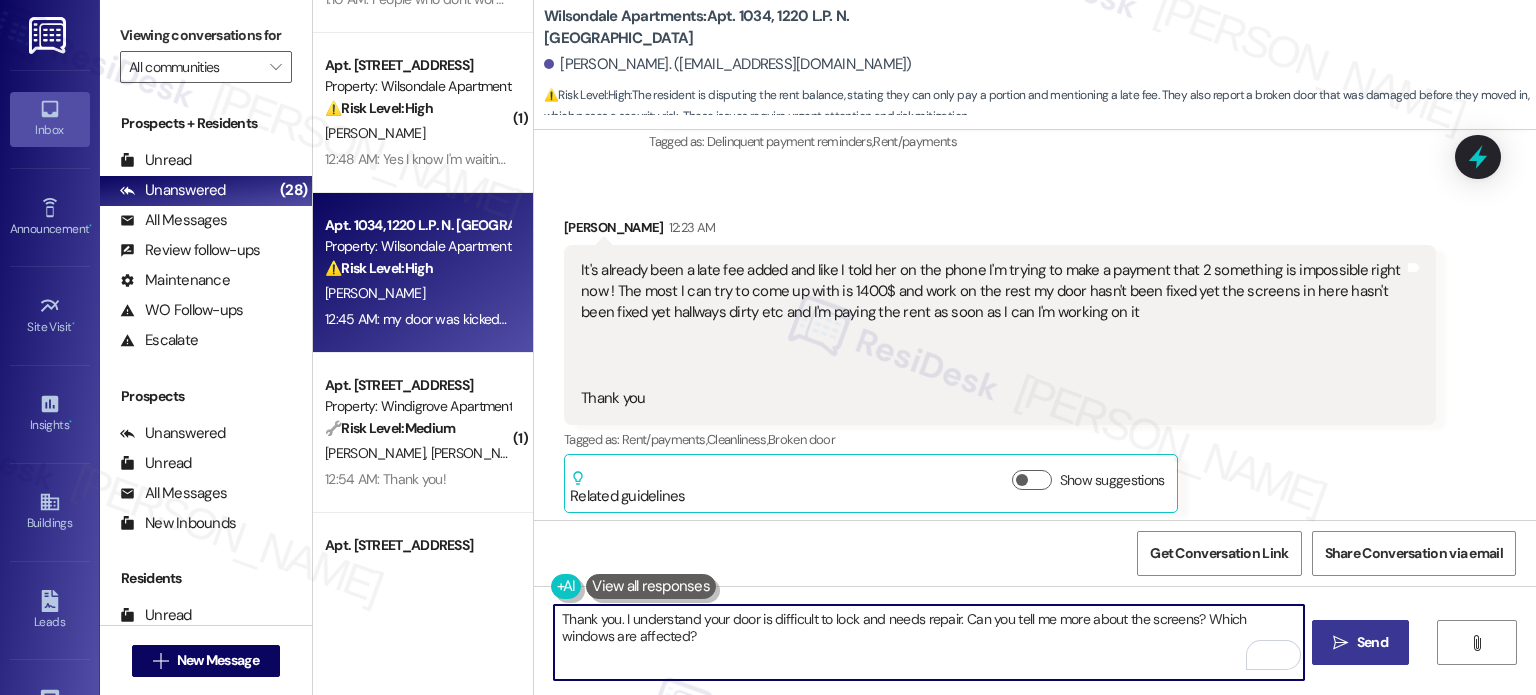 type on "Thank you. I understand your door is difficult to lock and needs repair. Can you tell me more about the screens? Which windows are affected?" 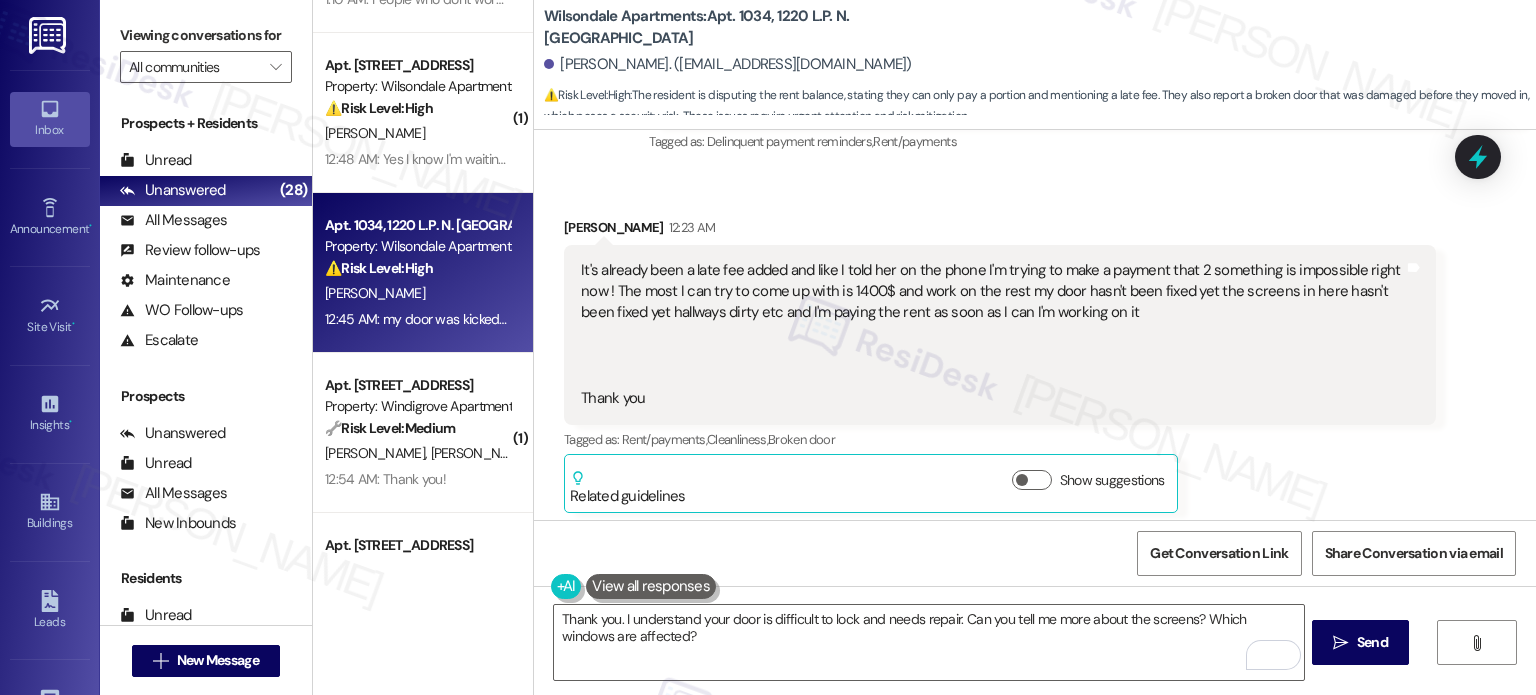 drag, startPoint x: 1379, startPoint y: 647, endPoint x: 1384, endPoint y: 407, distance: 240.05208 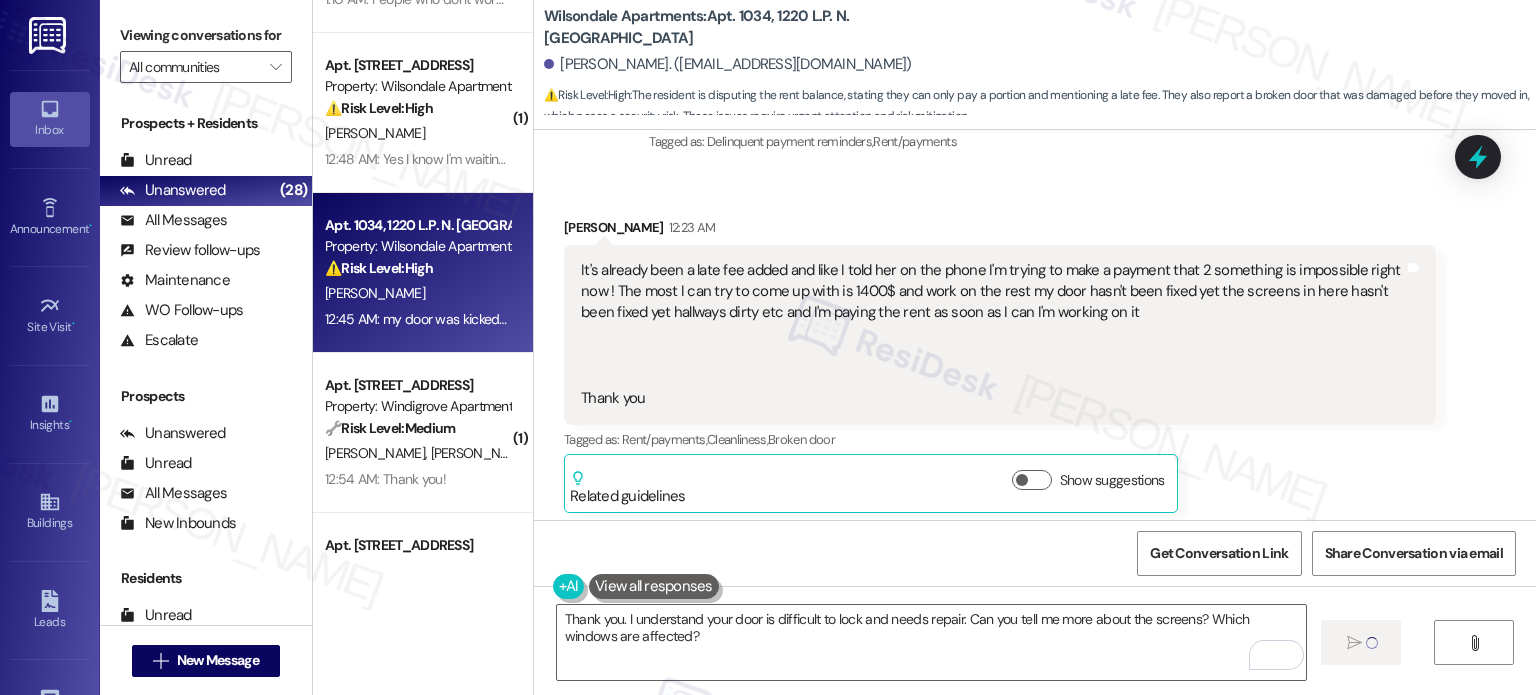 type 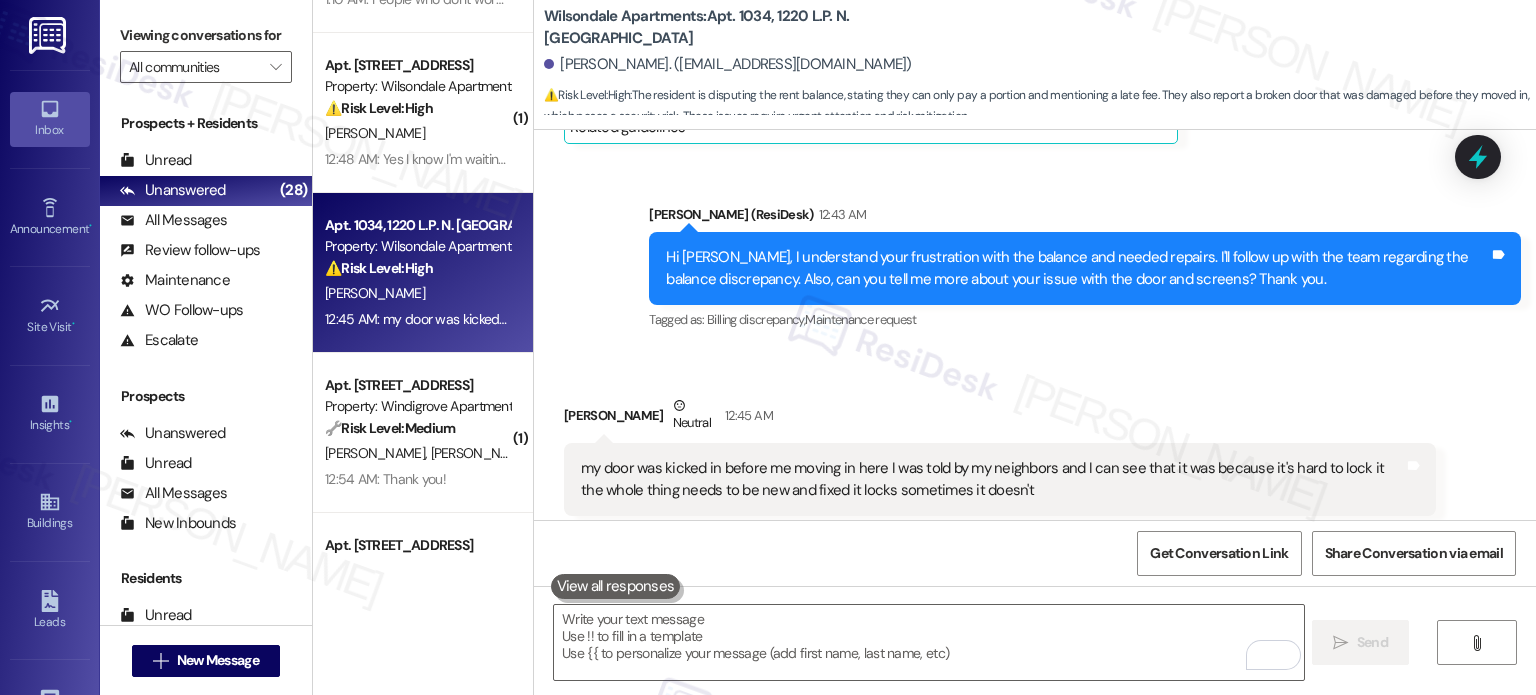 scroll, scrollTop: 51745, scrollLeft: 0, axis: vertical 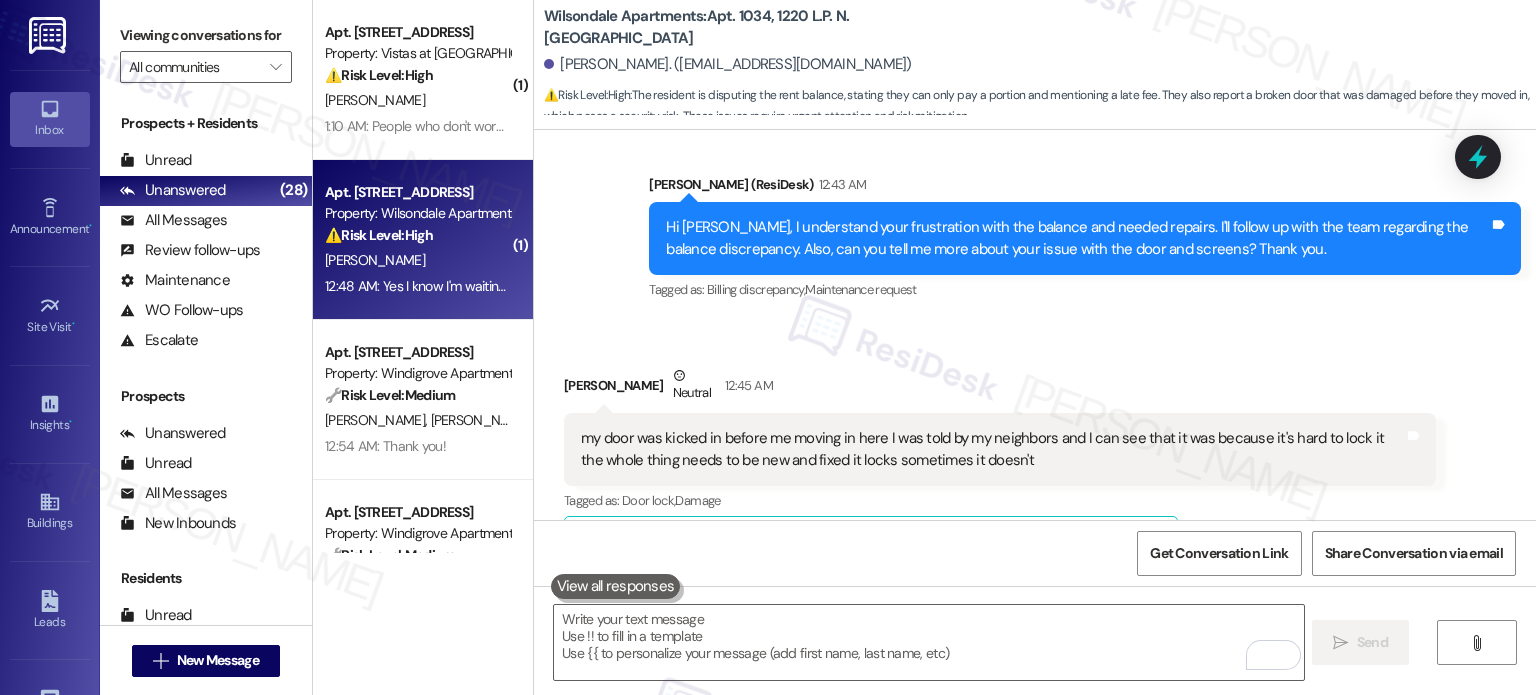 click on "N. Dowdell" at bounding box center [417, 260] 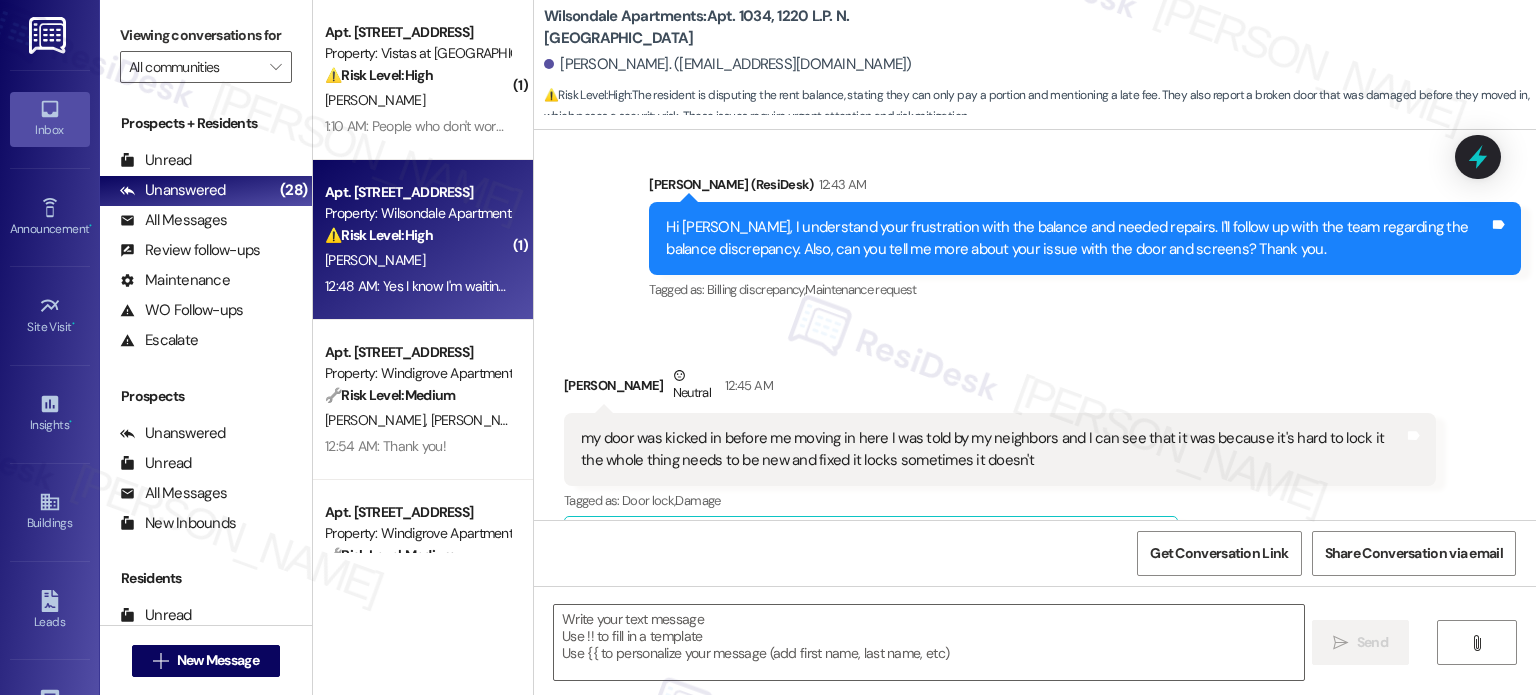 type on "Fetching suggested responses. Please feel free to read through the conversation in the meantime." 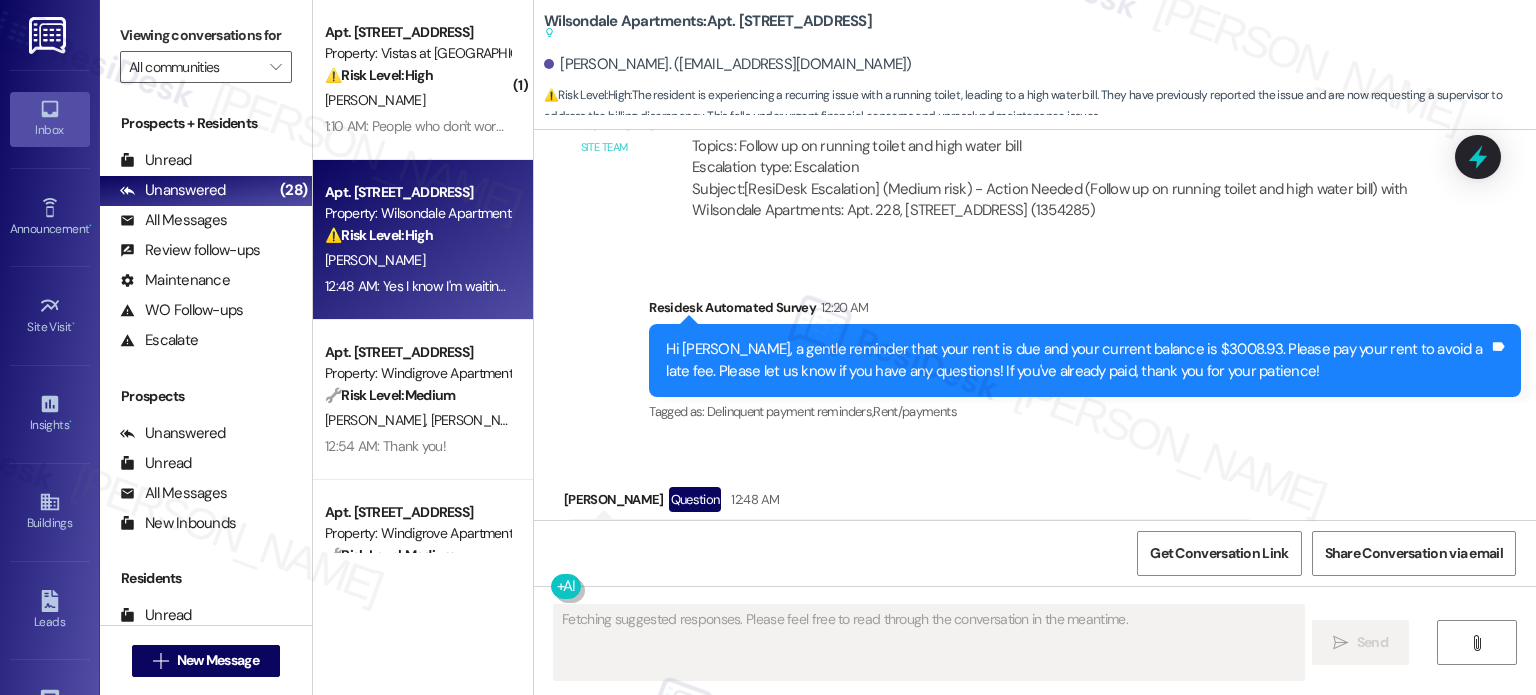 scroll, scrollTop: 10186, scrollLeft: 0, axis: vertical 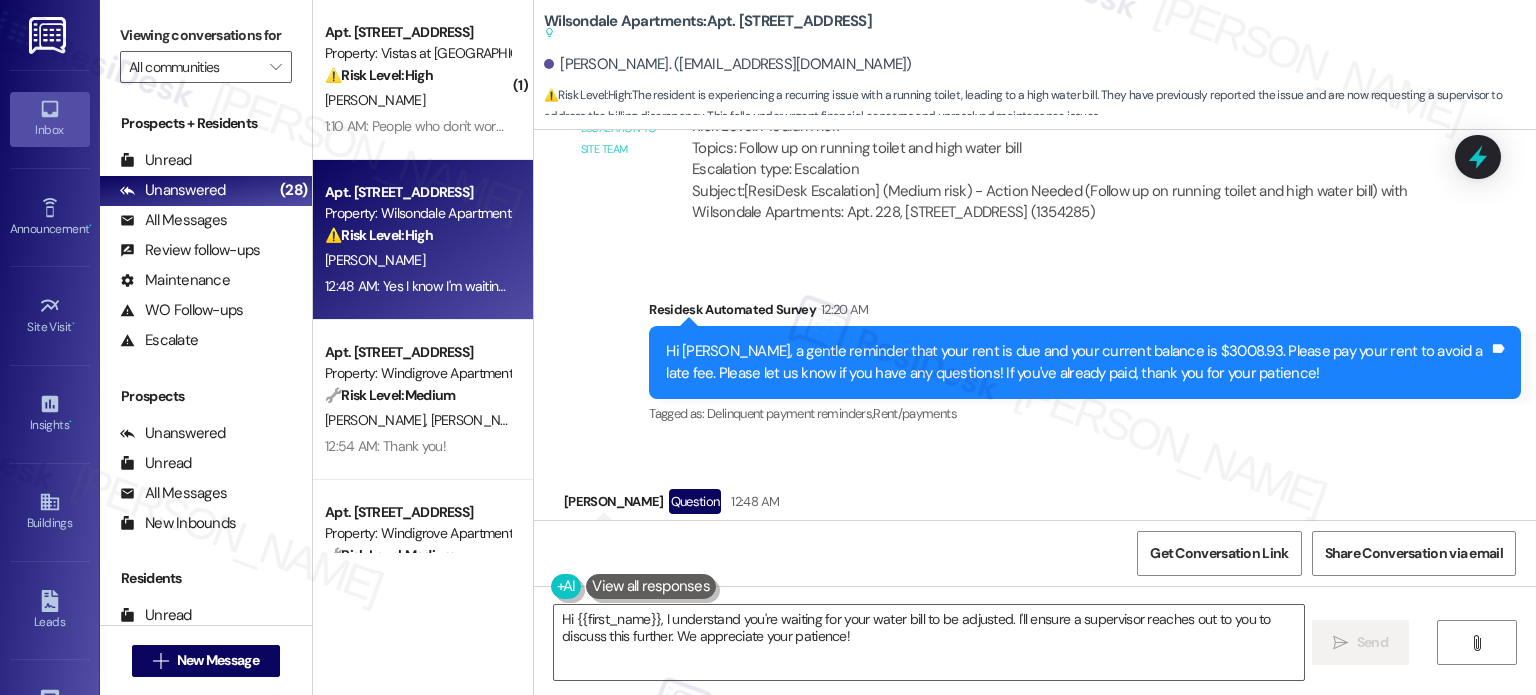 click on "Yes I know I'm waiting on my water bill to be fix and if possible can I have a supervisor to call me please" at bounding box center [902, 546] 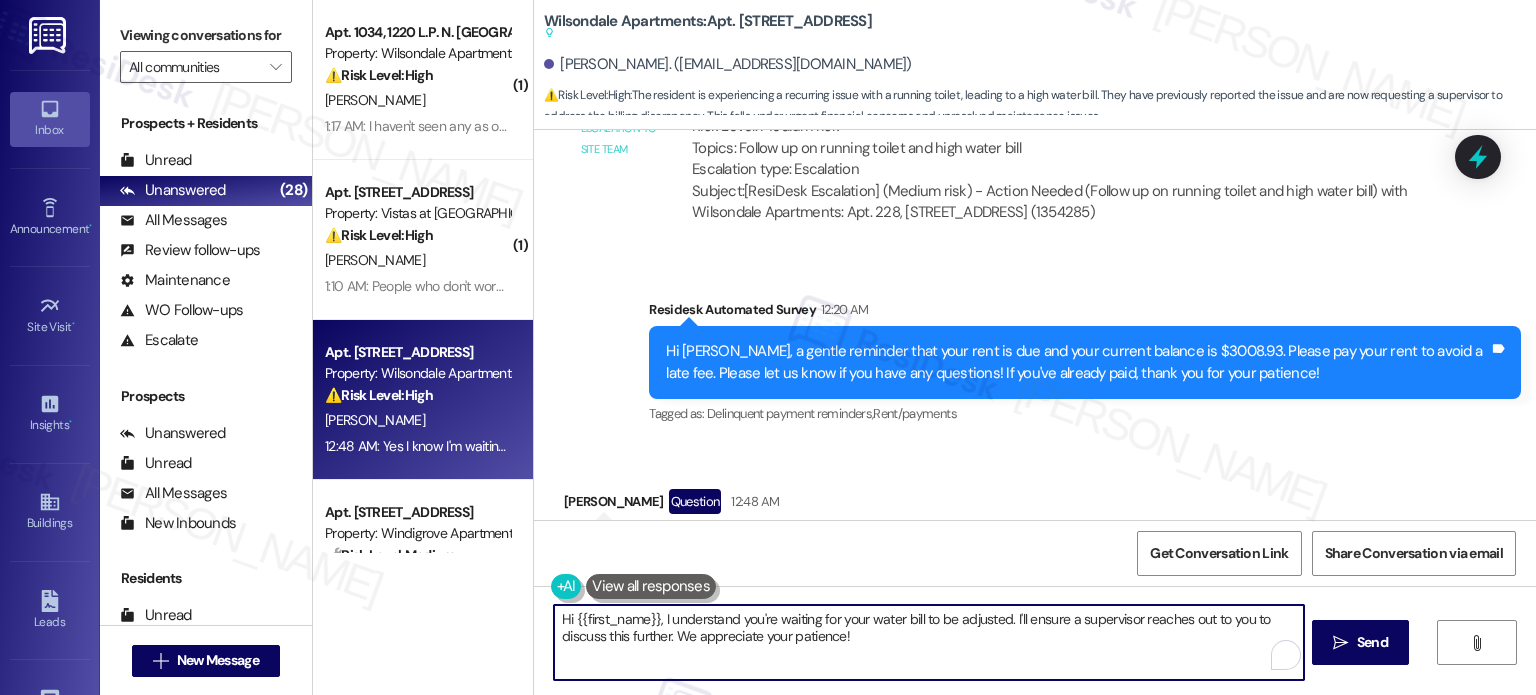 drag, startPoint x: 1005, startPoint y: 615, endPoint x: 1016, endPoint y: 679, distance: 64.93843 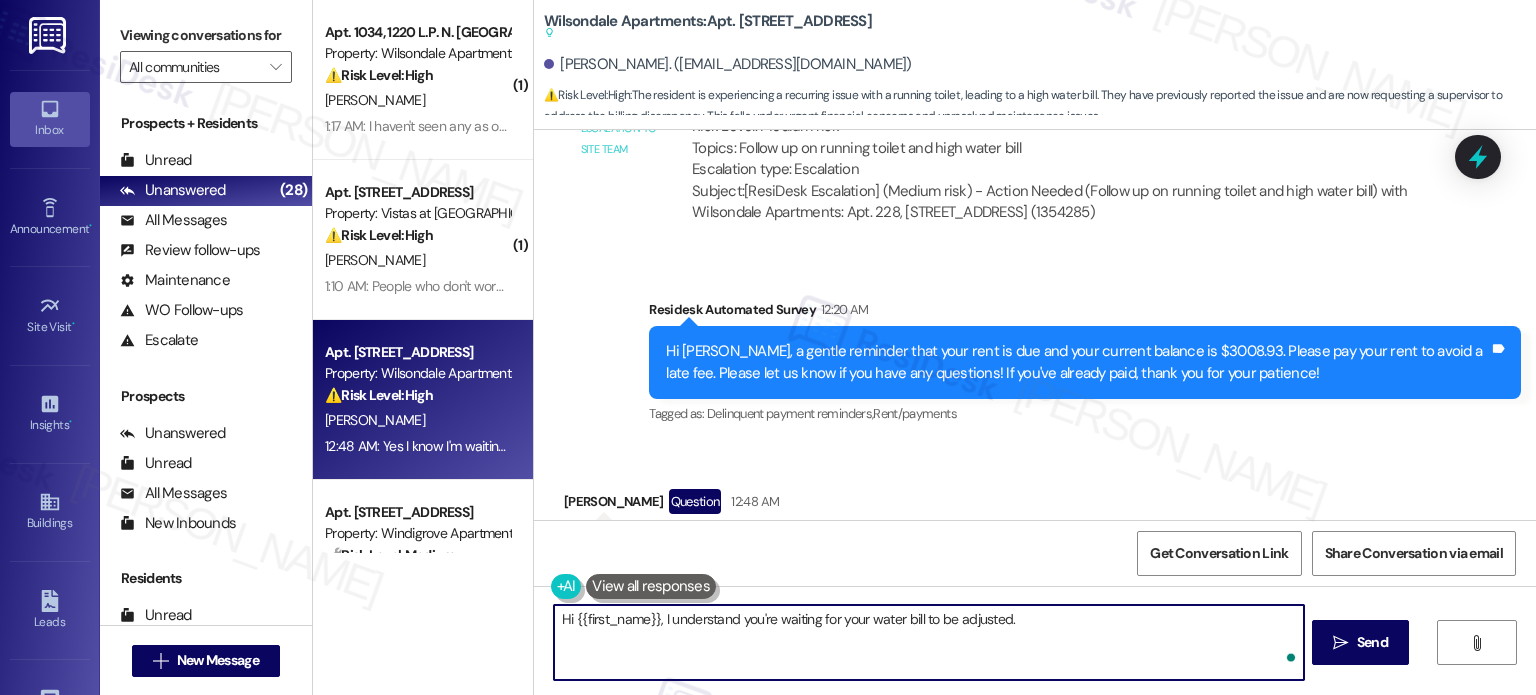 paste on "Can you share more details about the issue you're seeing with your water bill?" 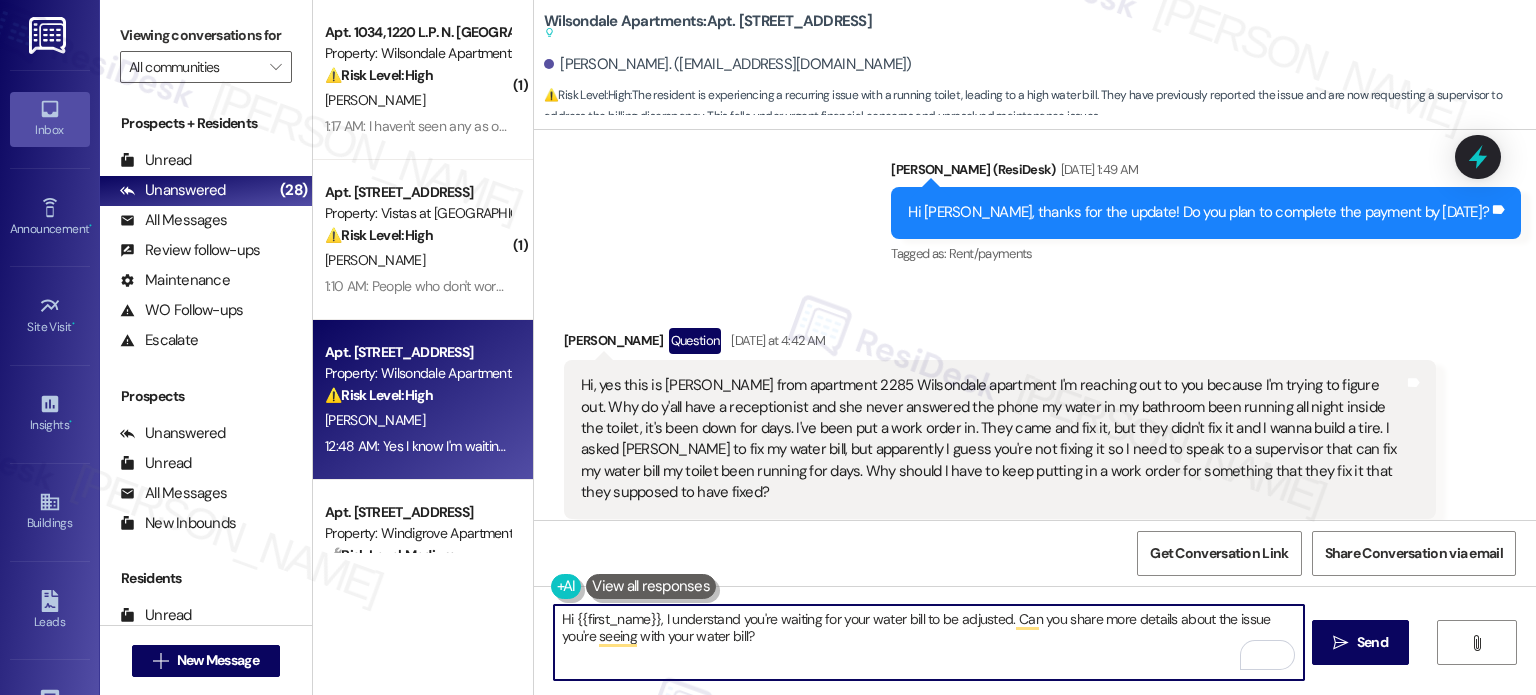 scroll, scrollTop: 8986, scrollLeft: 0, axis: vertical 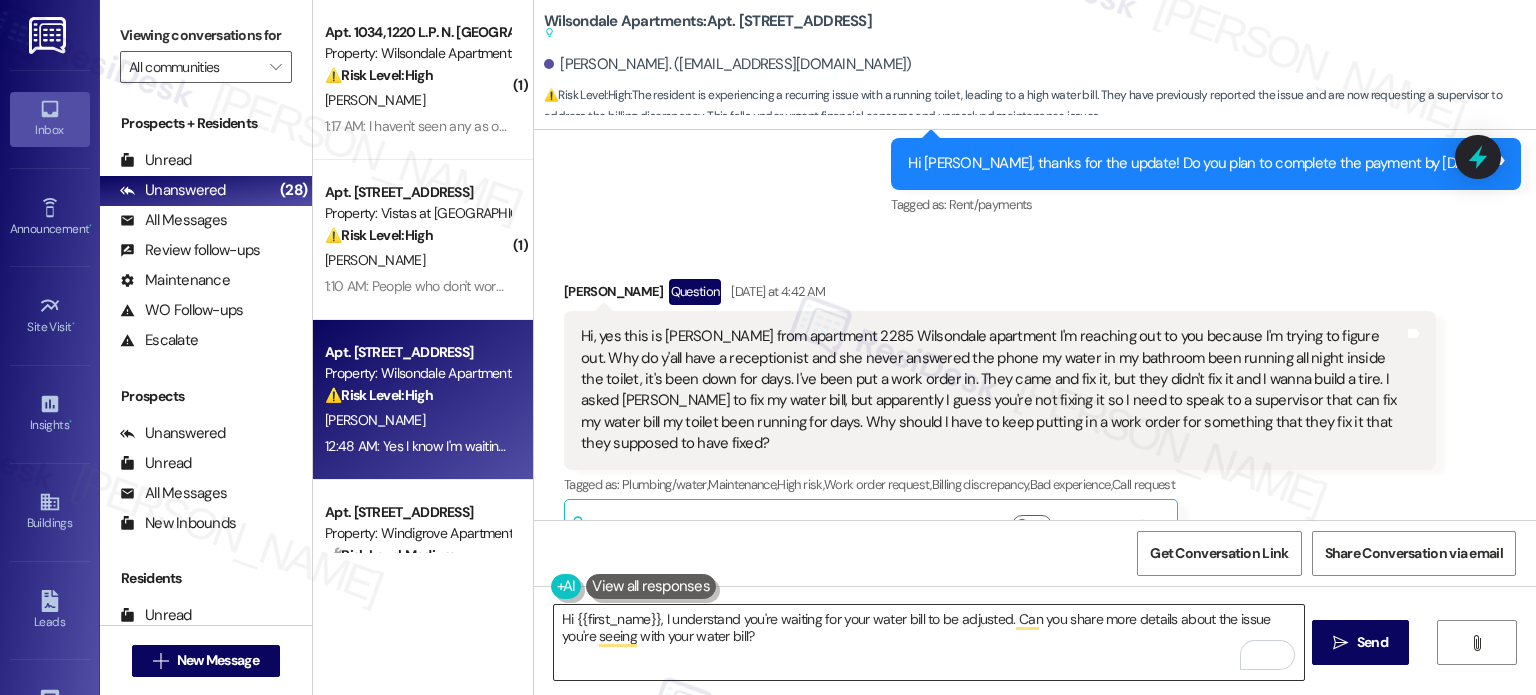 click on "Hi {{first_name}}, I understand you're waiting for your water bill to be adjusted. Can you share more details about the issue you're seeing with your water bill?" at bounding box center [928, 642] 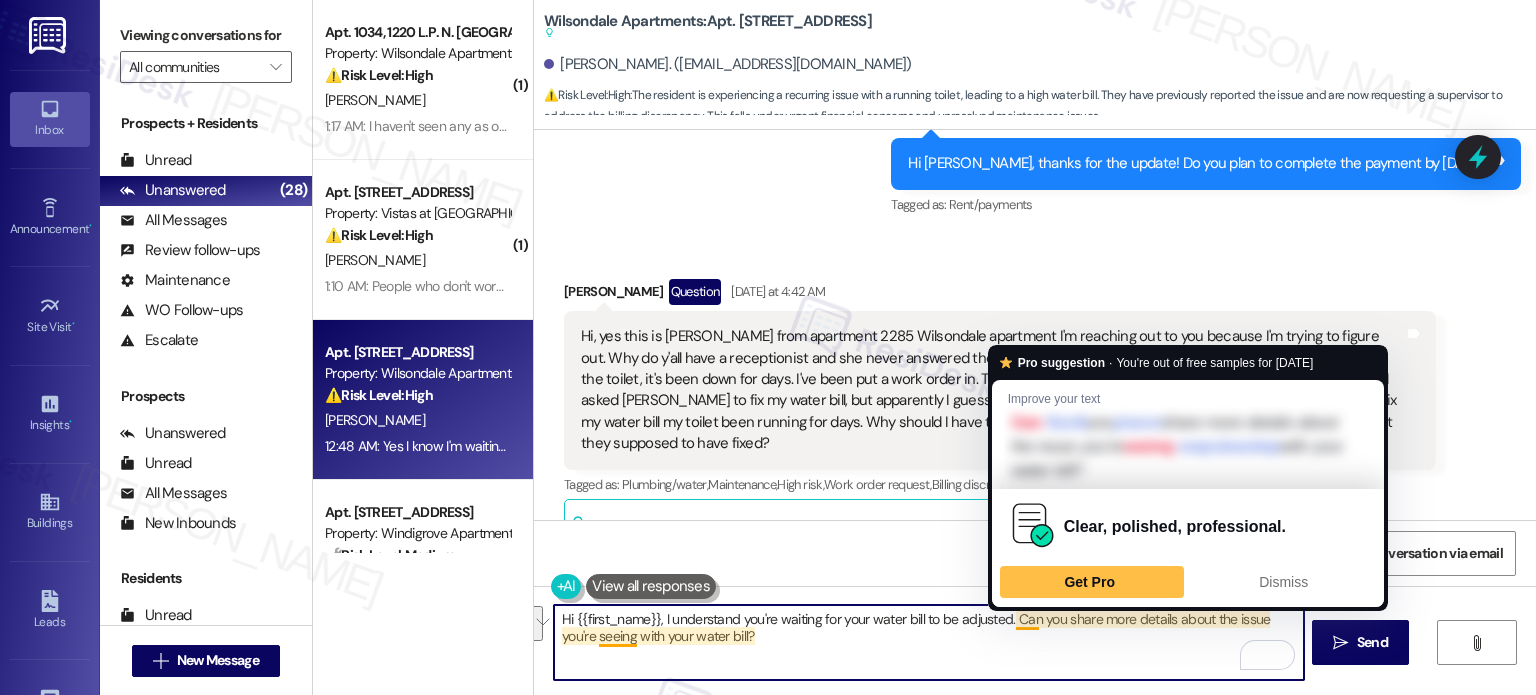 drag, startPoint x: 1007, startPoint y: 617, endPoint x: 1011, endPoint y: 639, distance: 22.36068 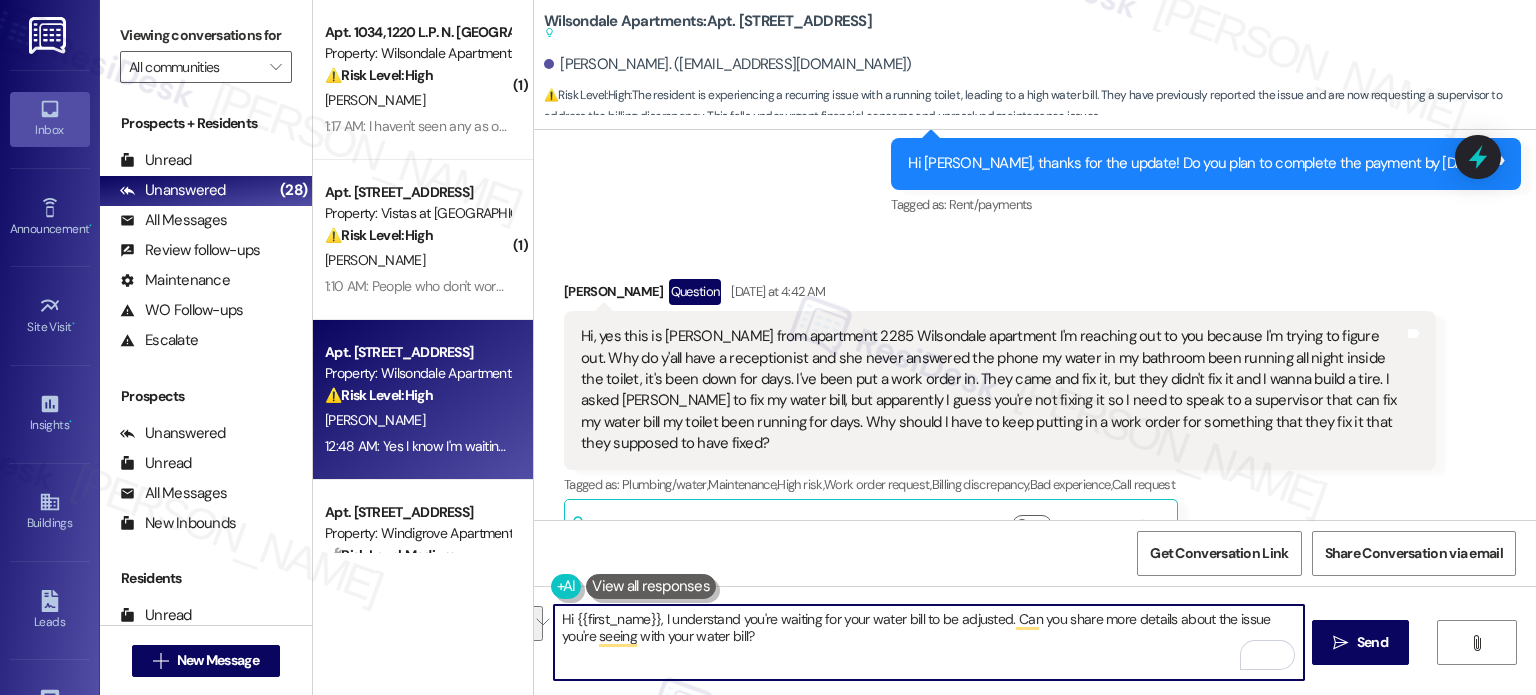 paste on "I will send a follow-up to the team. I'll let you know once I have more information. We appreciate your patience." 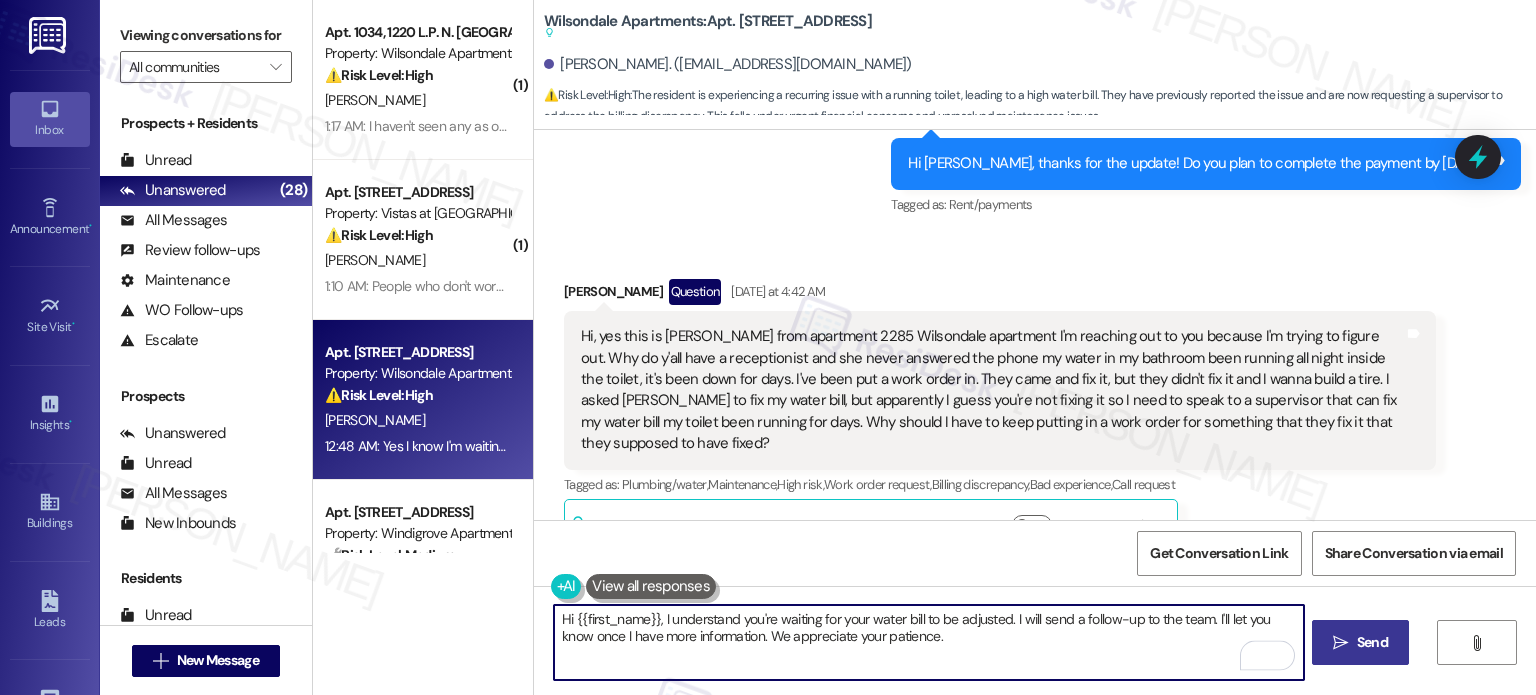 type on "Hi {{first_name}}, I understand you're waiting for your water bill to be adjusted. I will send a follow-up to the team. I'll let you know once I have more information. We appreciate your patience." 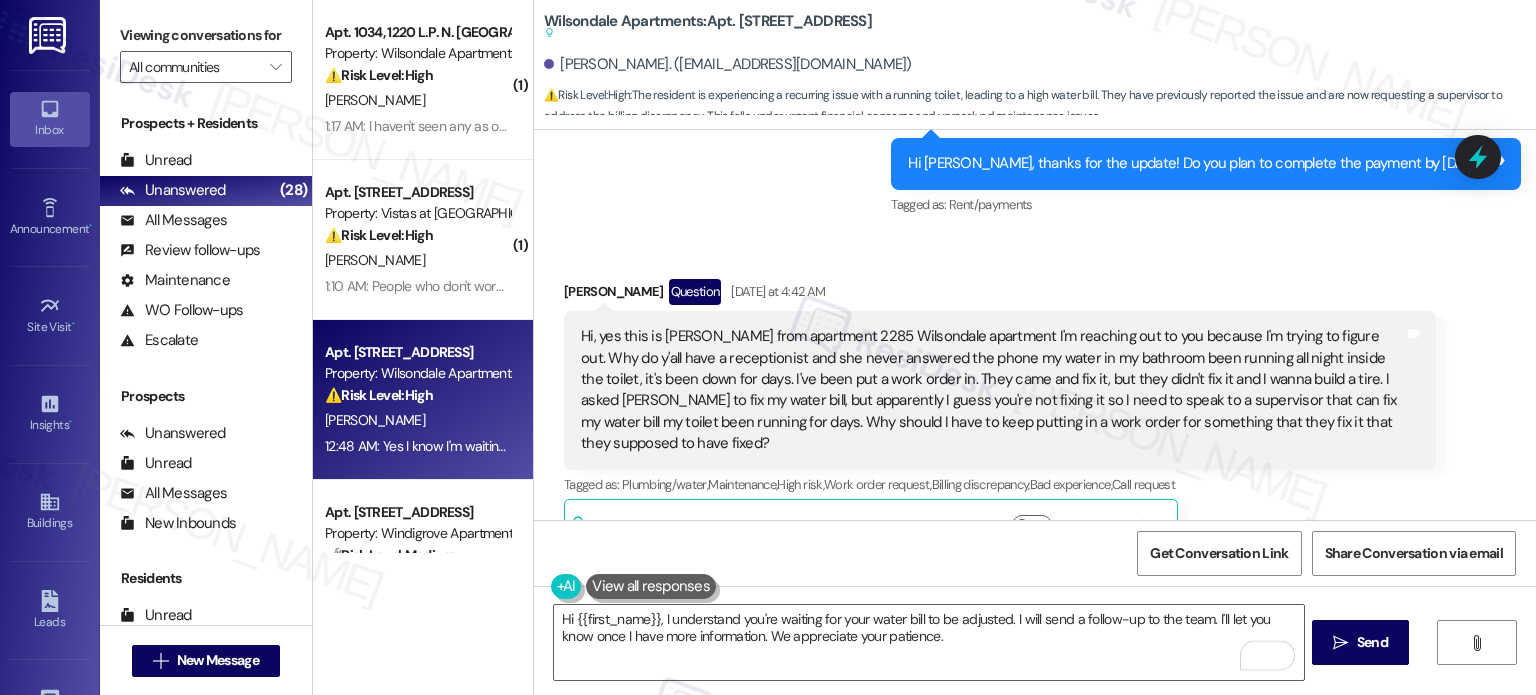 drag, startPoint x: 1390, startPoint y: 647, endPoint x: 1411, endPoint y: 664, distance: 27.018513 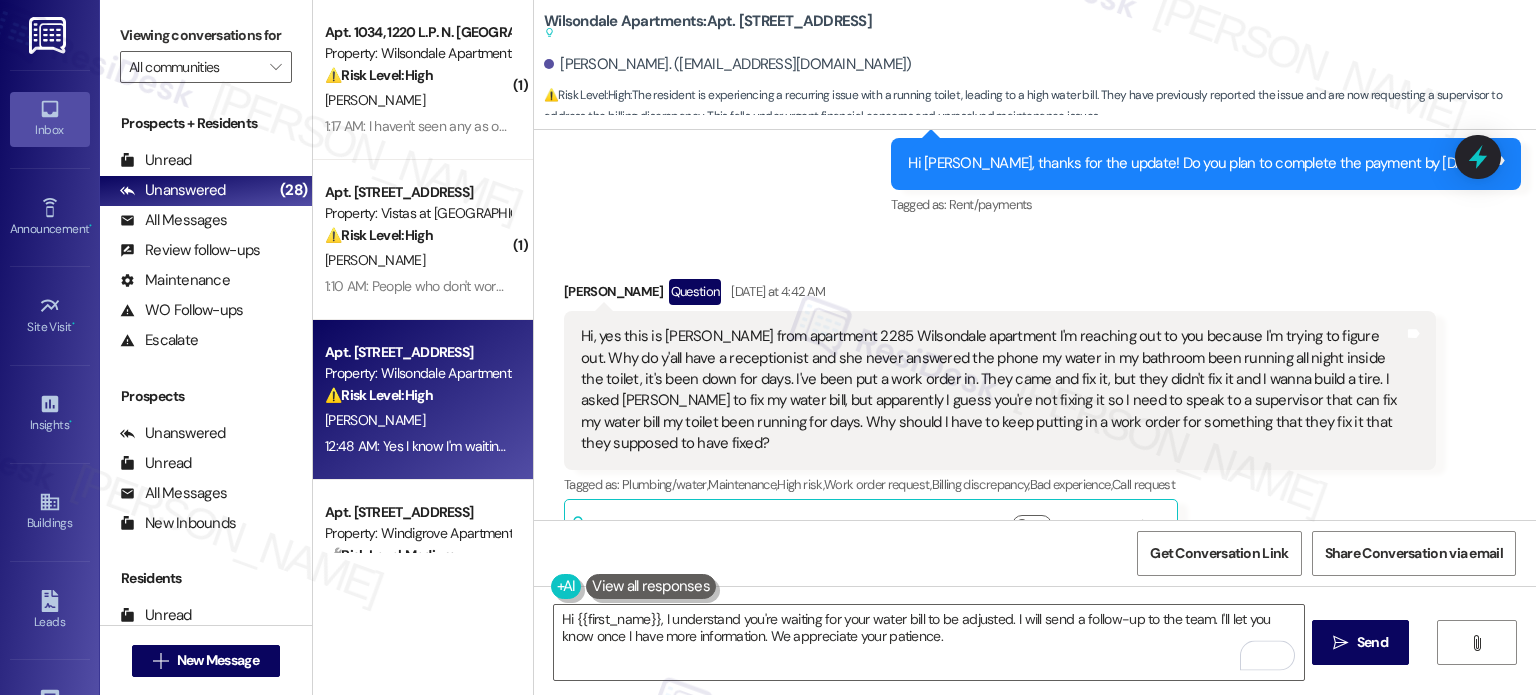click on "Send" at bounding box center (1372, 642) 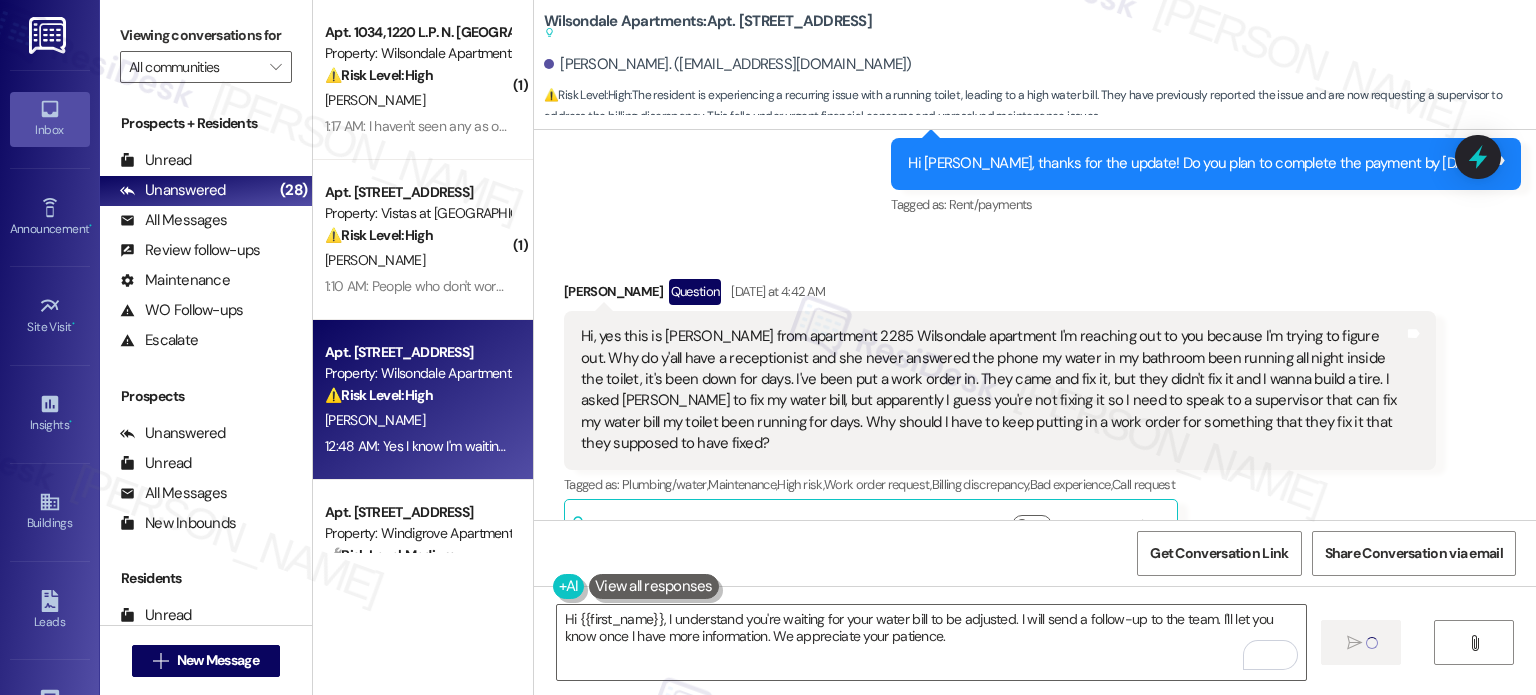 type 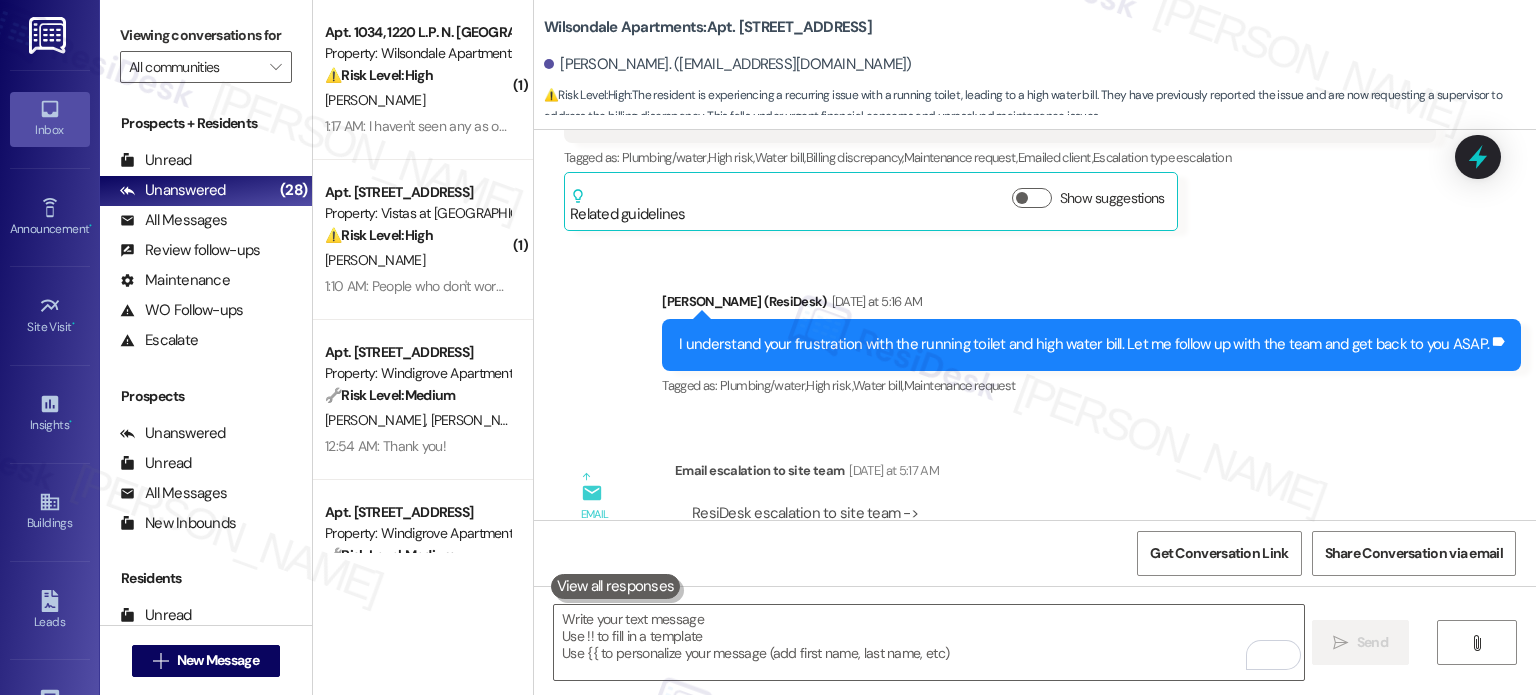 scroll, scrollTop: 9747, scrollLeft: 0, axis: vertical 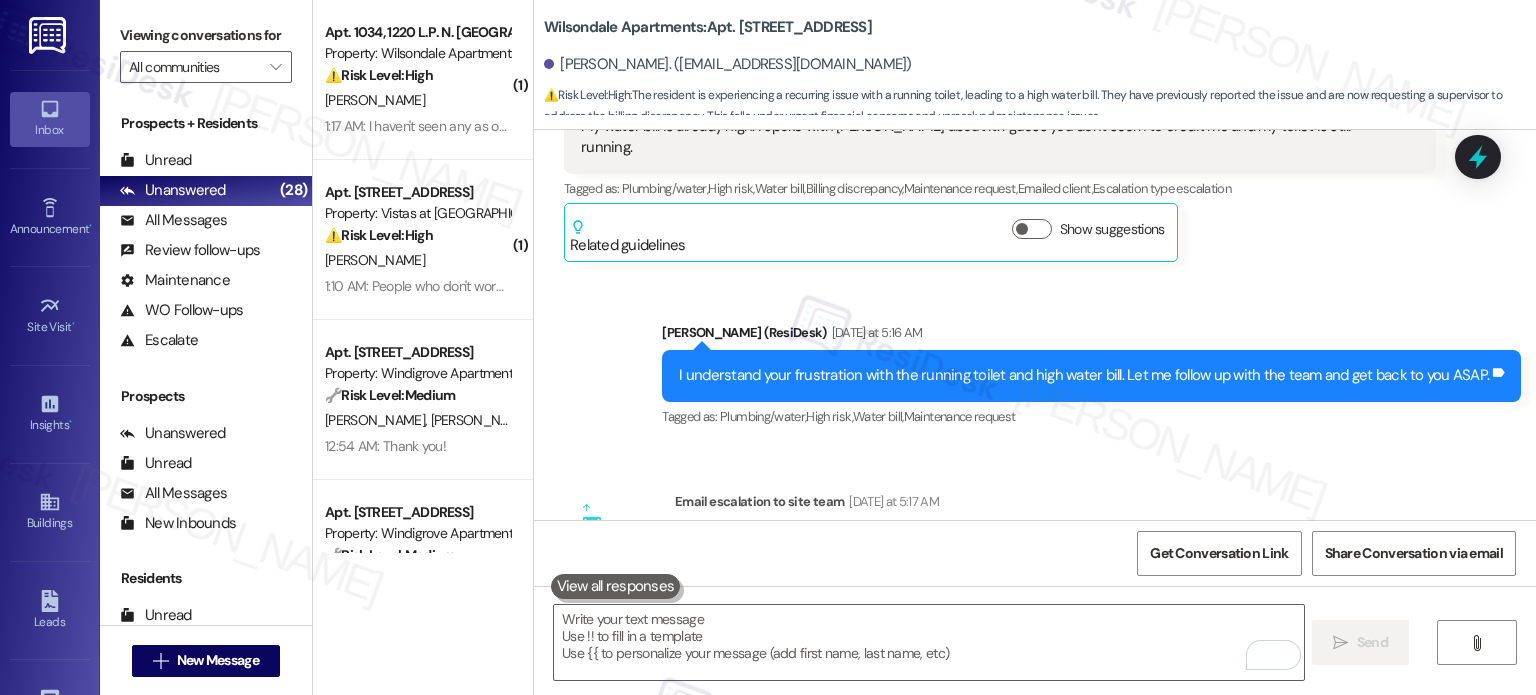 drag, startPoint x: 1008, startPoint y: 447, endPoint x: 917, endPoint y: 451, distance: 91.08787 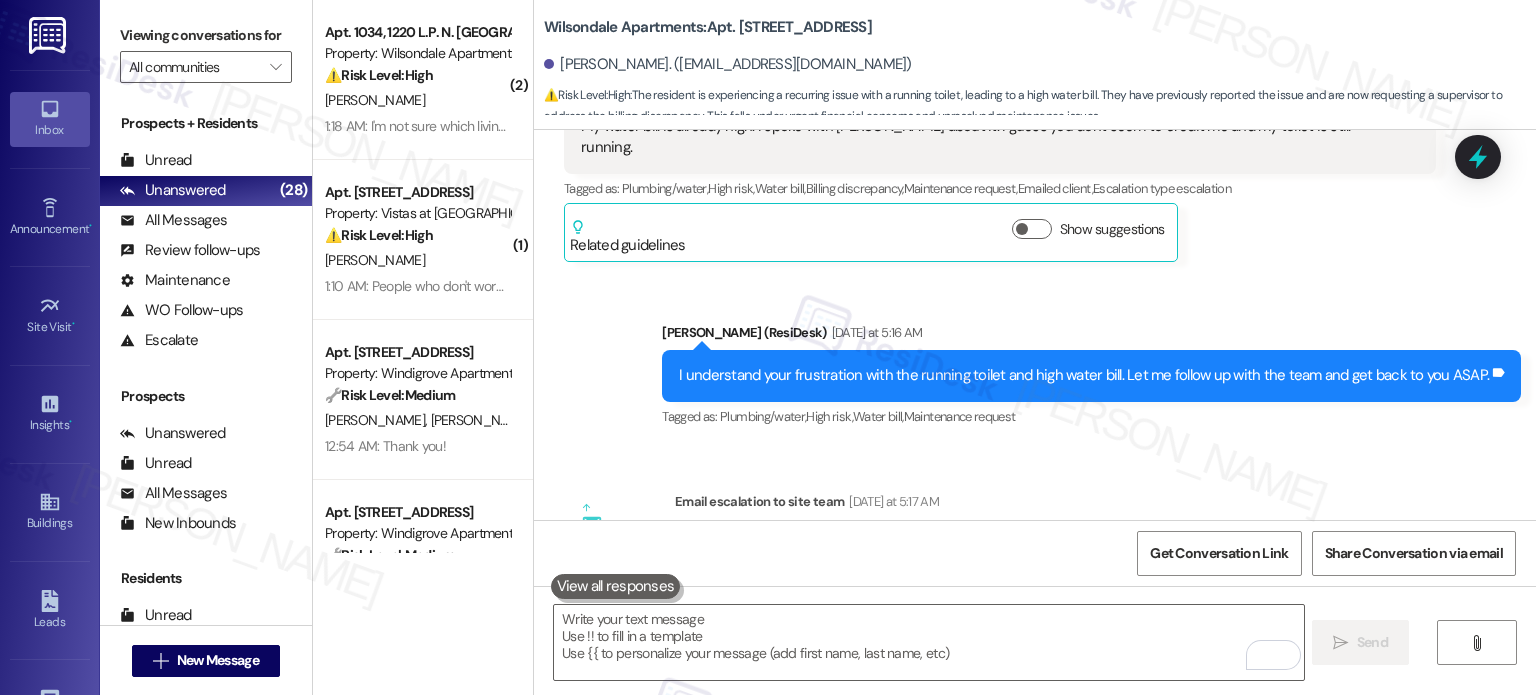 click on "ResiDesk escalation to site team ->
Risk Level: Medium risk
Topics: Follow up on running toilet and high water bill
Escalation type: Escalation" at bounding box center [1055, 577] 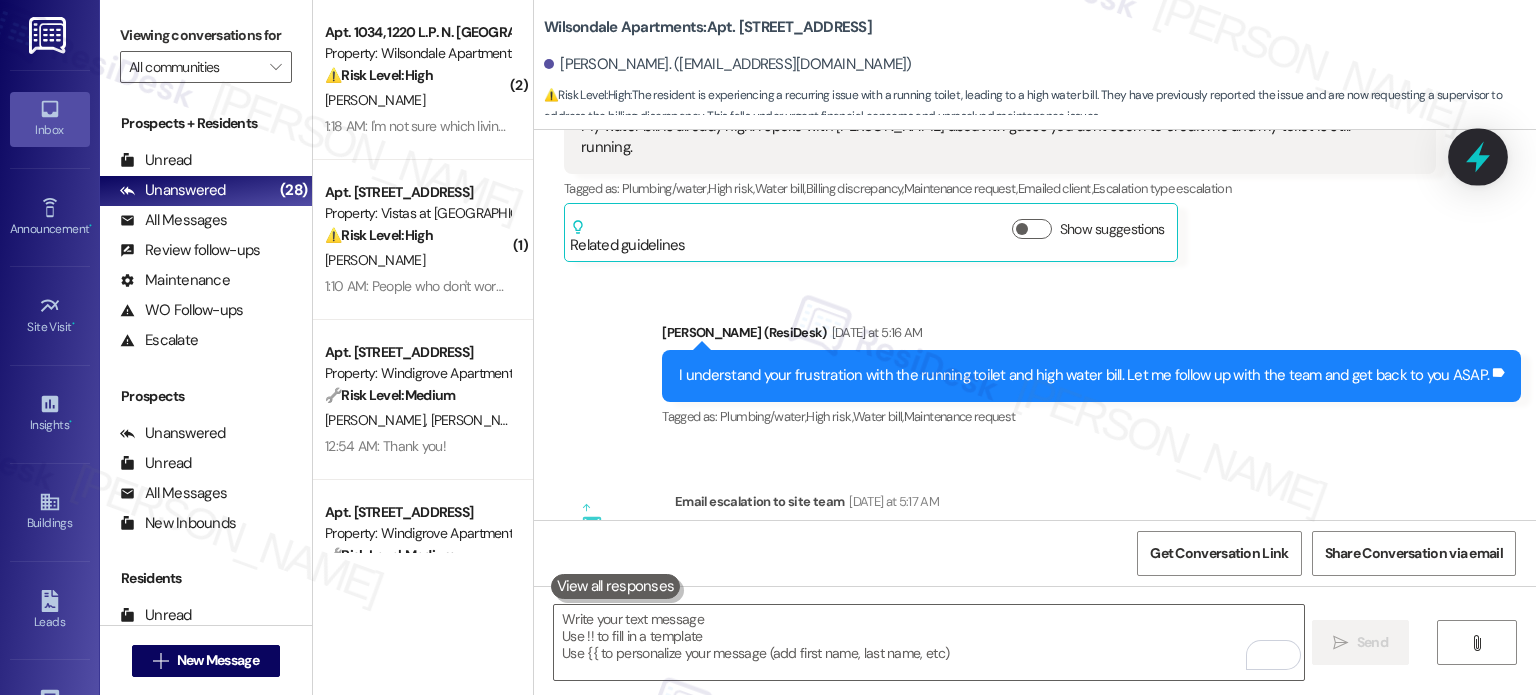 drag, startPoint x: 1480, startPoint y: 157, endPoint x: 1482, endPoint y: 169, distance: 12.165525 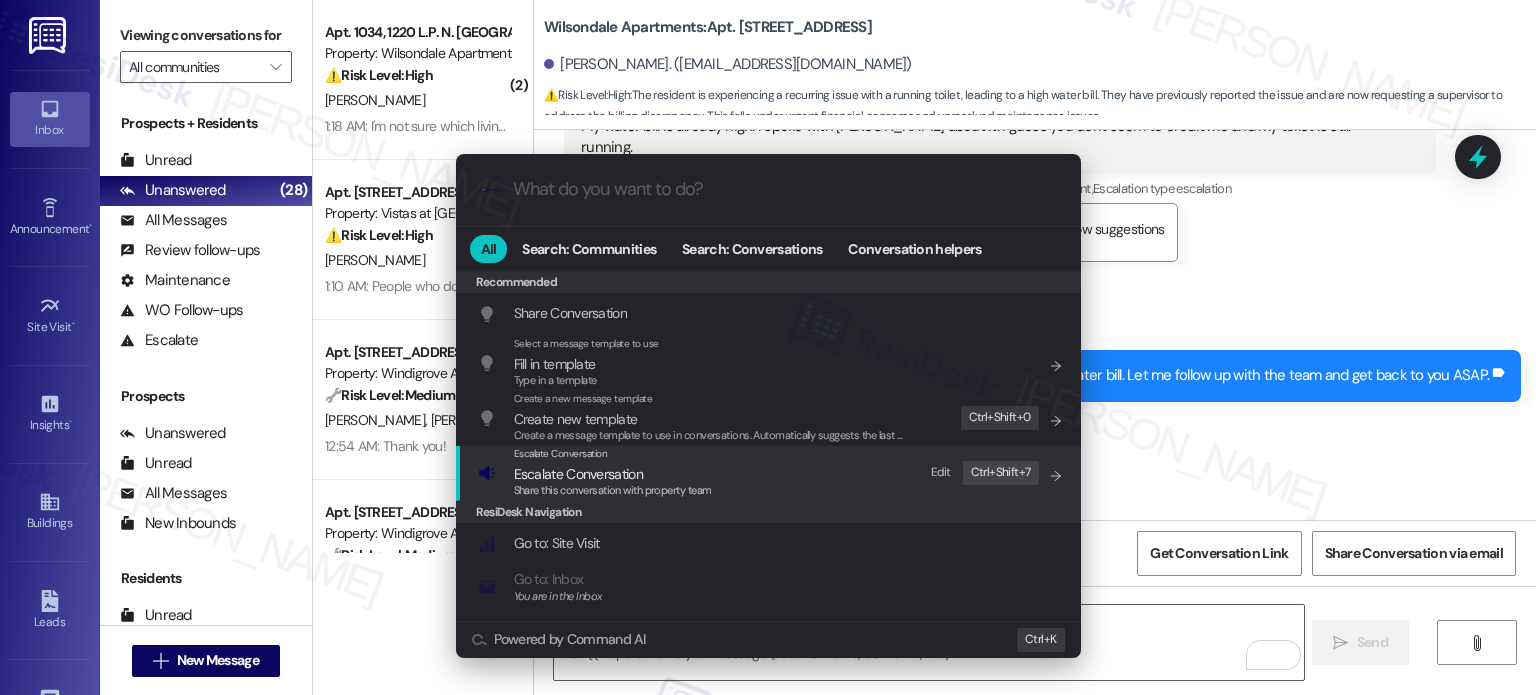 click on "Share this conversation with property team" at bounding box center [613, 490] 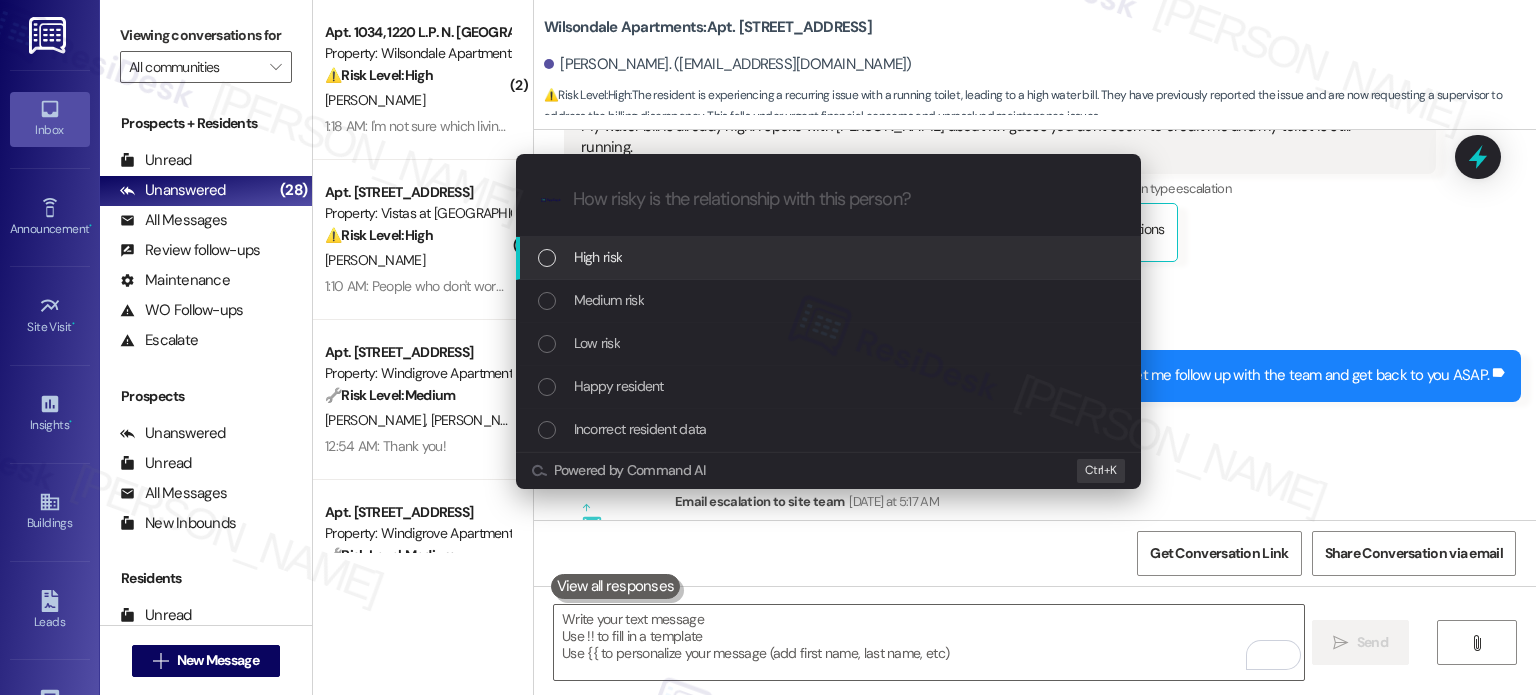 click on "High risk" at bounding box center [598, 257] 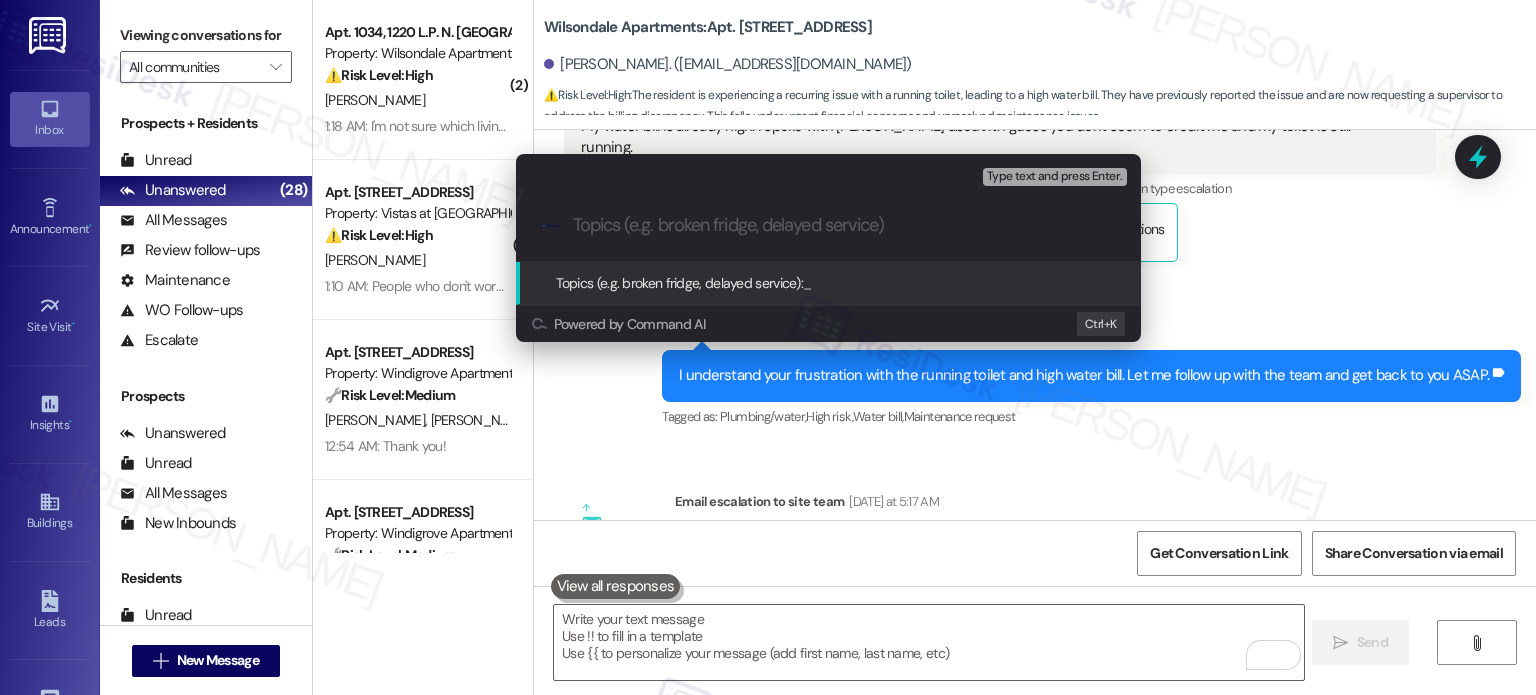 paste on "Follow up on running toilet and high water bill" 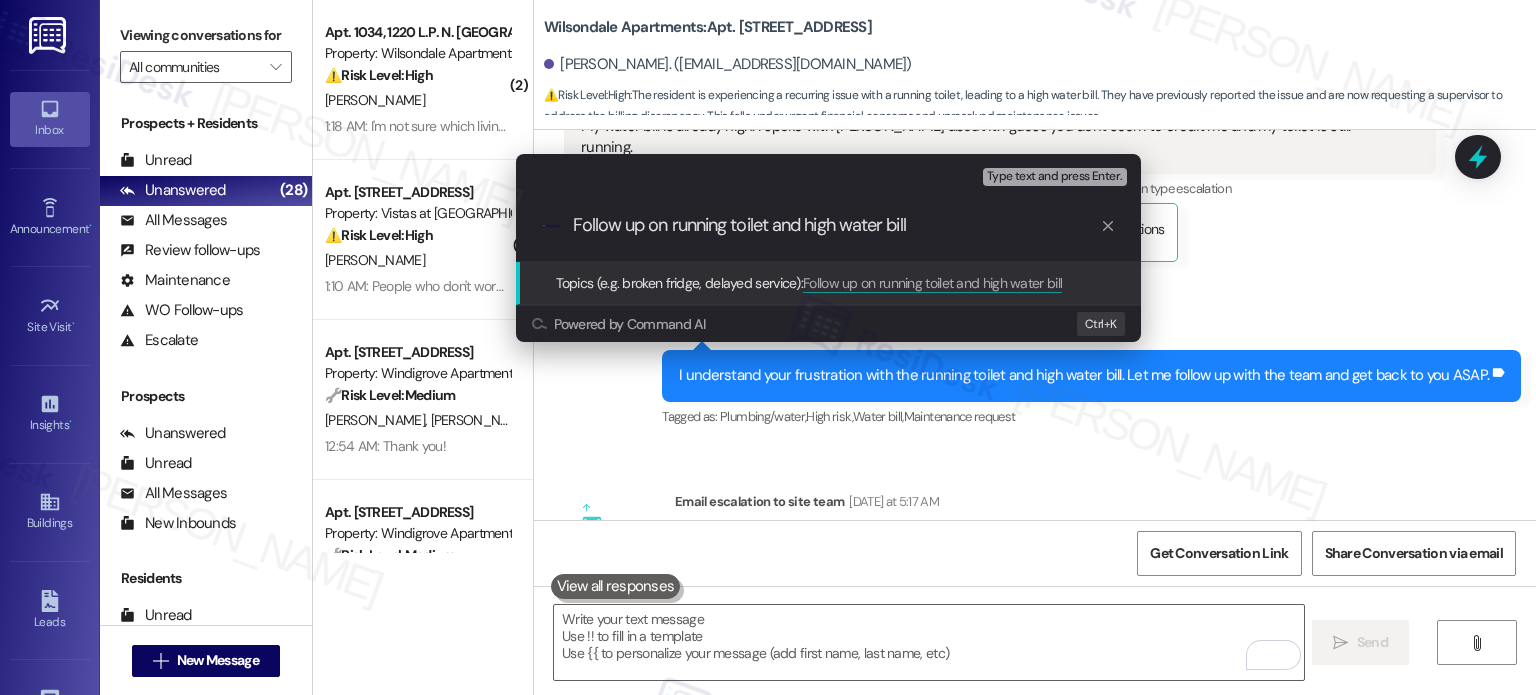 drag, startPoint x: 671, startPoint y: 221, endPoint x: 799, endPoint y: 221, distance: 128 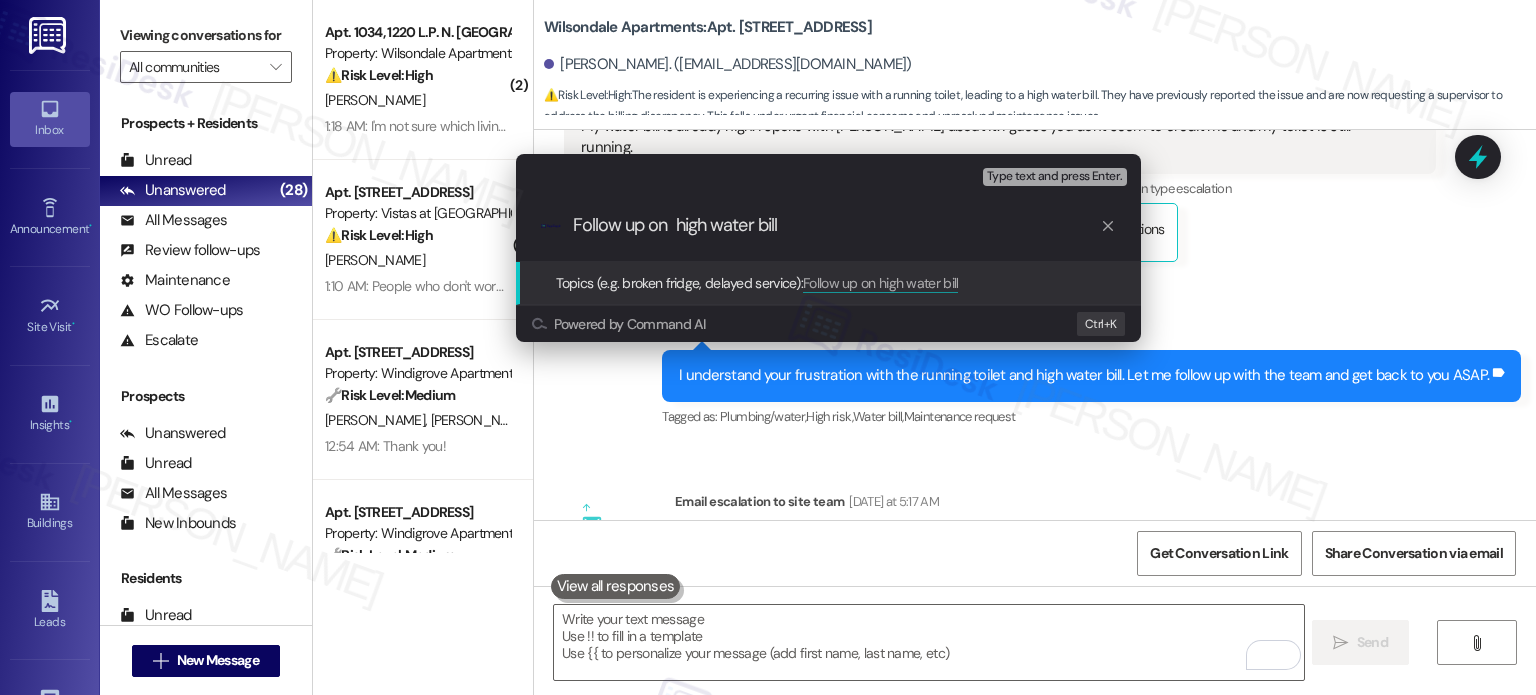 type 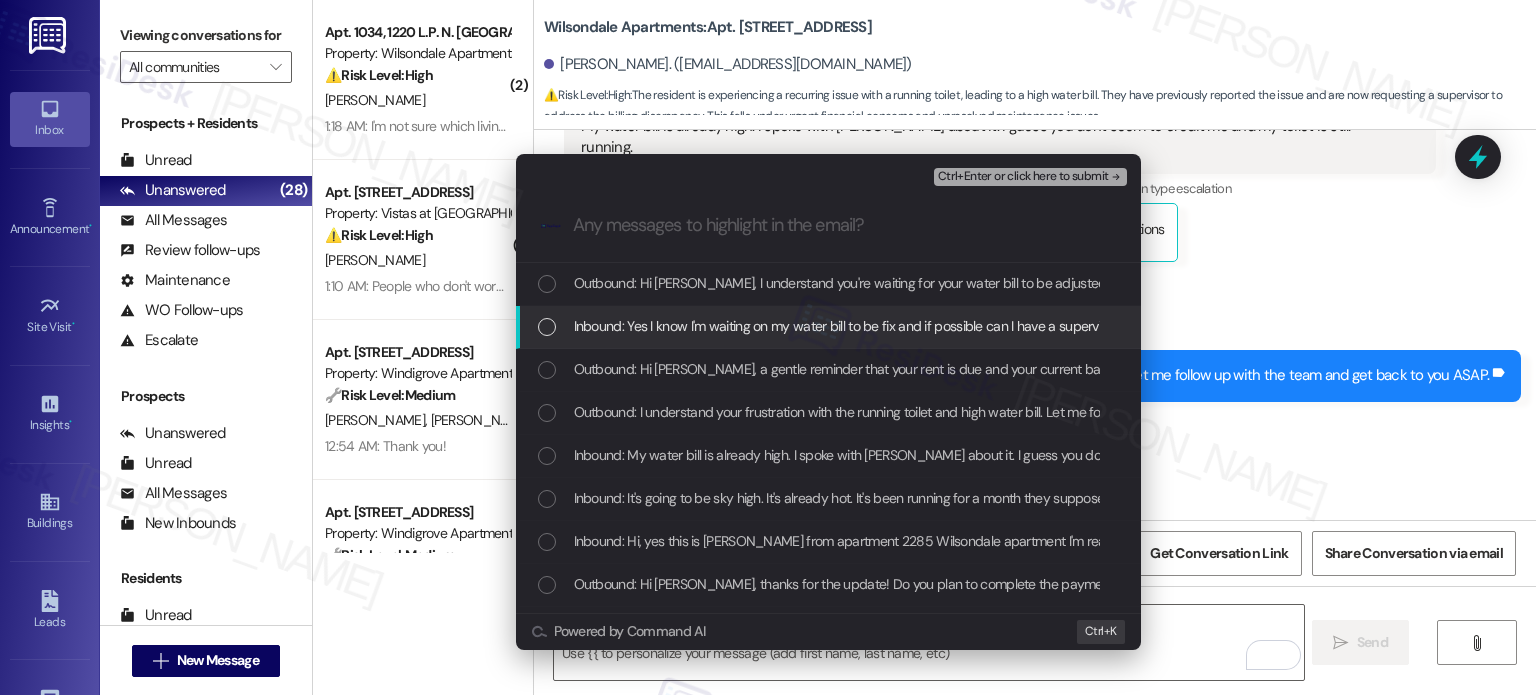 click on "Inbound: Yes I know I'm waiting on my water bill to be fix and if possible can I have a supervisor to call me please" at bounding box center (897, 326) 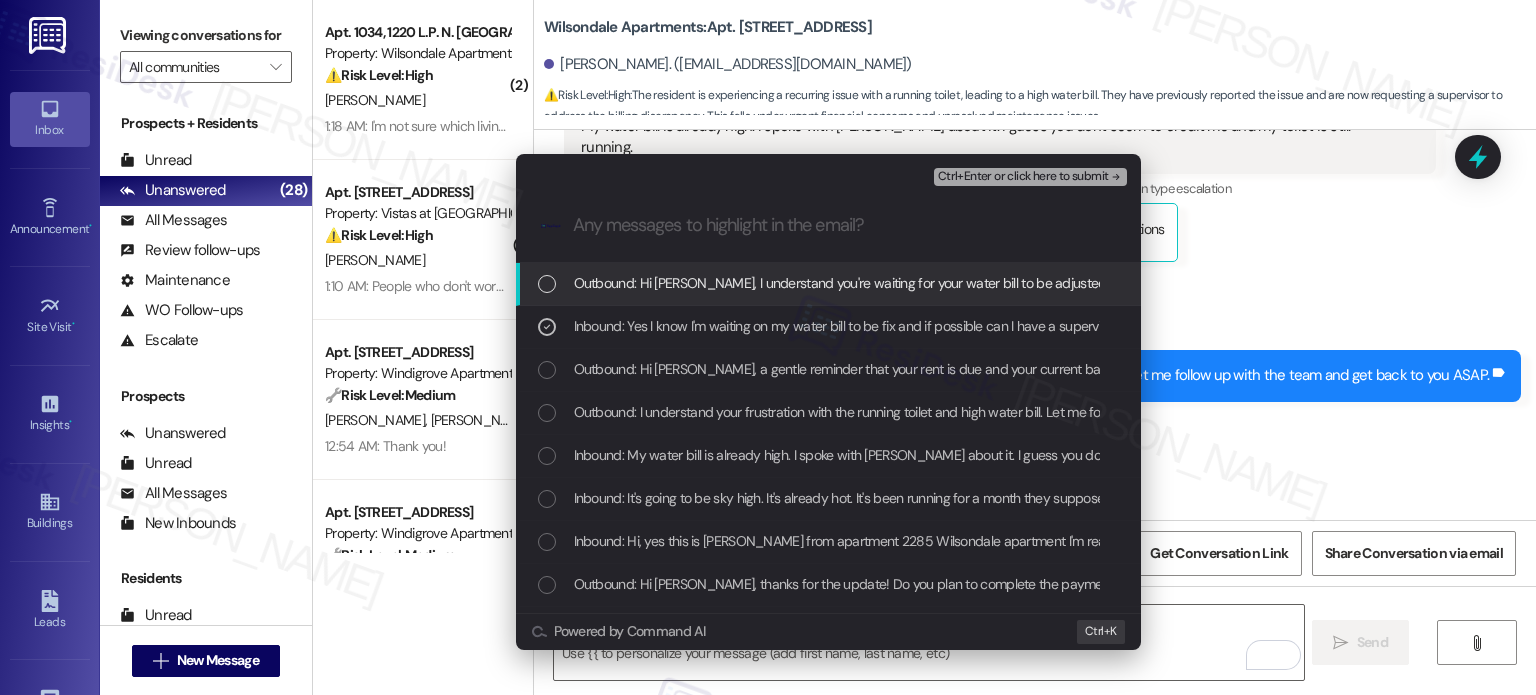 click on "Ctrl+Enter or click here to submit" at bounding box center [1023, 177] 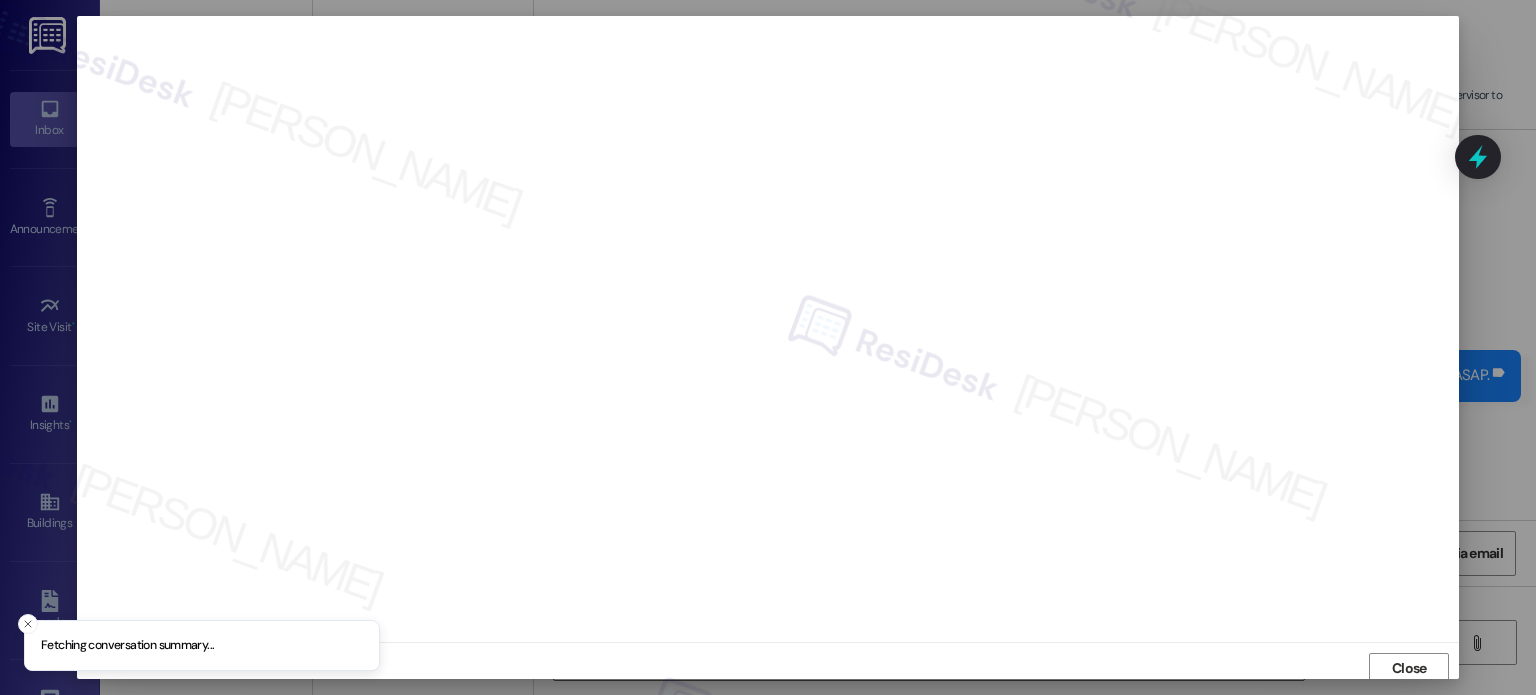 scroll, scrollTop: 5, scrollLeft: 0, axis: vertical 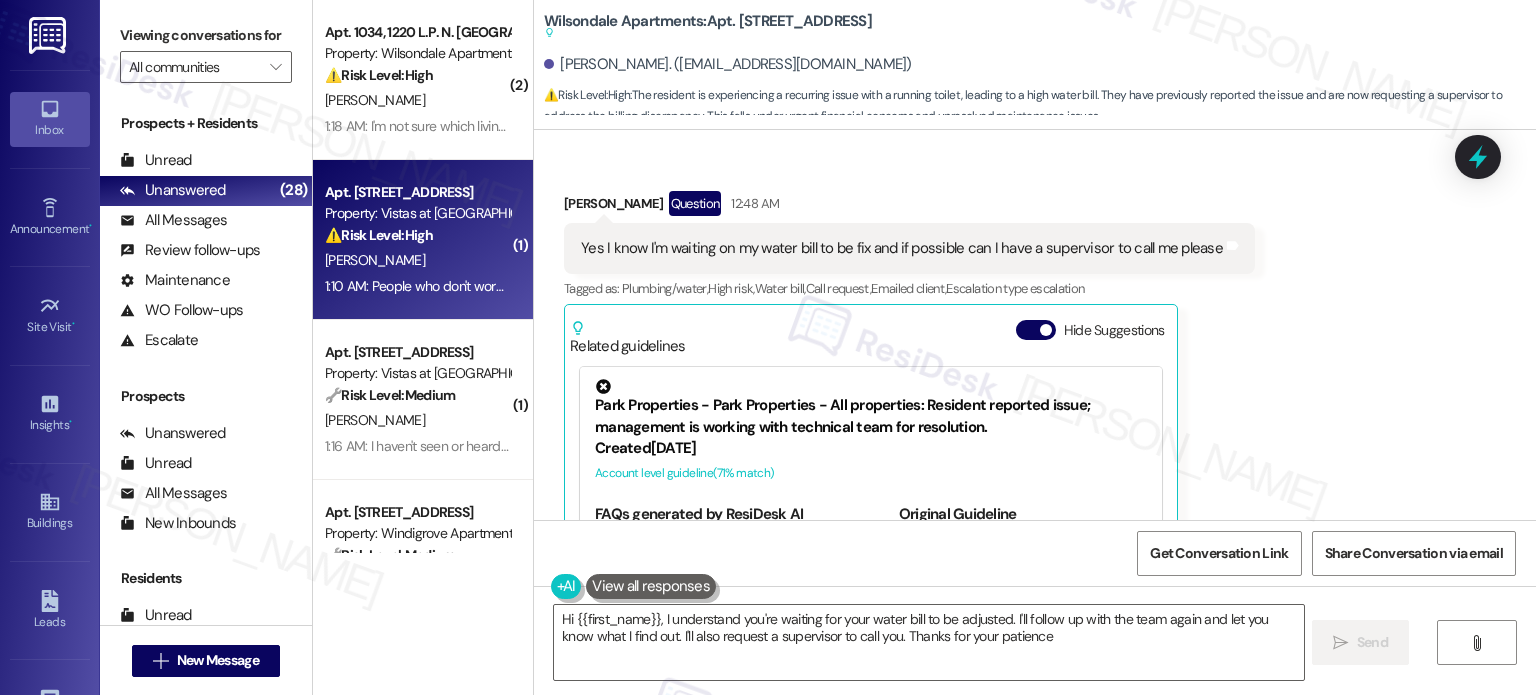 type on "Hi {{first_name}}, I understand you're waiting for your water bill to be adjusted. I'll follow up with the team again and let you know what I find out. I'll also request a supervisor to call you. Thanks for your patience!" 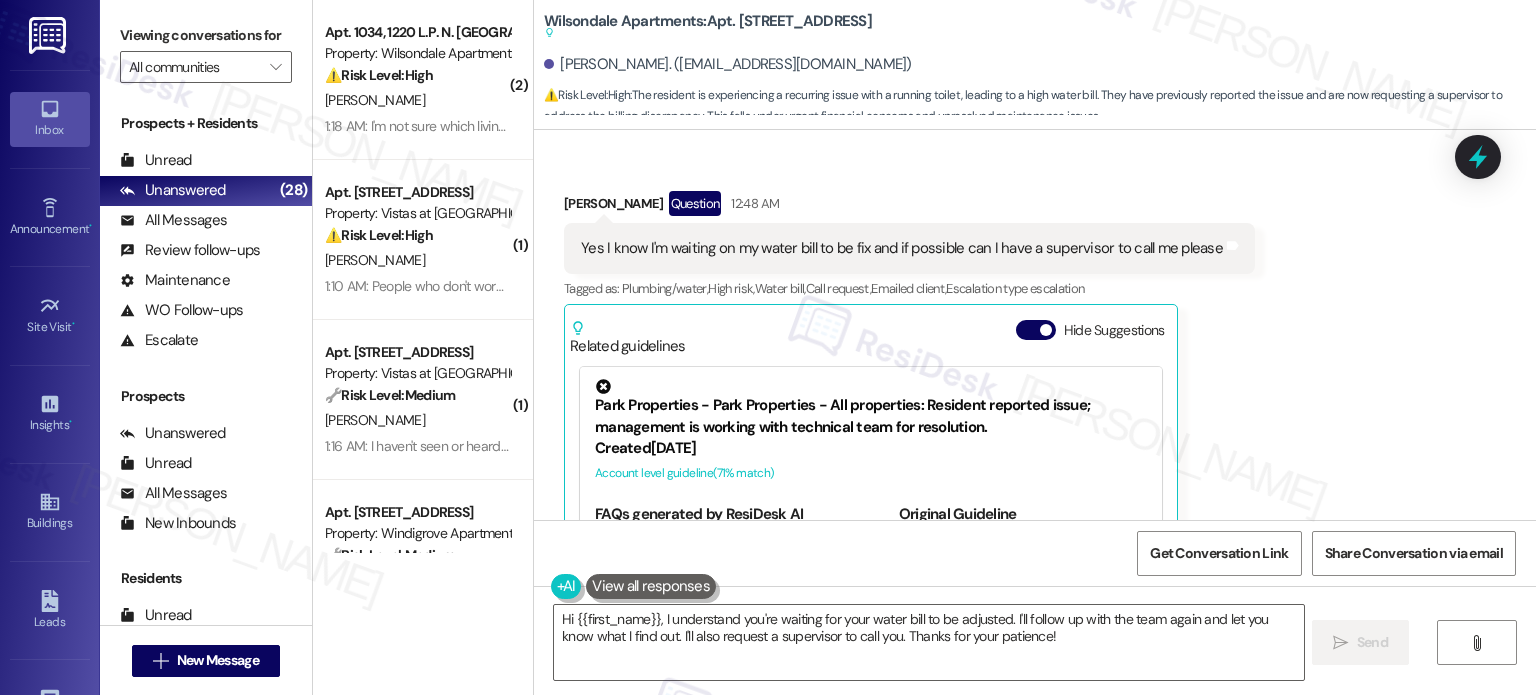 scroll, scrollTop: 10676, scrollLeft: 0, axis: vertical 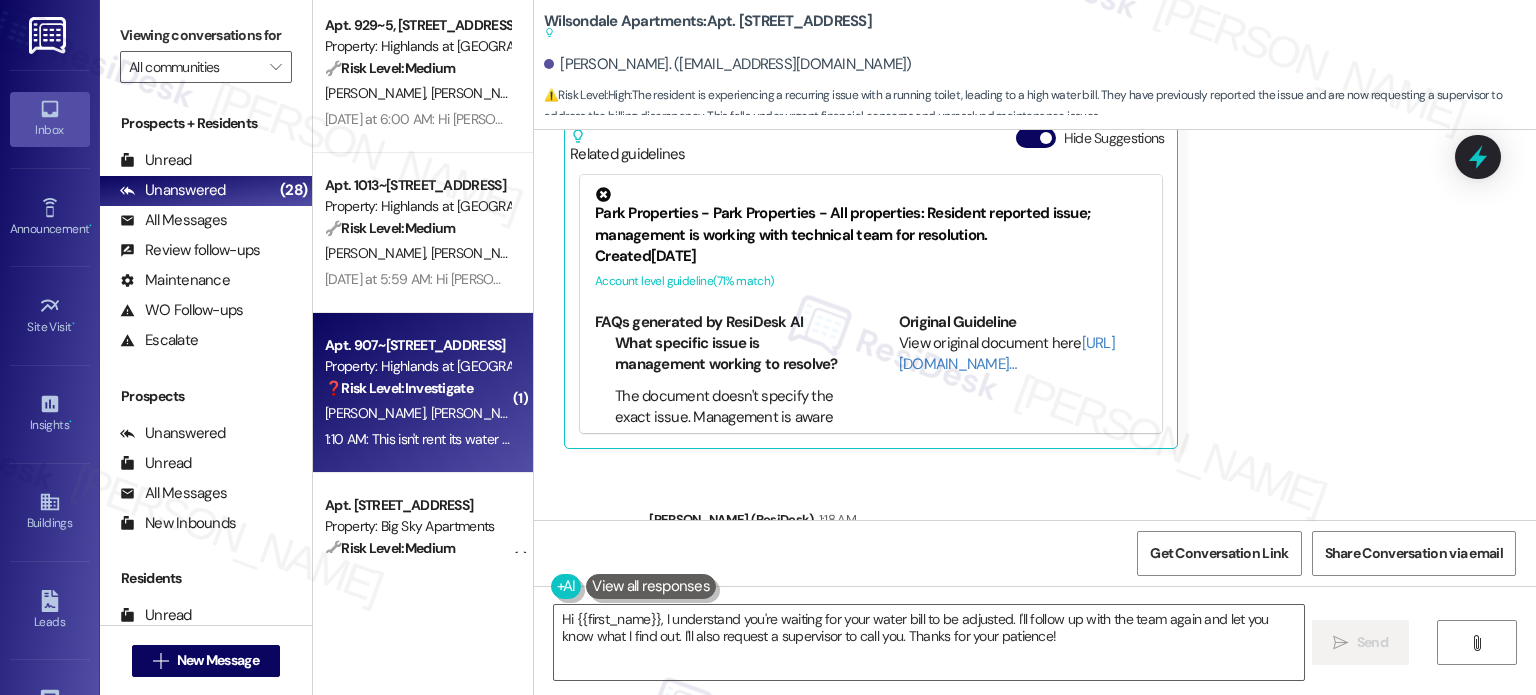 click on "[PERSON_NAME]" at bounding box center (481, 413) 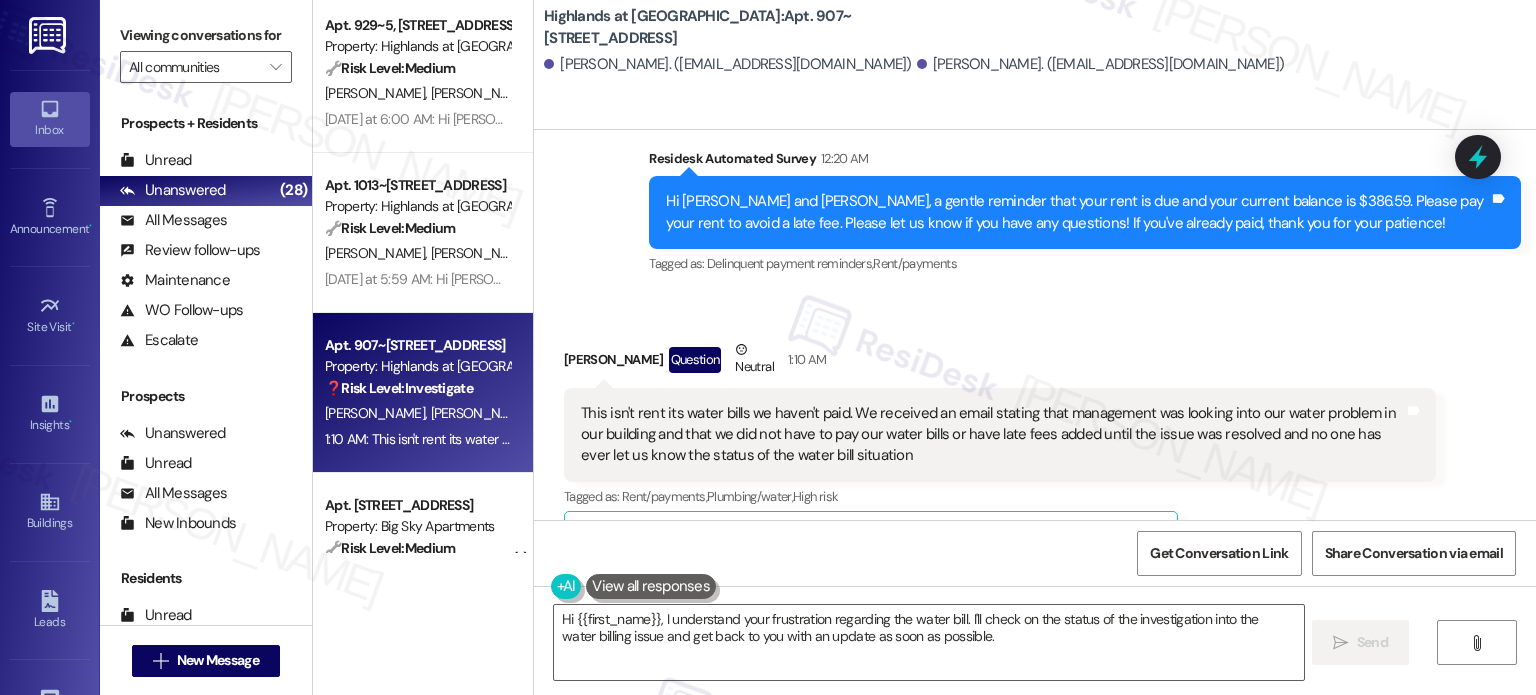scroll, scrollTop: 16077, scrollLeft: 0, axis: vertical 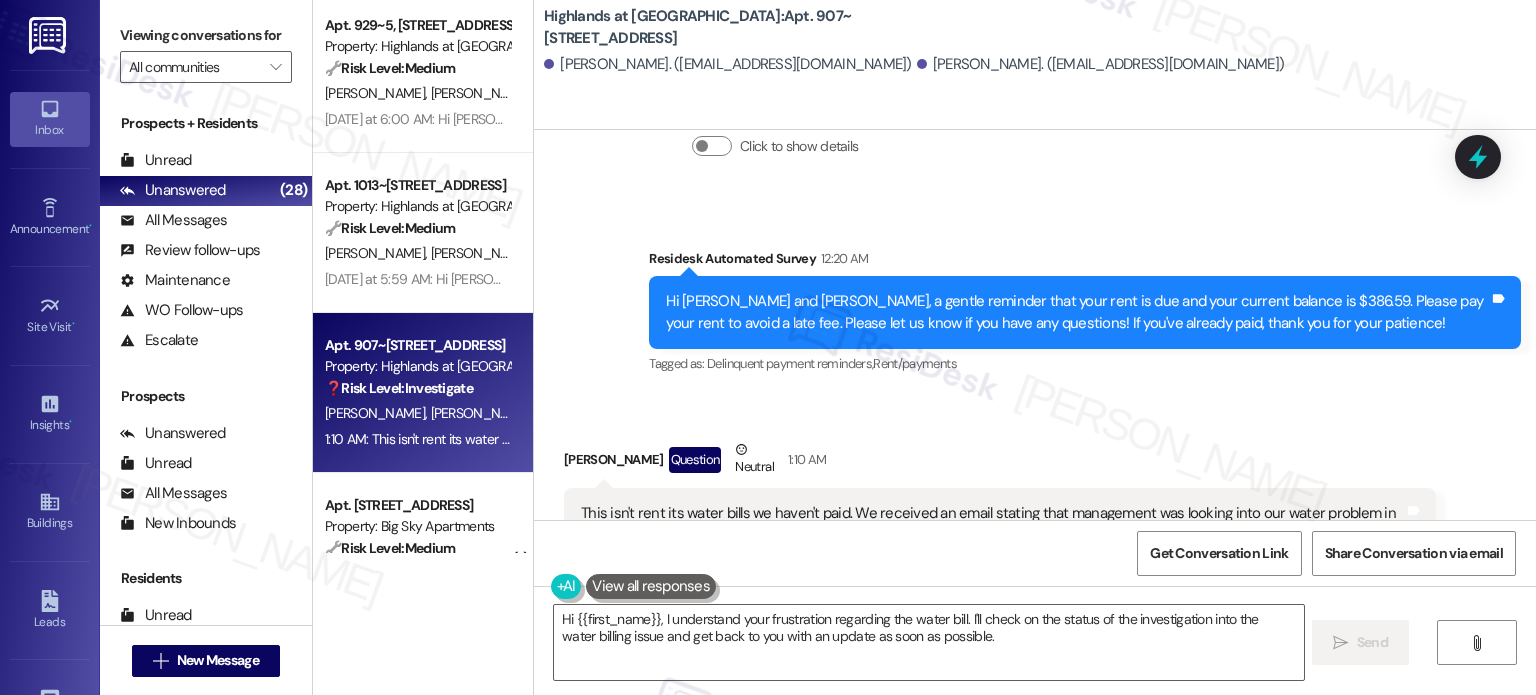 click on "This isn't rent its water bills we haven't paid. We received an email stating that management was looking into our water problem in our building and that we did not have to pay our water bills or have late fees added until the issue was resolved and no one has ever let us know the status of the water bill situation" at bounding box center [992, 535] 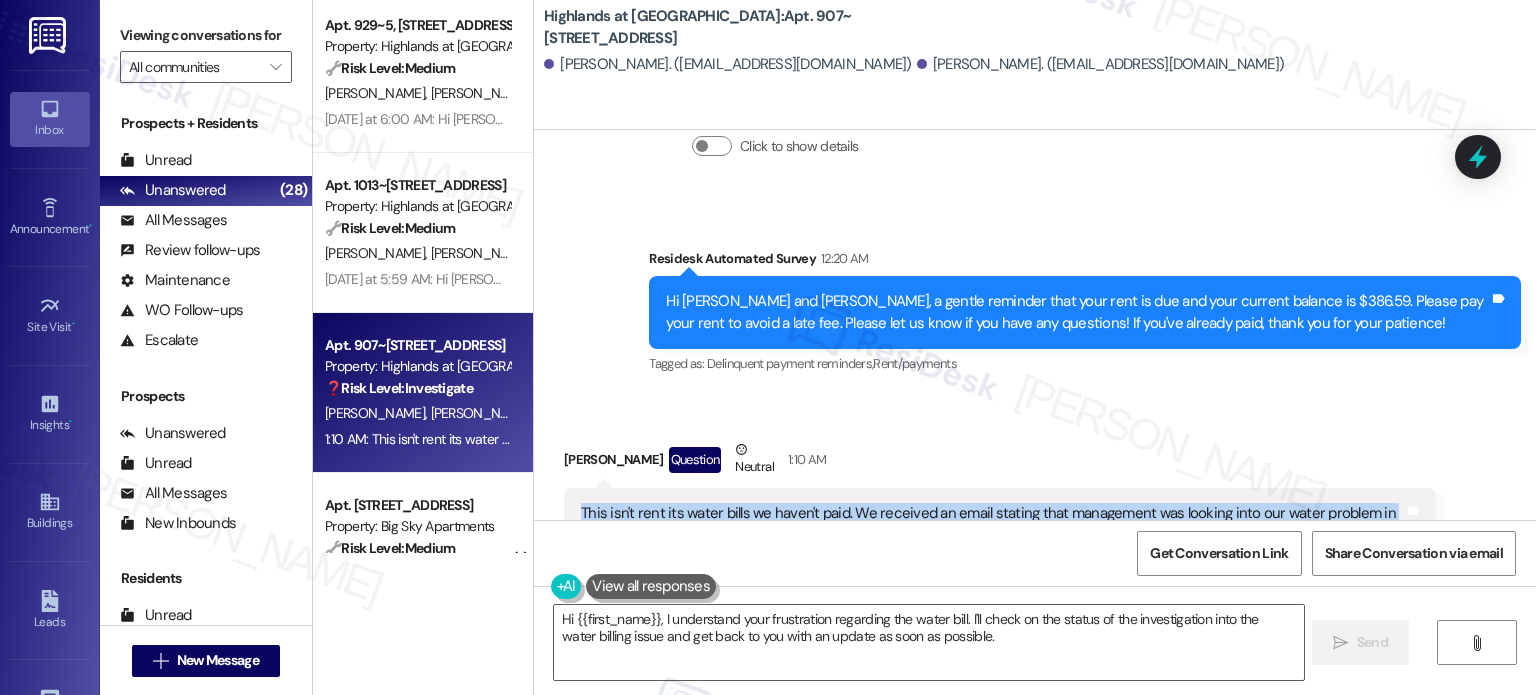 click on "This isn't rent its water bills we haven't paid. We received an email stating that management was looking into our water problem in our building and that we did not have to pay our water bills or have late fees added until the issue was resolved and no one has ever let us know the status of the water bill situation" at bounding box center [992, 535] 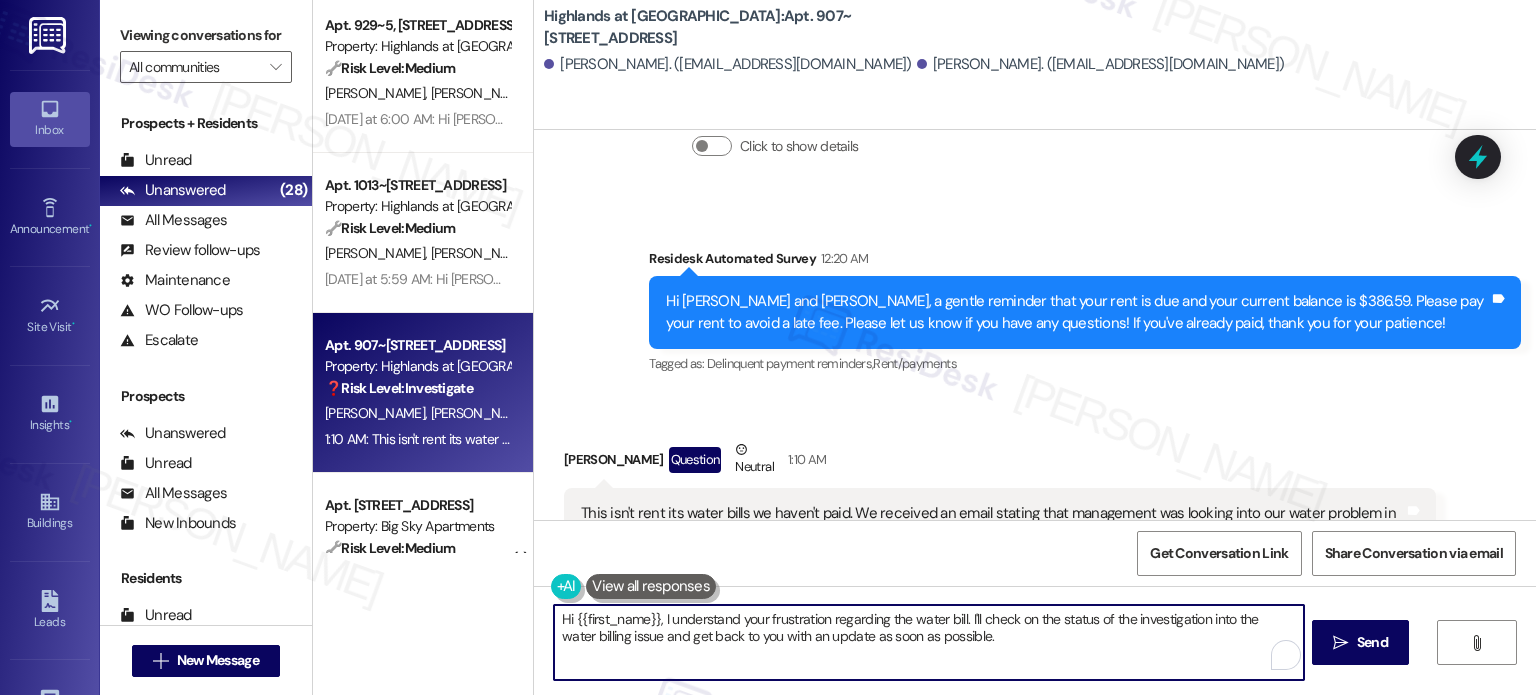 drag, startPoint x: 958, startPoint y: 617, endPoint x: 976, endPoint y: 647, distance: 34.98571 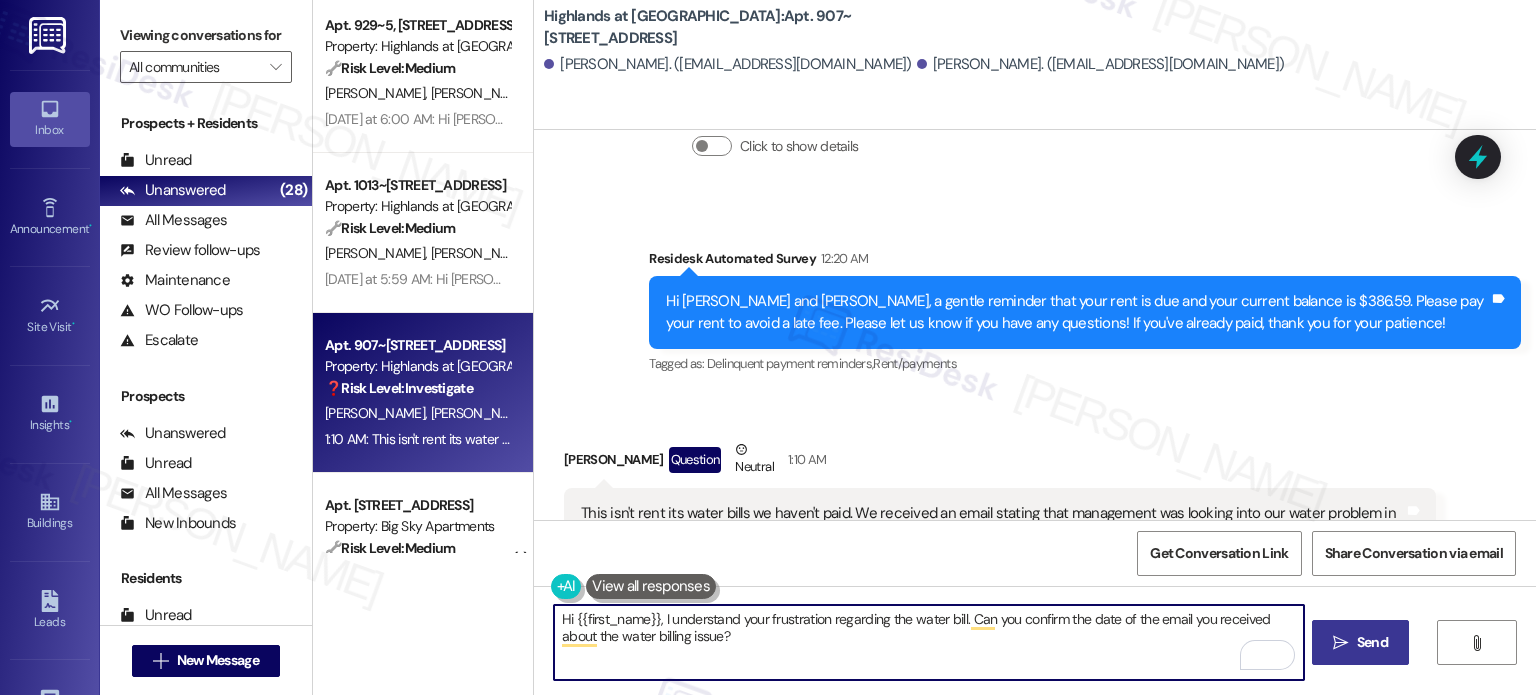 type on "Hi {{first_name}}, I understand your frustration regarding the water bill. Can you confirm the date of the email you received about the water billing issue?" 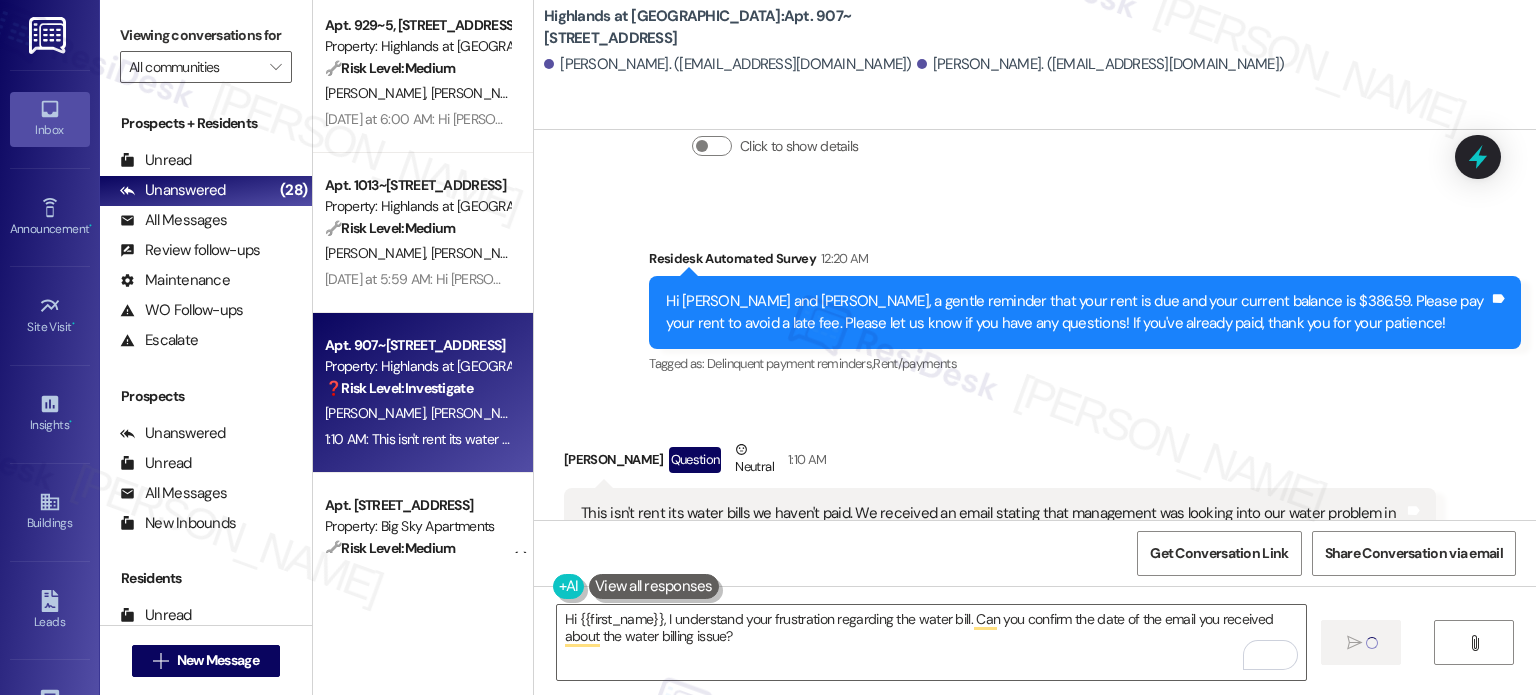 type 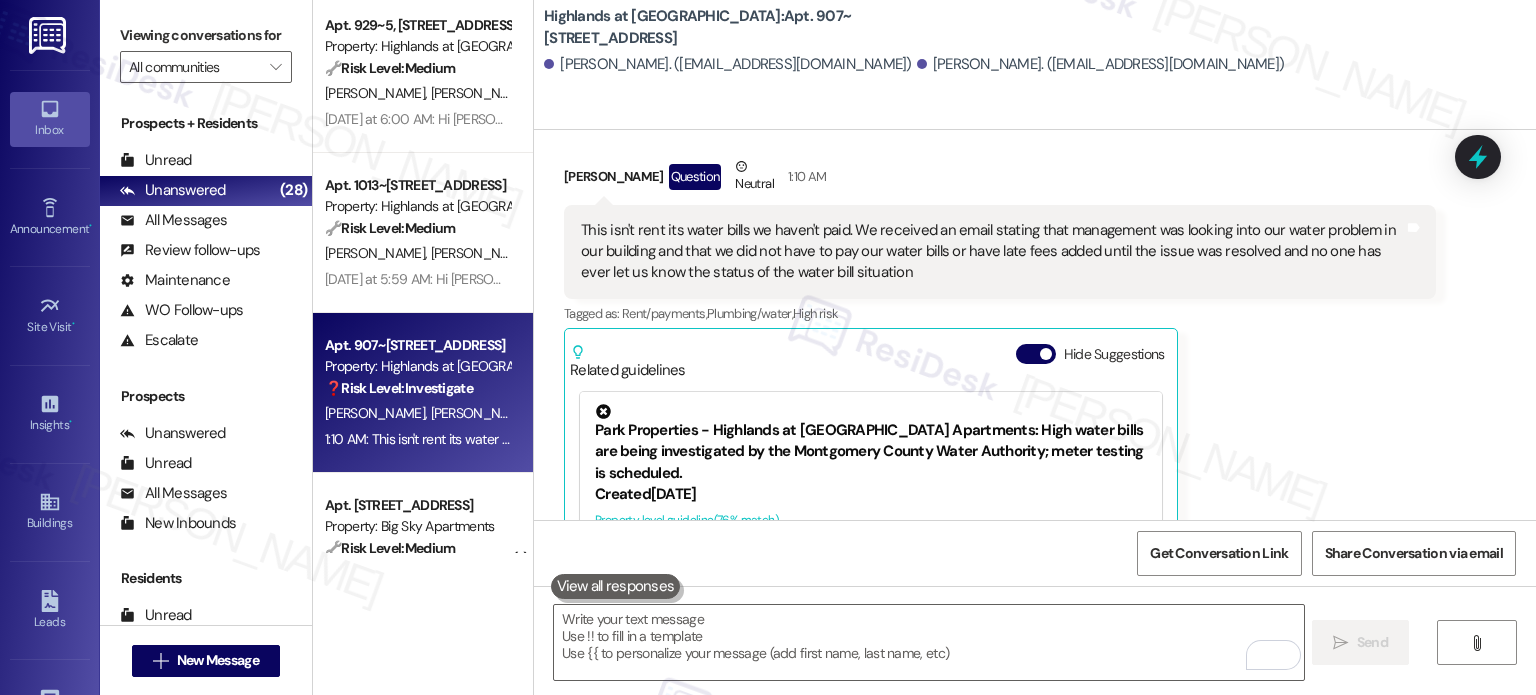 scroll, scrollTop: 16476, scrollLeft: 0, axis: vertical 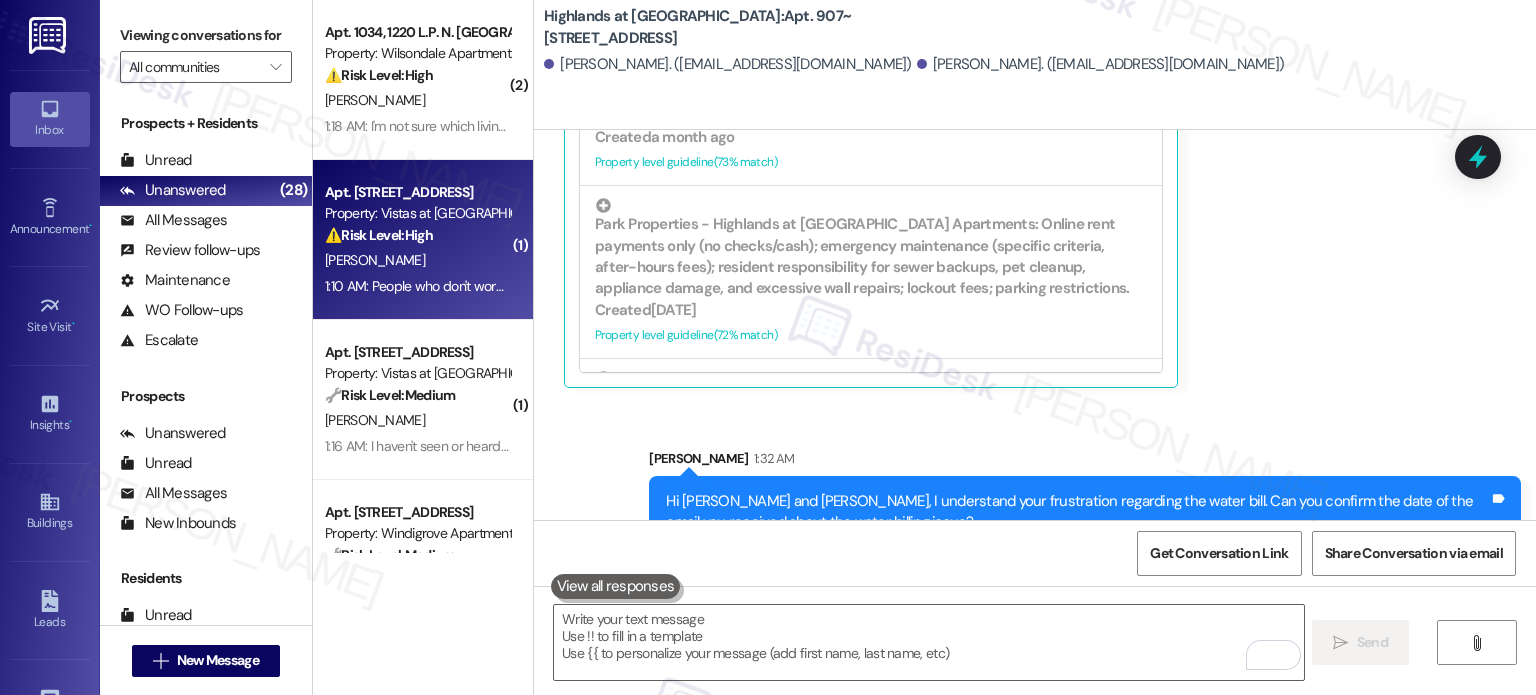 click on "1:10 AM: People who don't work, smoke weed, watch from their balconies who goes in and out, have a bunch of kids, make a lot of noise etc. ghetto people.  1:10 AM: People who don't work, smoke weed, watch from their balconies who goes in and out, have a bunch of kids, make a lot of noise etc. ghetto people." at bounding box center (417, 286) 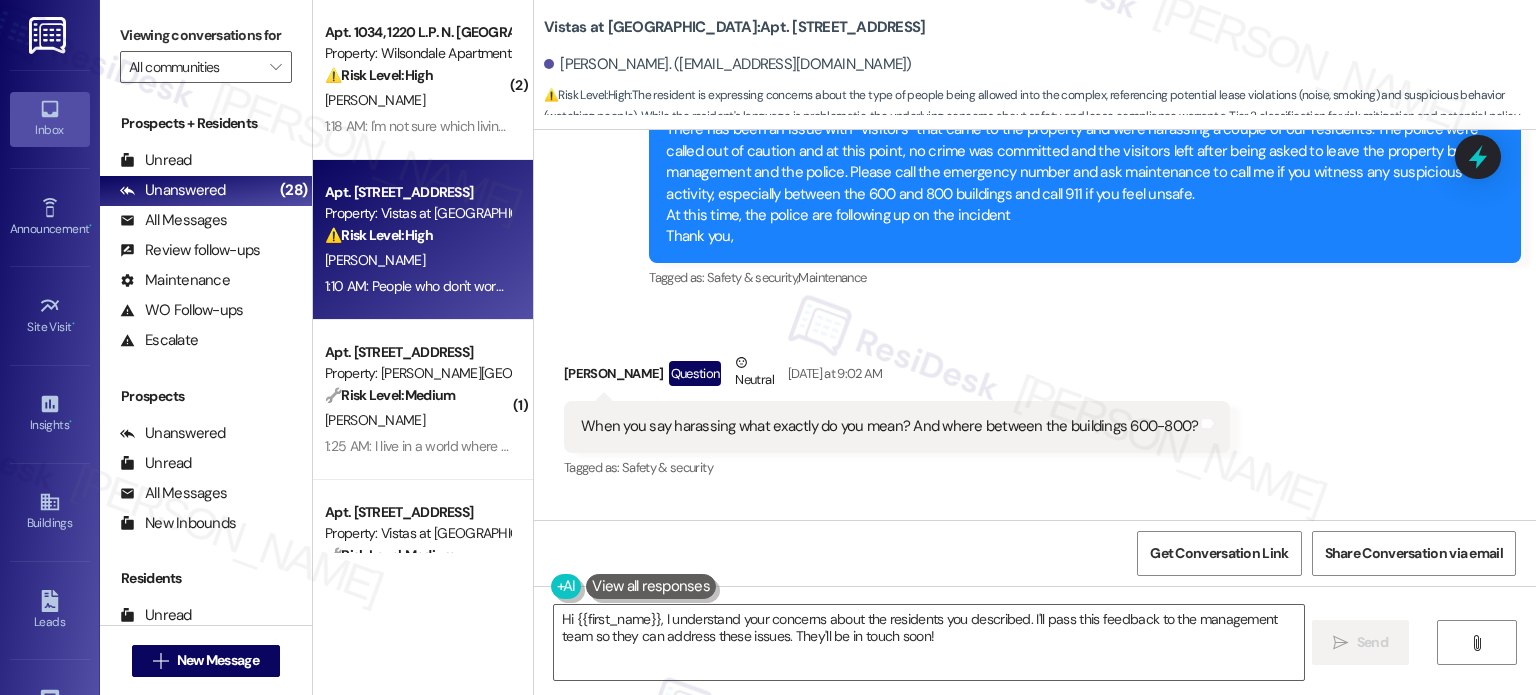 scroll, scrollTop: 387, scrollLeft: 0, axis: vertical 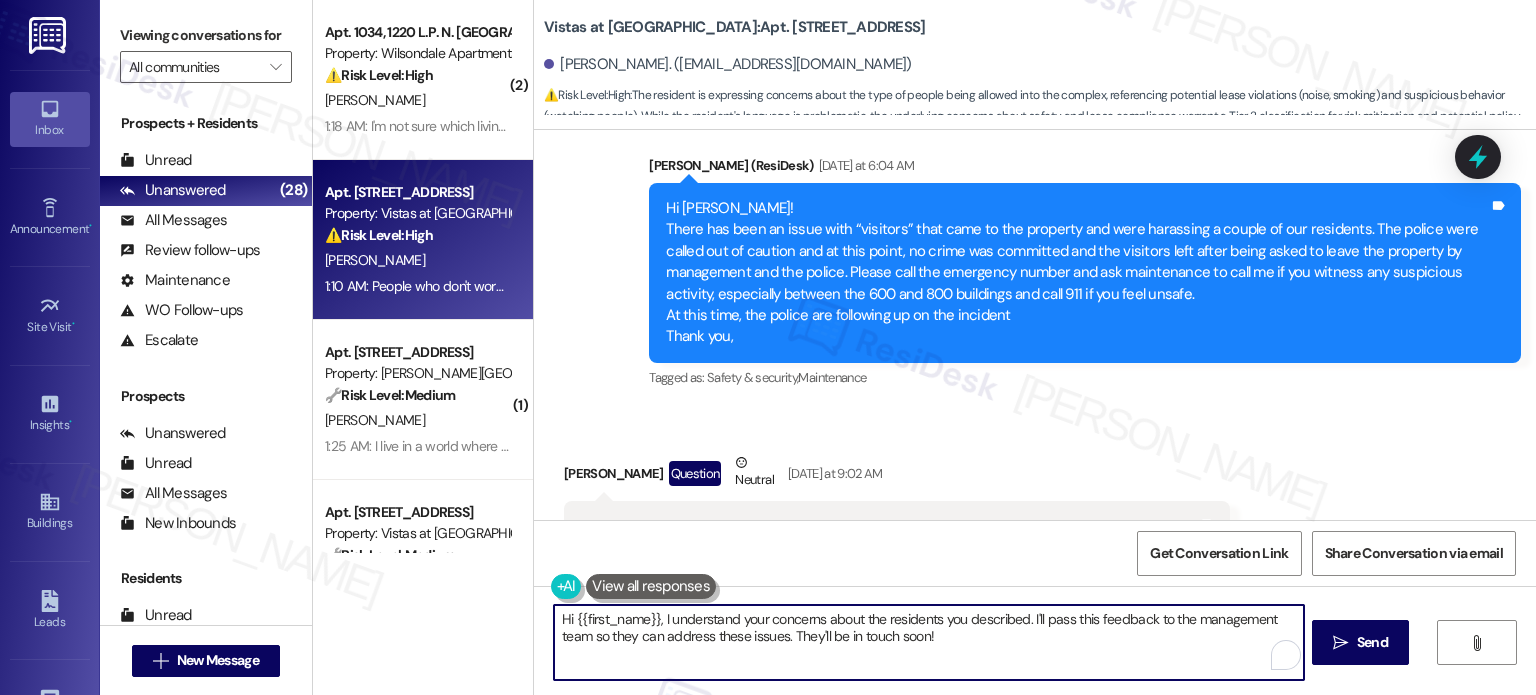 drag, startPoint x: 1024, startPoint y: 618, endPoint x: 1043, endPoint y: 651, distance: 38.078865 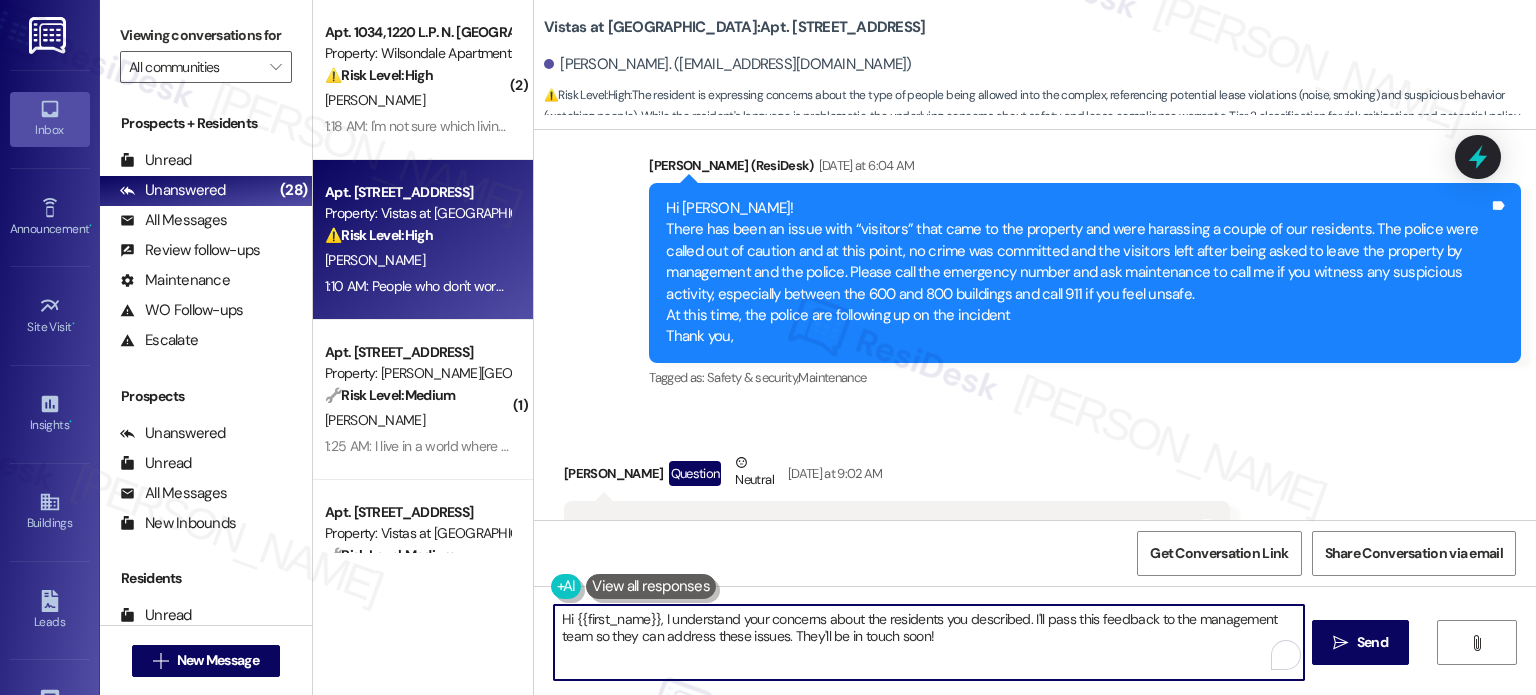 click on "Hi {{first_name}}, I understand your concerns about the residents you described. I'll pass this feedback to the management team so they can address these issues. They'll be in touch soon!" at bounding box center (928, 642) 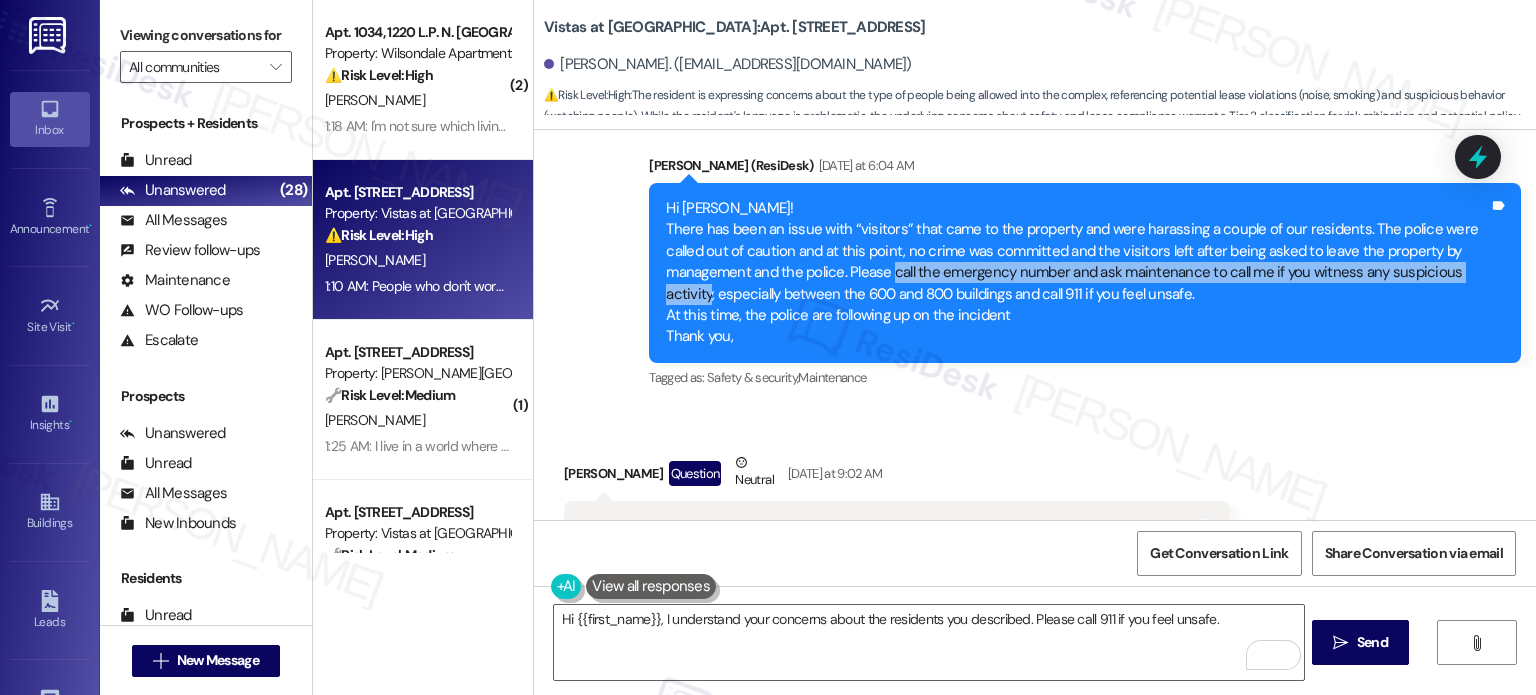 drag, startPoint x: 699, startPoint y: 290, endPoint x: 882, endPoint y: 272, distance: 183.88312 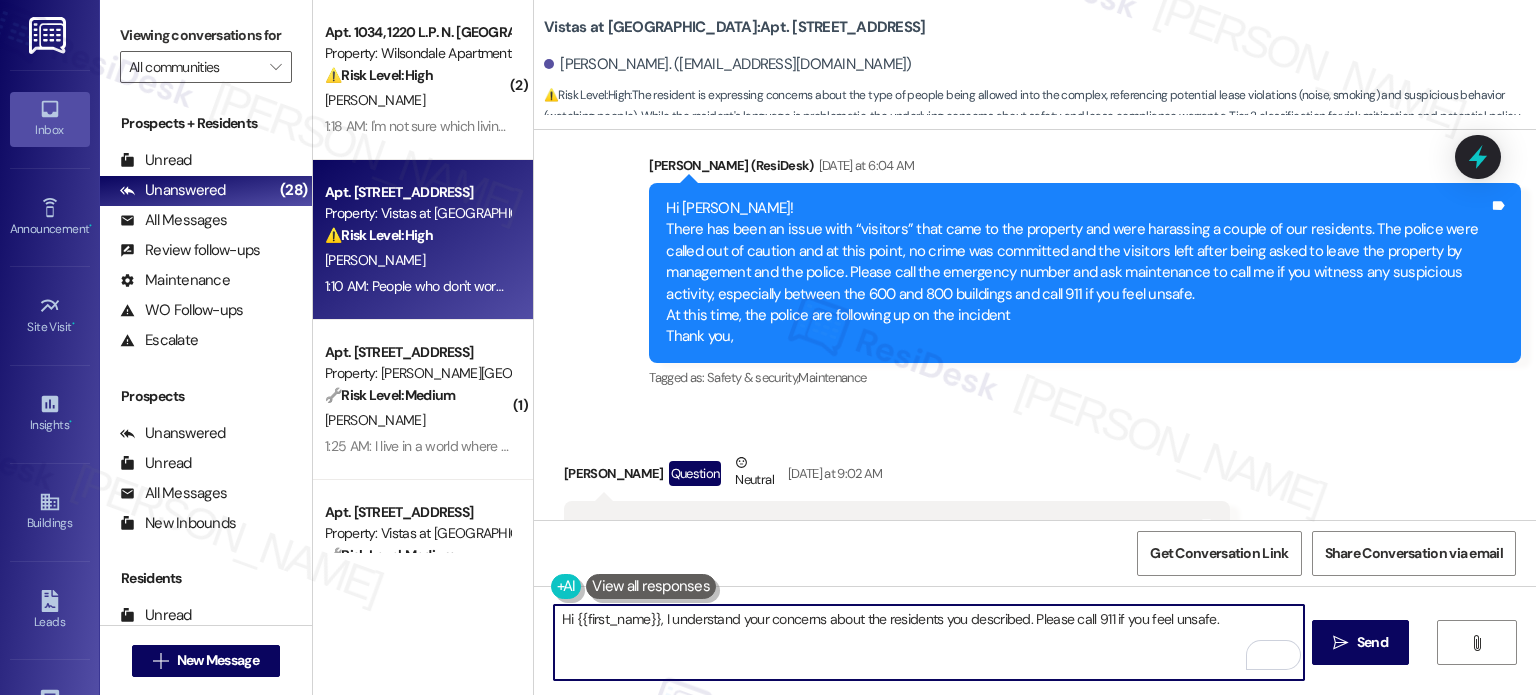 click on "Hi {{first_name}}, I understand your concerns about the residents you described. Please call 911 if you feel unsafe." at bounding box center (928, 642) 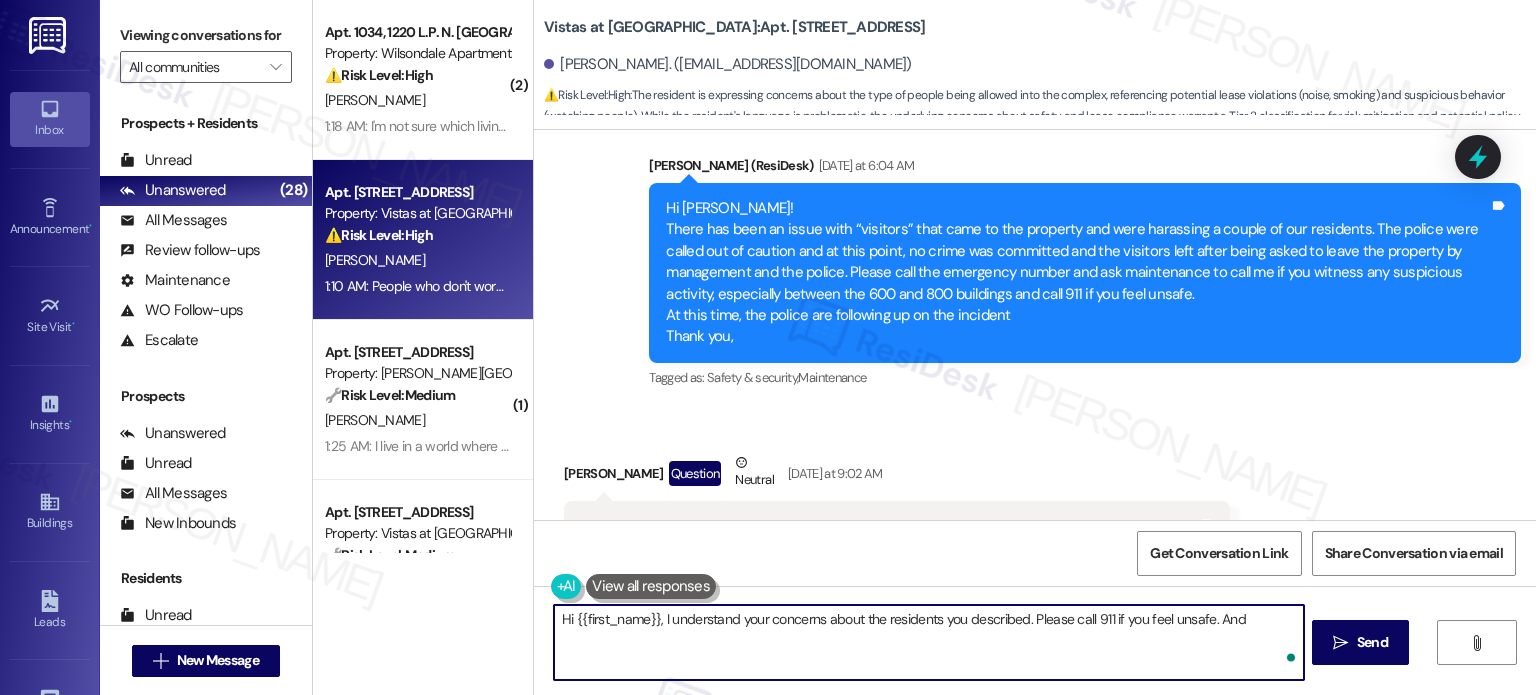 paste on "call the emergency number and ask maintenance to call me if you witness any suspicious activity" 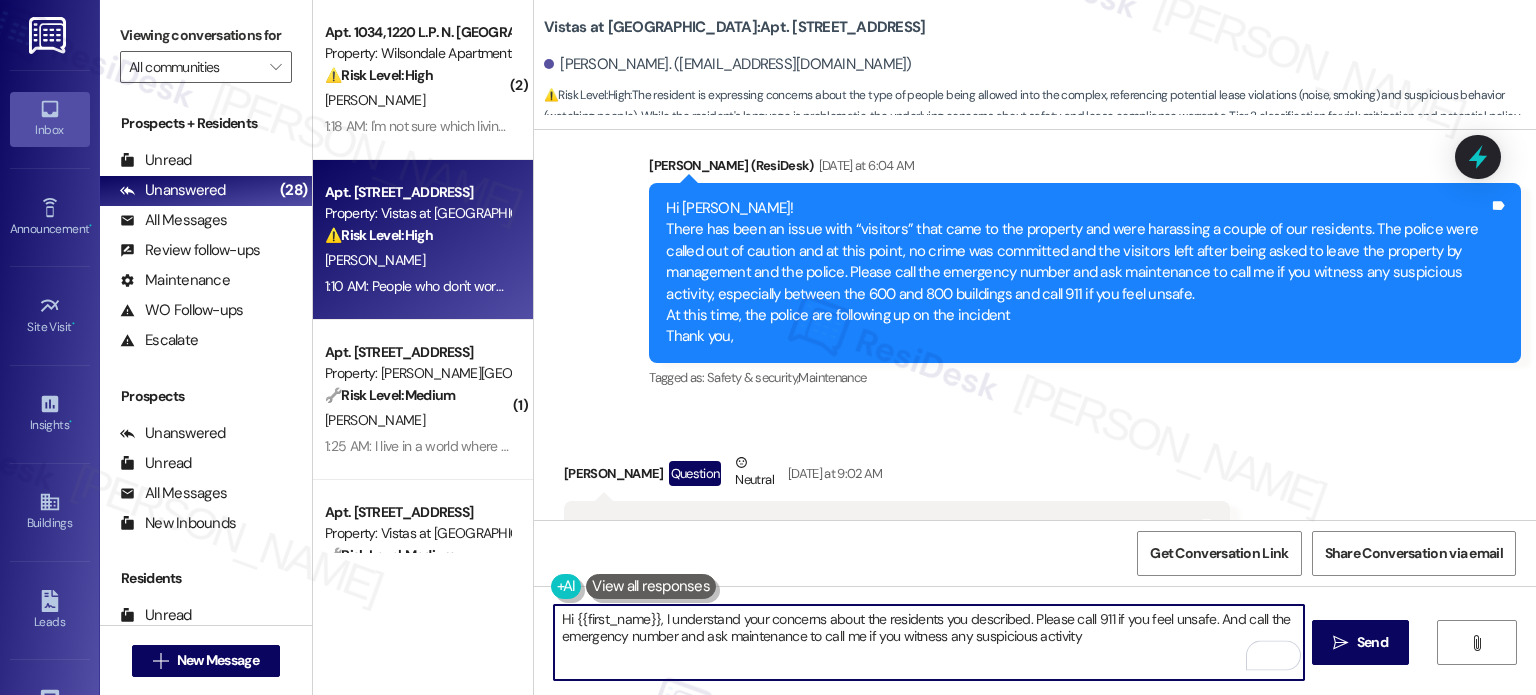 click on "Hi {{first_name}}, I understand your concerns about the residents you described. Please call 911 if you feel unsafe. And call the emergency number and ask maintenance to call me if you witness any suspicious activity" at bounding box center [928, 642] 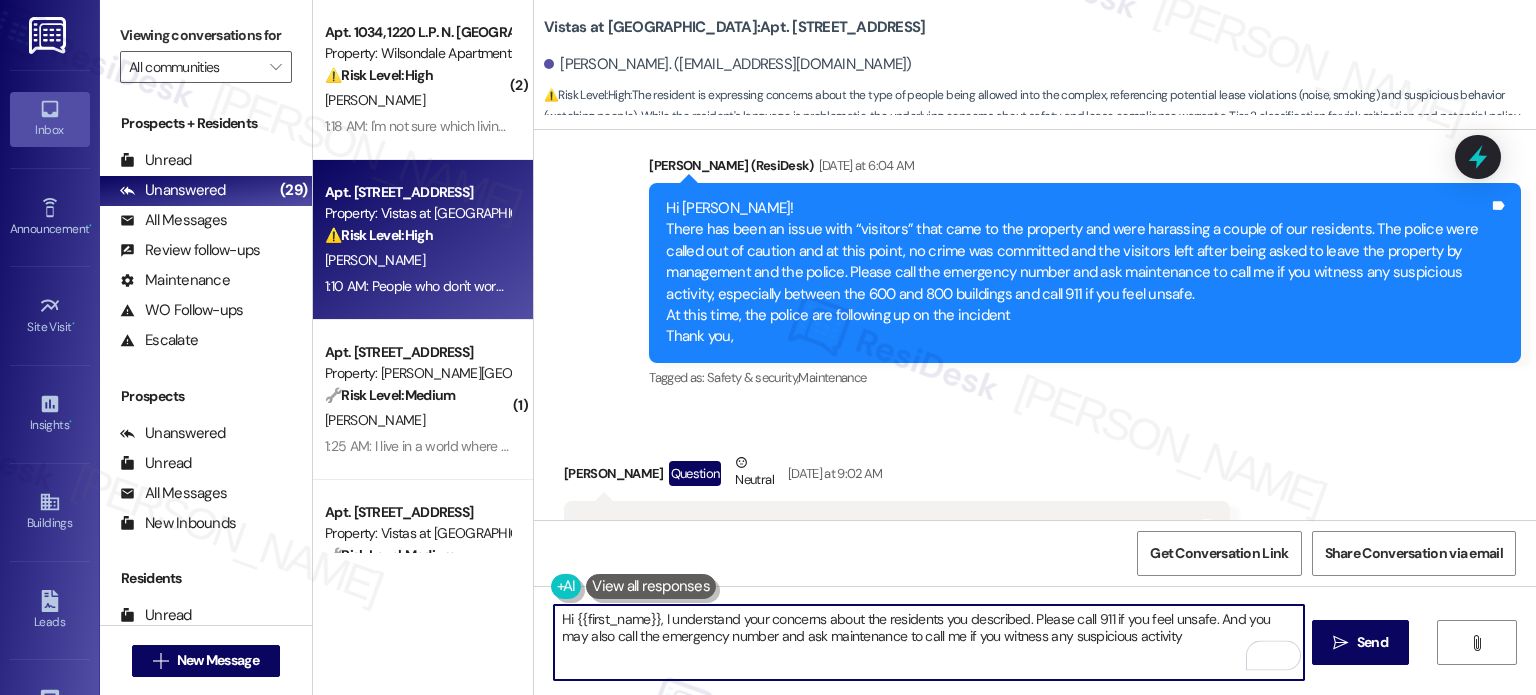 click on "Hi {{first_name}}, I understand your concerns about the residents you described. Please call 911 if you feel unsafe. And you may also call the emergency number and ask maintenance to call me if you witness any suspicious activity" at bounding box center [928, 642] 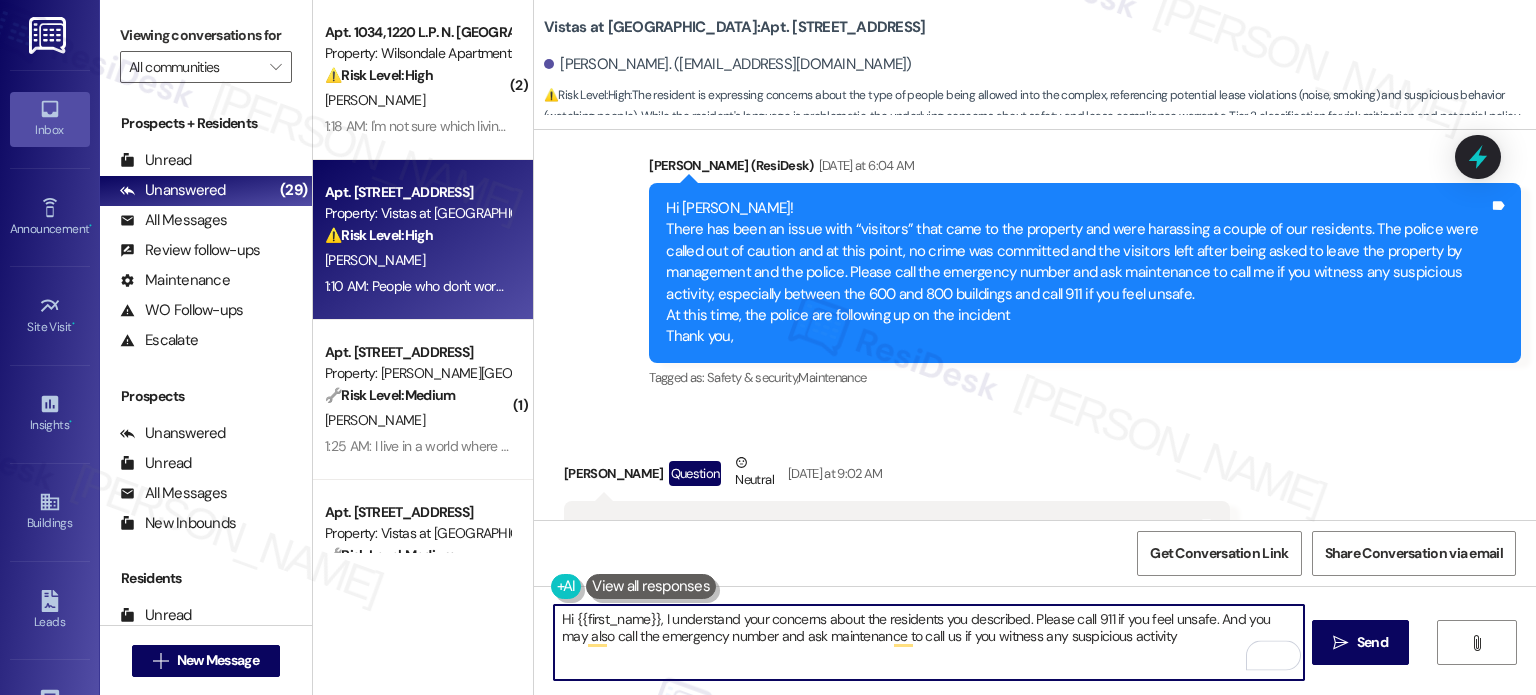 click on "Hi {{first_name}}, I understand your concerns about the residents you described. Please call 911 if you feel unsafe. And you may also call the emergency number and ask maintenance to call us if you witness any suspicious activity" at bounding box center [928, 642] 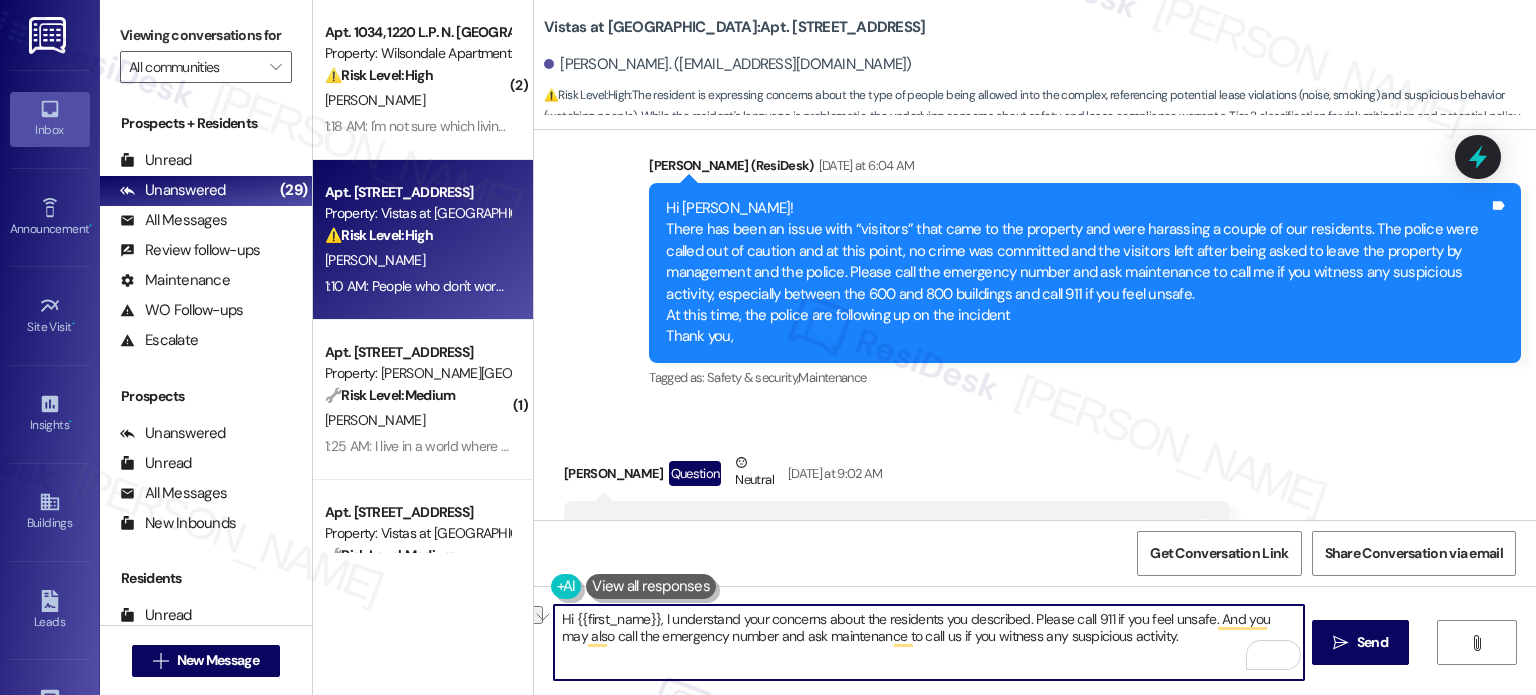 drag, startPoint x: 739, startPoint y: 633, endPoint x: 917, endPoint y: 635, distance: 178.01123 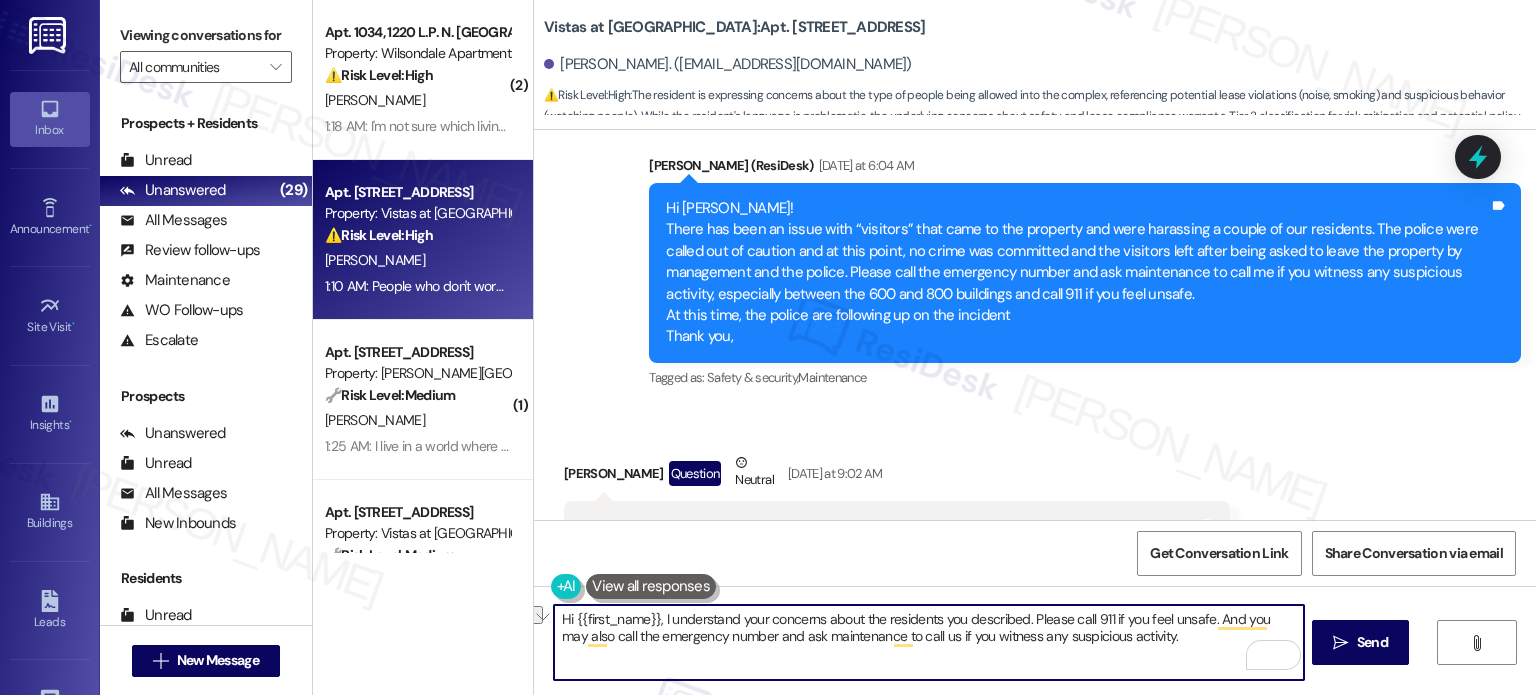 click on "Hi {{first_name}}, I understand your concerns about the residents you described. Please call 911 if you feel unsafe. And you may also call the emergency number and ask maintenance to call us if you witness any suspicious activity." at bounding box center (928, 642) 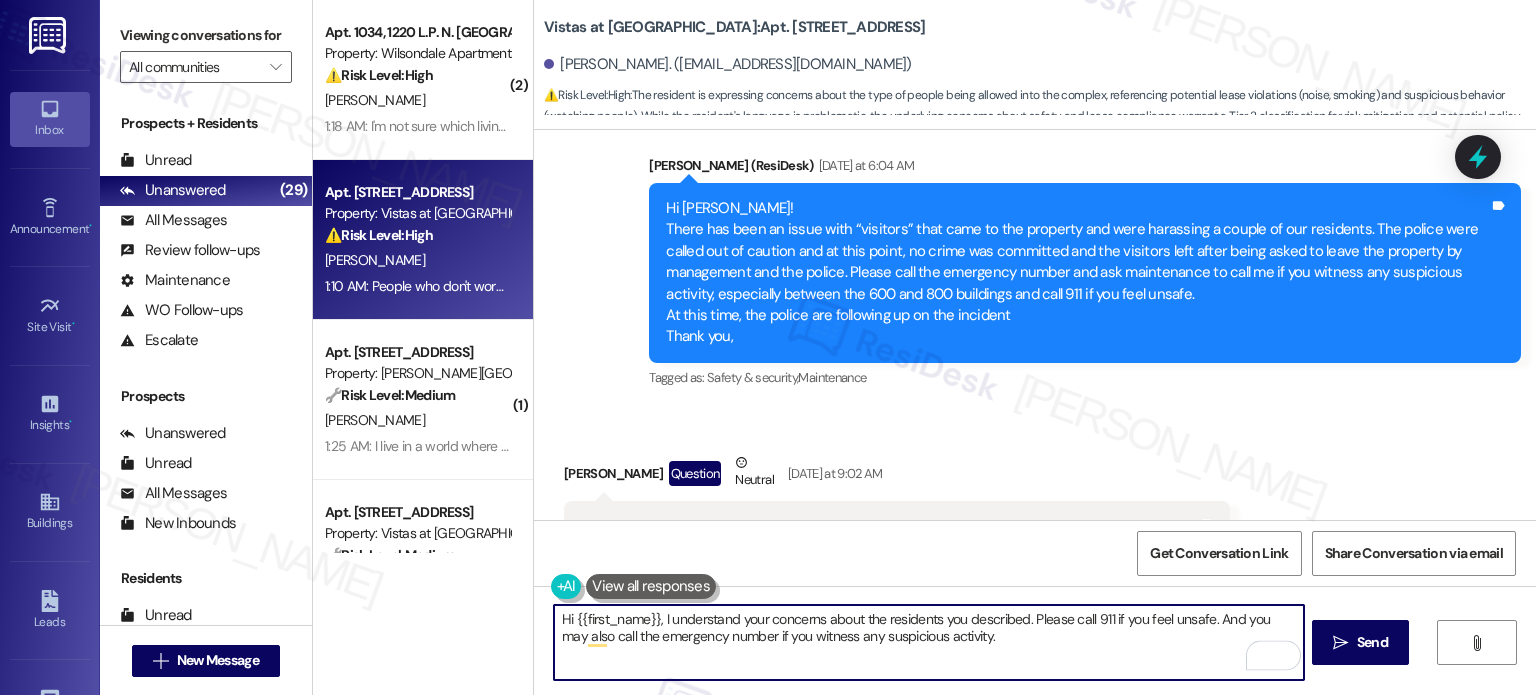 click on "Hi {{first_name}}, I understand your concerns about the residents you described. Please call 911 if you feel unsafe. And you may also call the emergency number if you witness any suspicious activity." at bounding box center [928, 642] 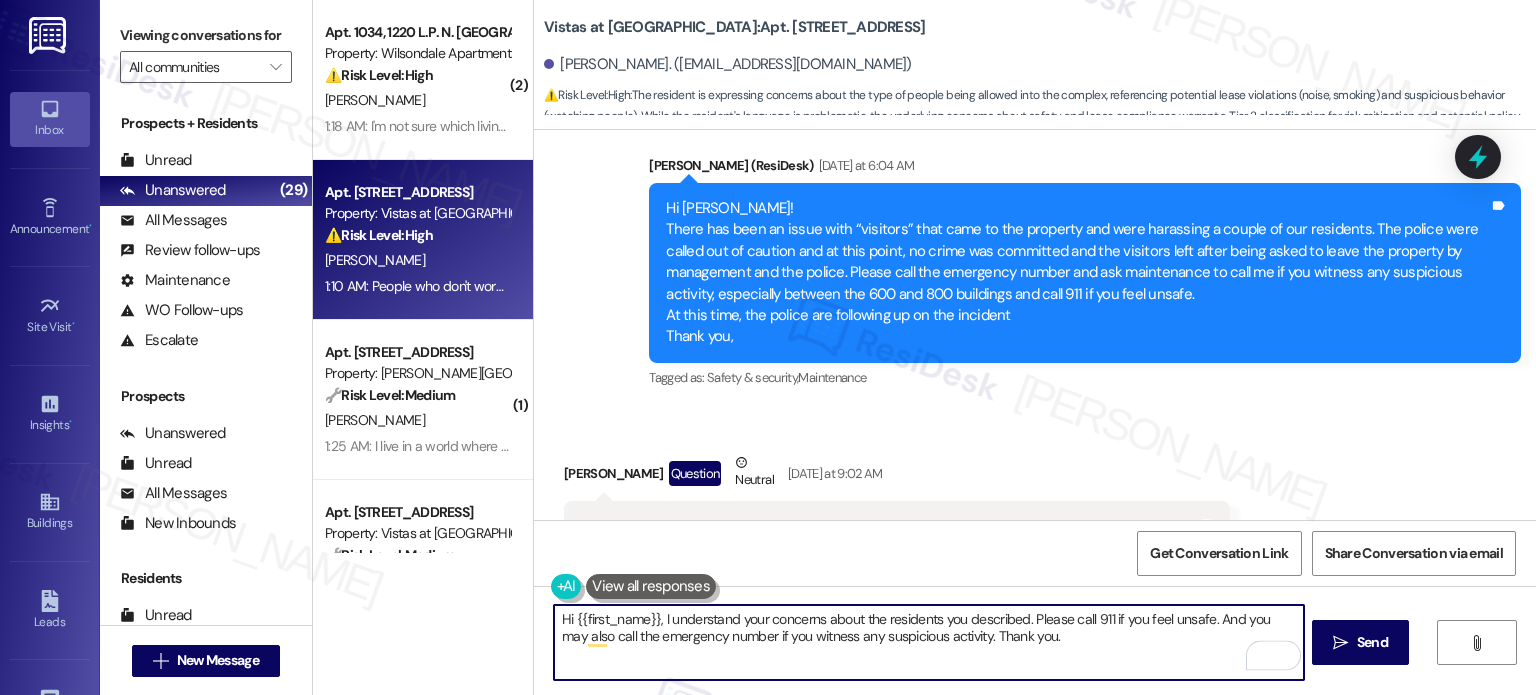 drag, startPoint x: 652, startPoint y: 616, endPoint x: 476, endPoint y: 616, distance: 176 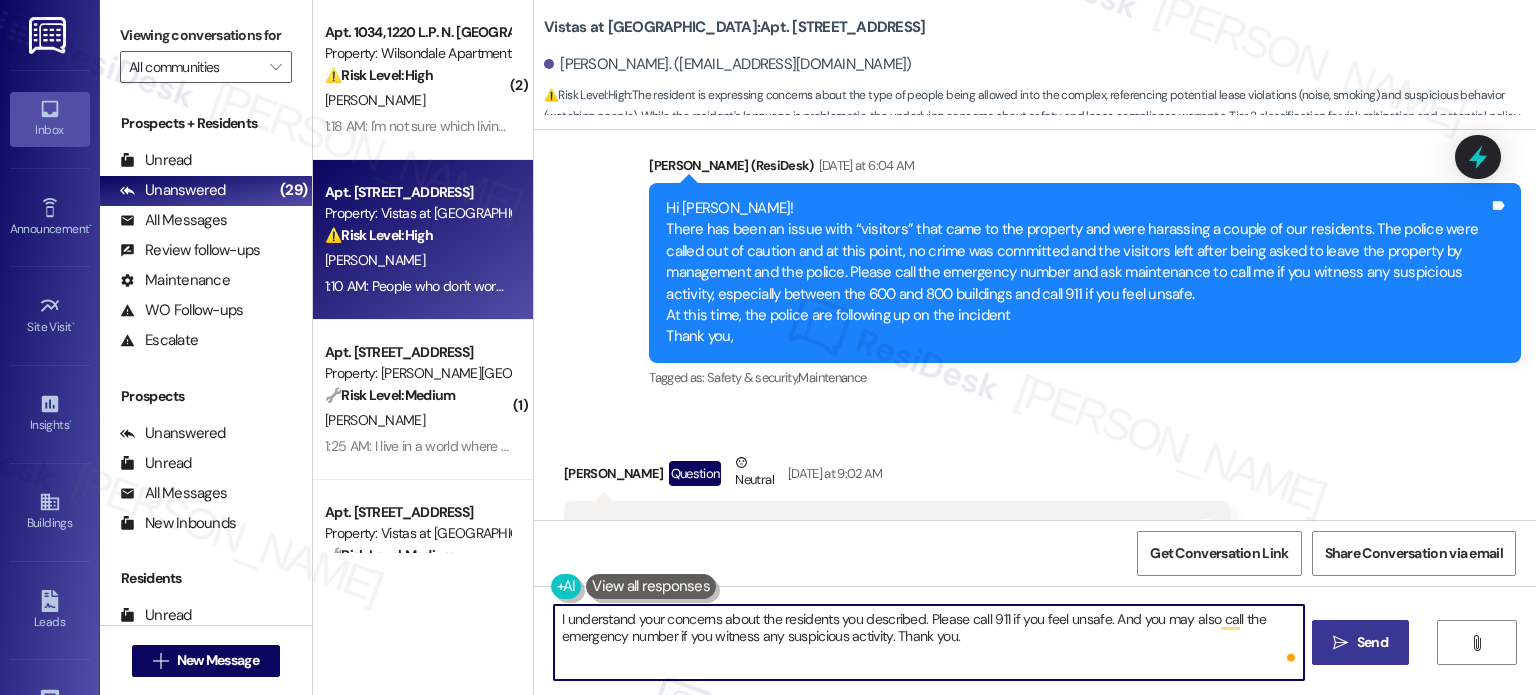 type on "I understand your concerns about the residents you described. Please call 911 if you feel unsafe. And you may also call the emergency number if you witness any suspicious activity. Thank you." 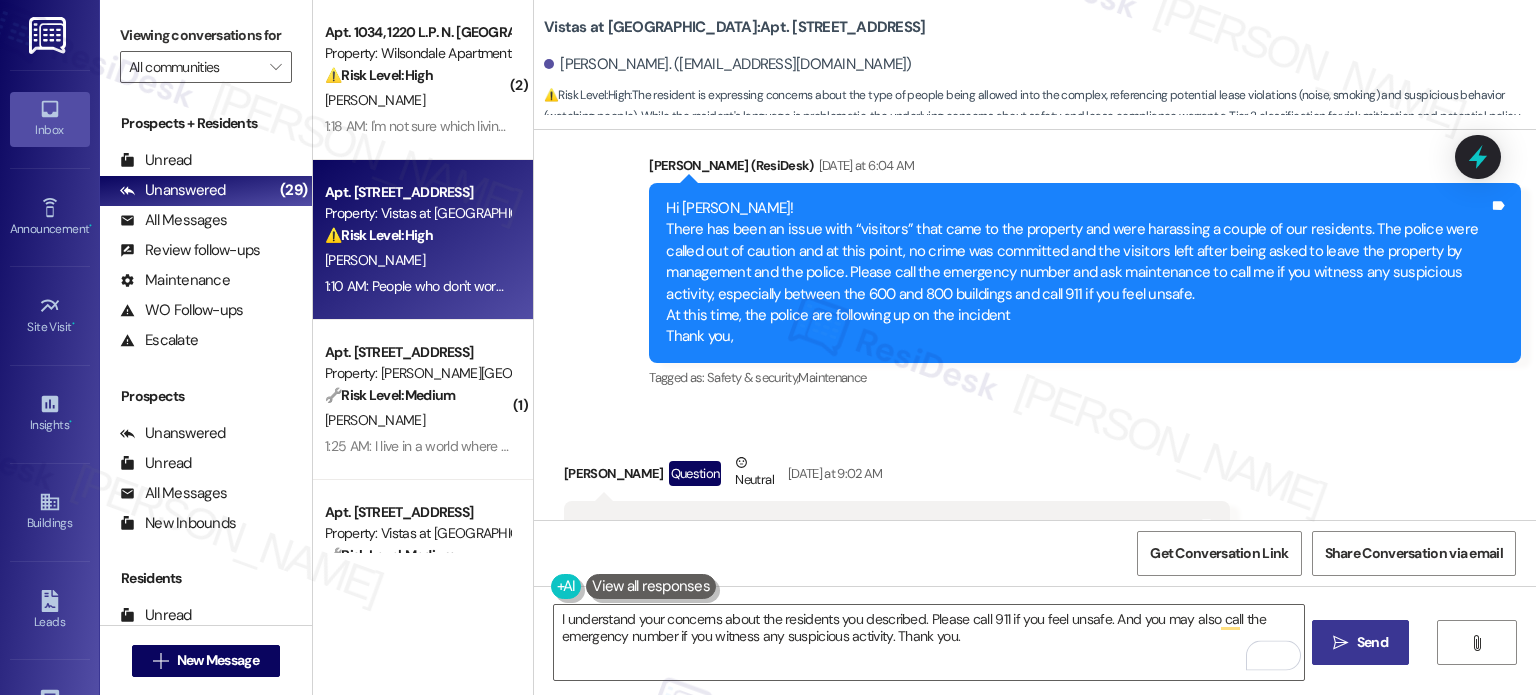 click on " Send" at bounding box center (1360, 642) 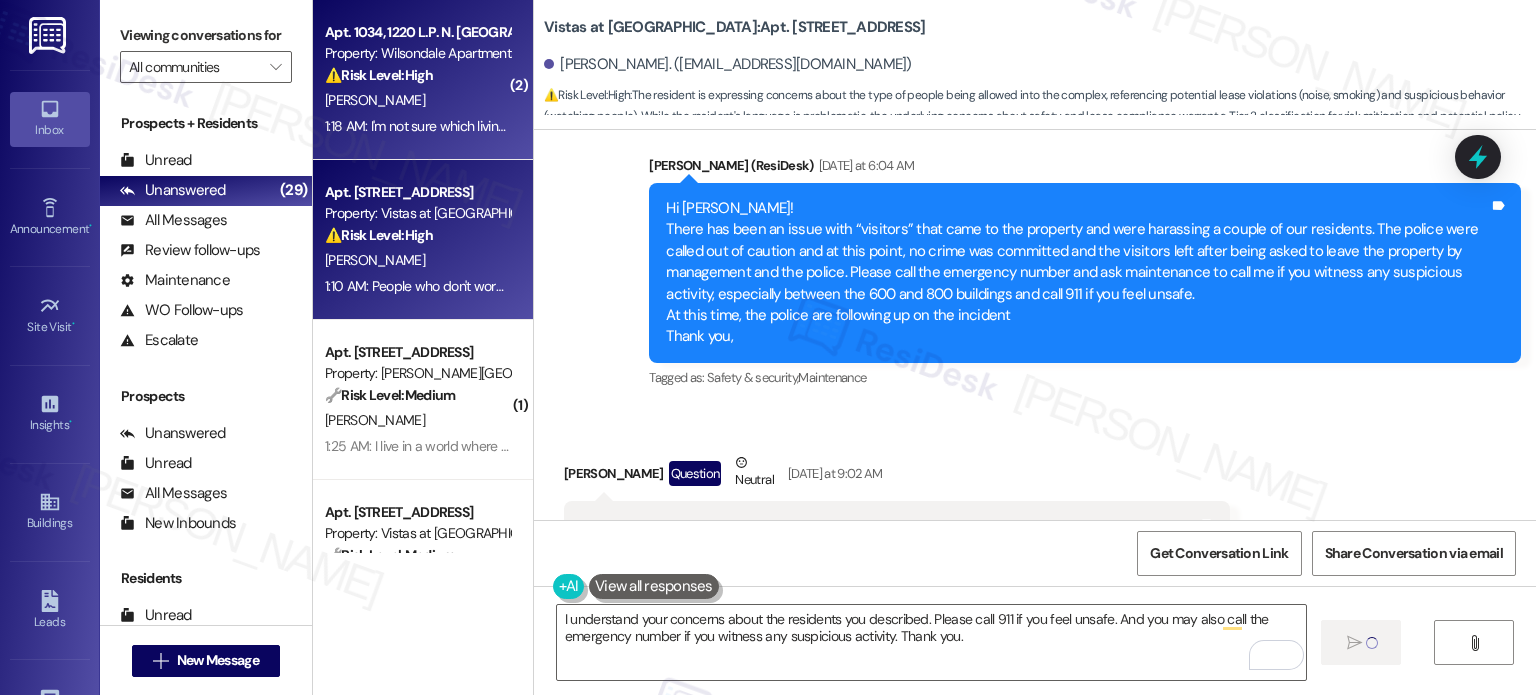 type 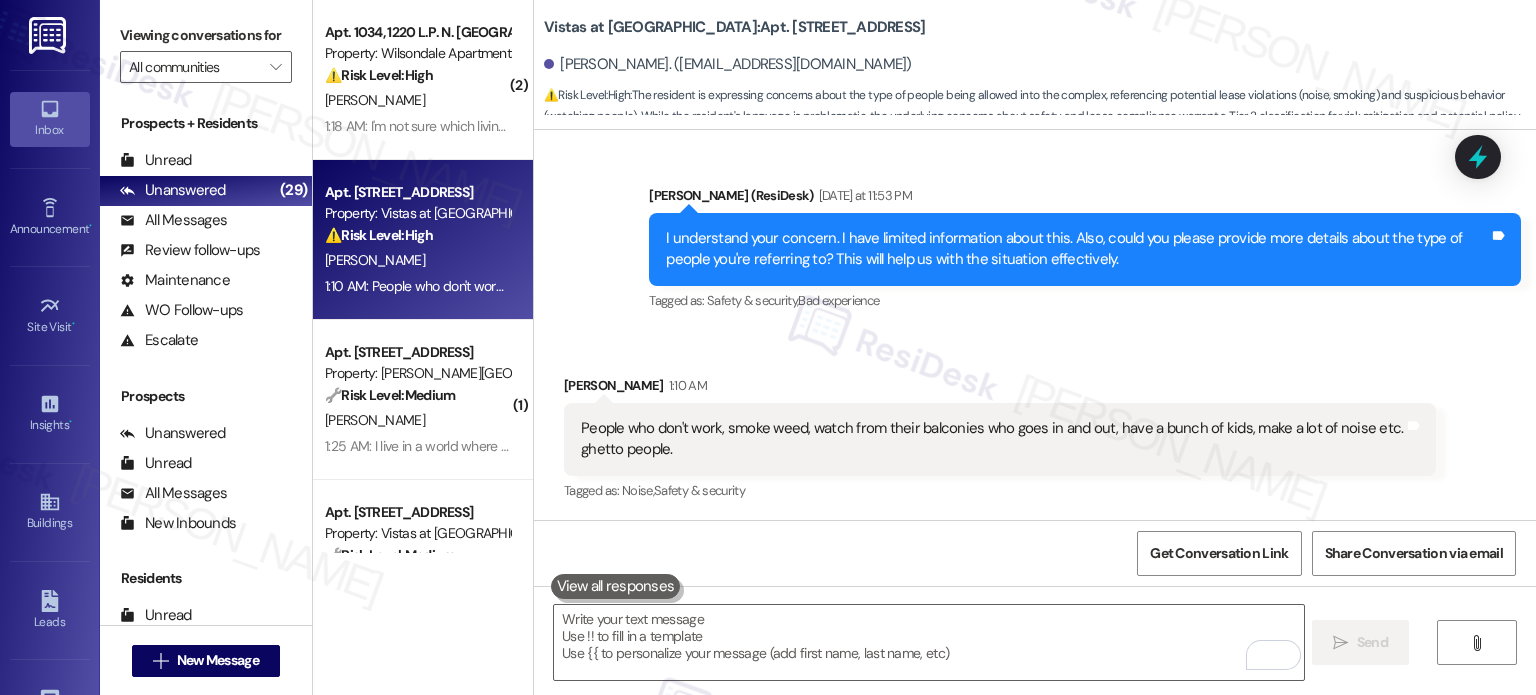 scroll, scrollTop: 1548, scrollLeft: 0, axis: vertical 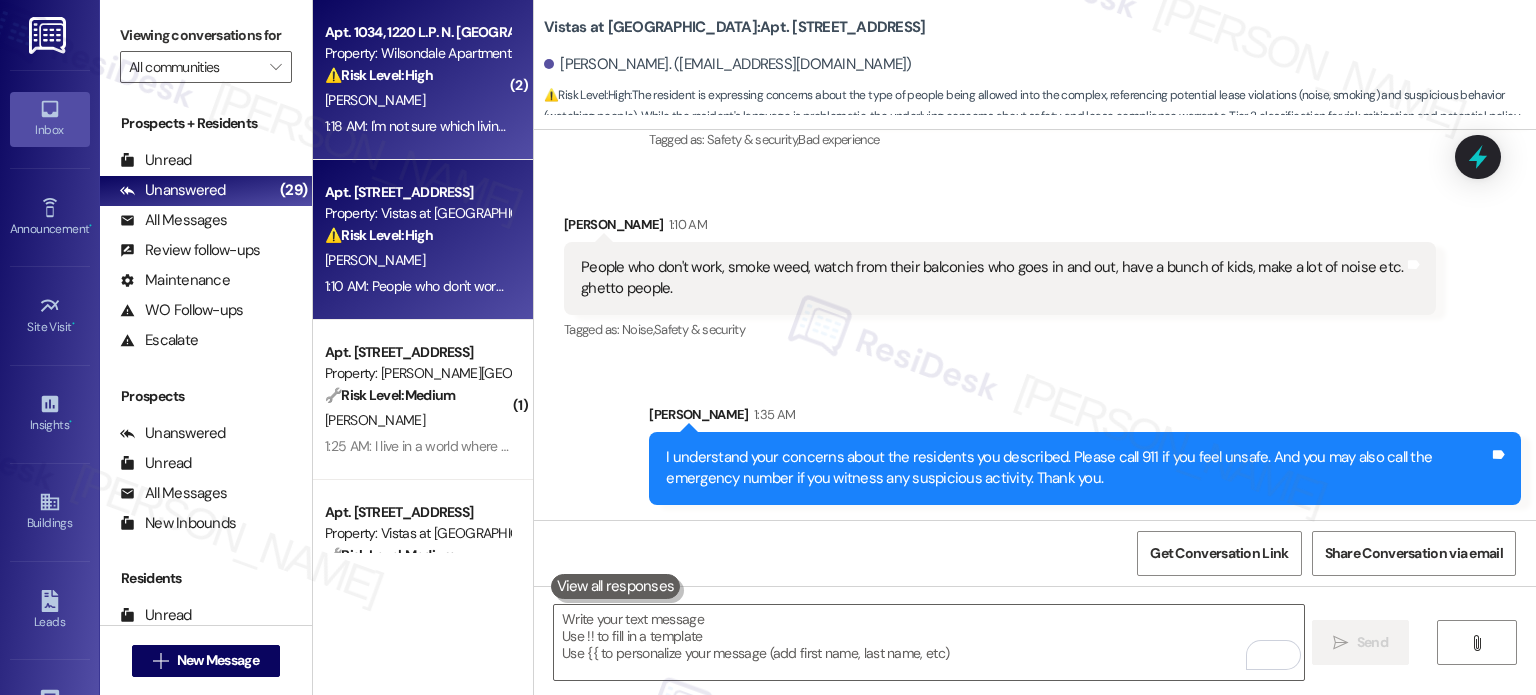 click on "[PERSON_NAME]" at bounding box center (417, 100) 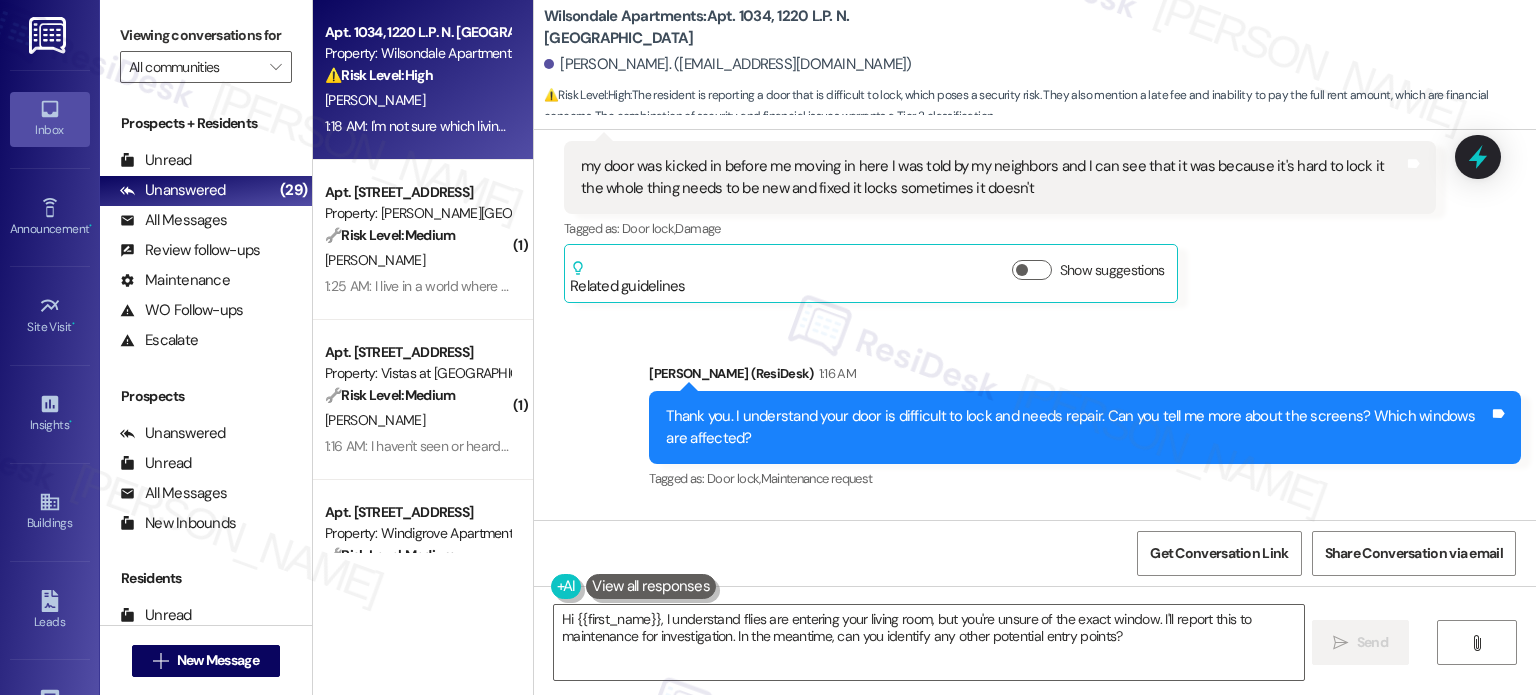 scroll, scrollTop: 52019, scrollLeft: 0, axis: vertical 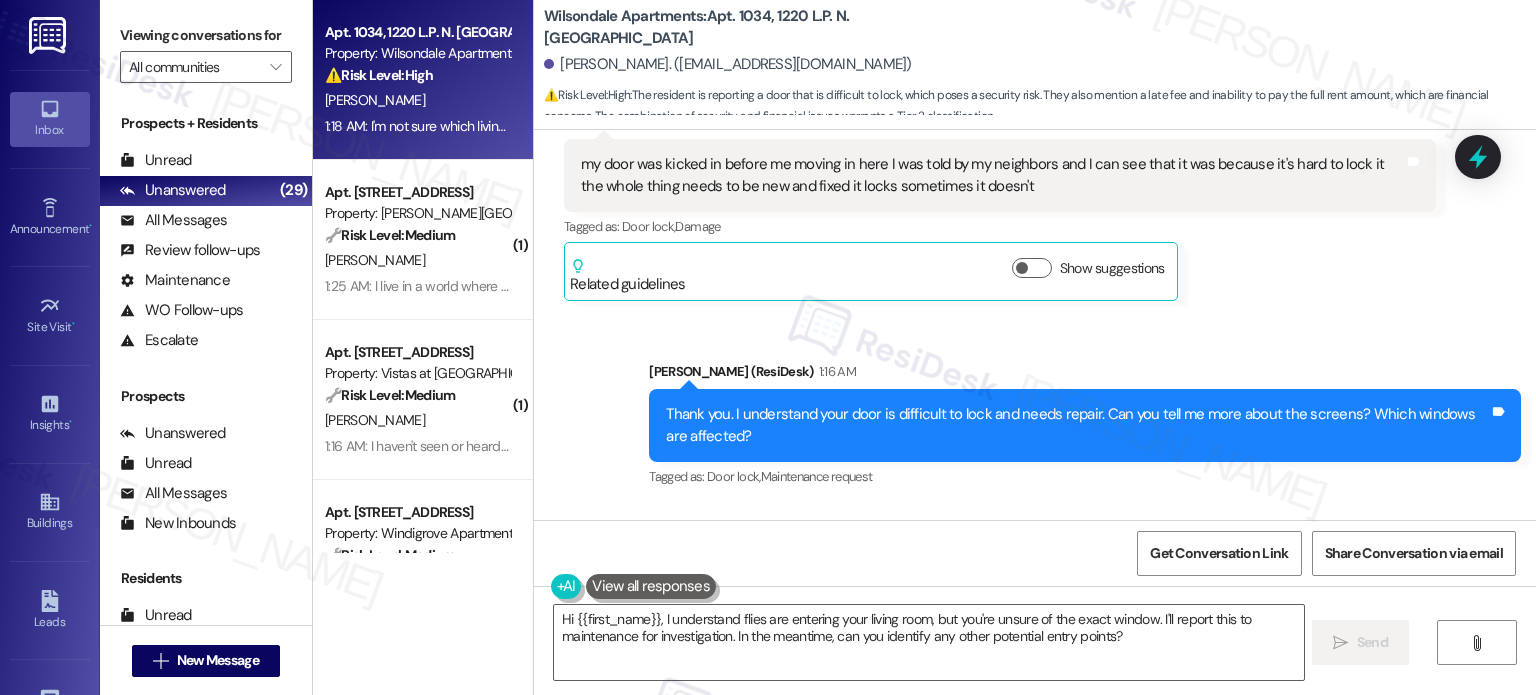 click on "I'm not sure which living room window it is because when I look I don't see anything but flies keeps coming in my house somehow in the living room area and it's not from the front door" at bounding box center [992, 727] 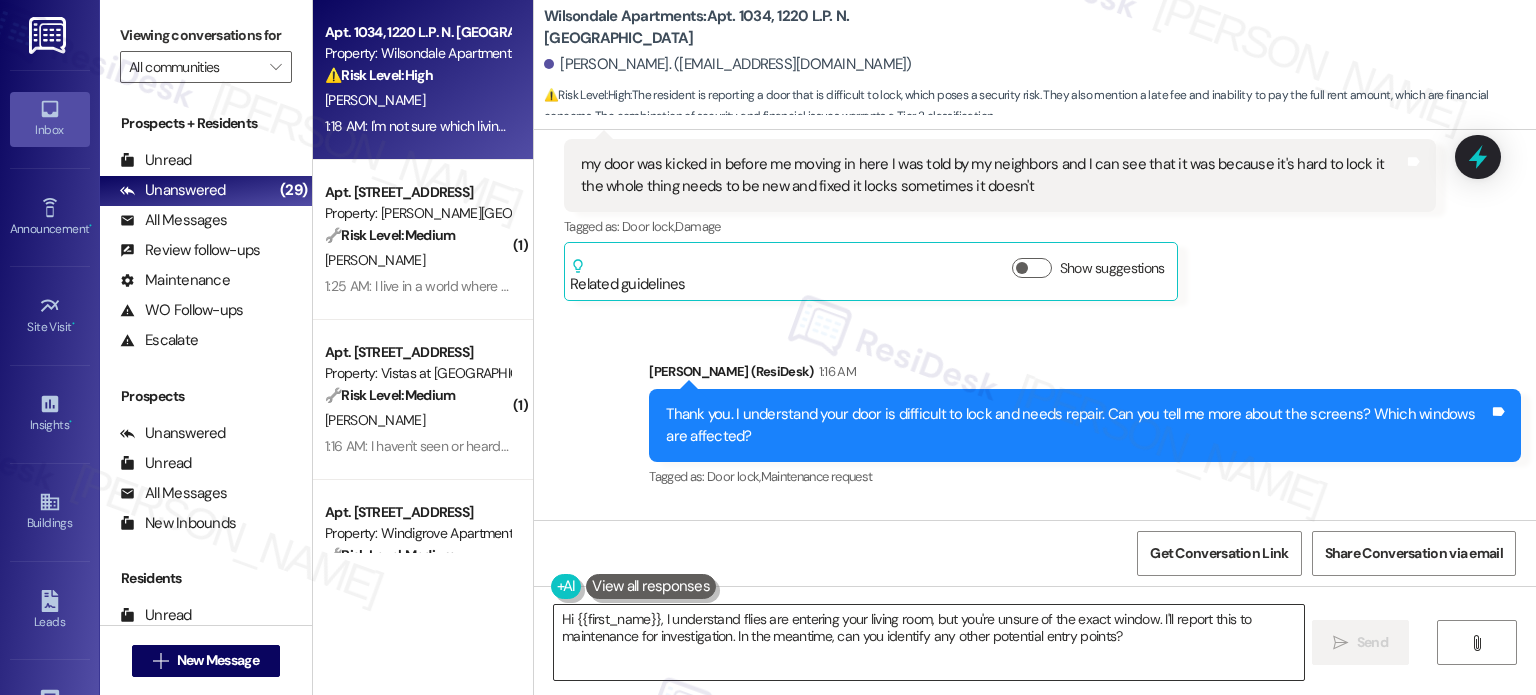 click on "Hi {{first_name}}, I understand flies are entering your living room, but you're unsure of the exact window. I'll report this to maintenance for investigation. In the meantime, can you identify any other potential entry points?" at bounding box center [928, 642] 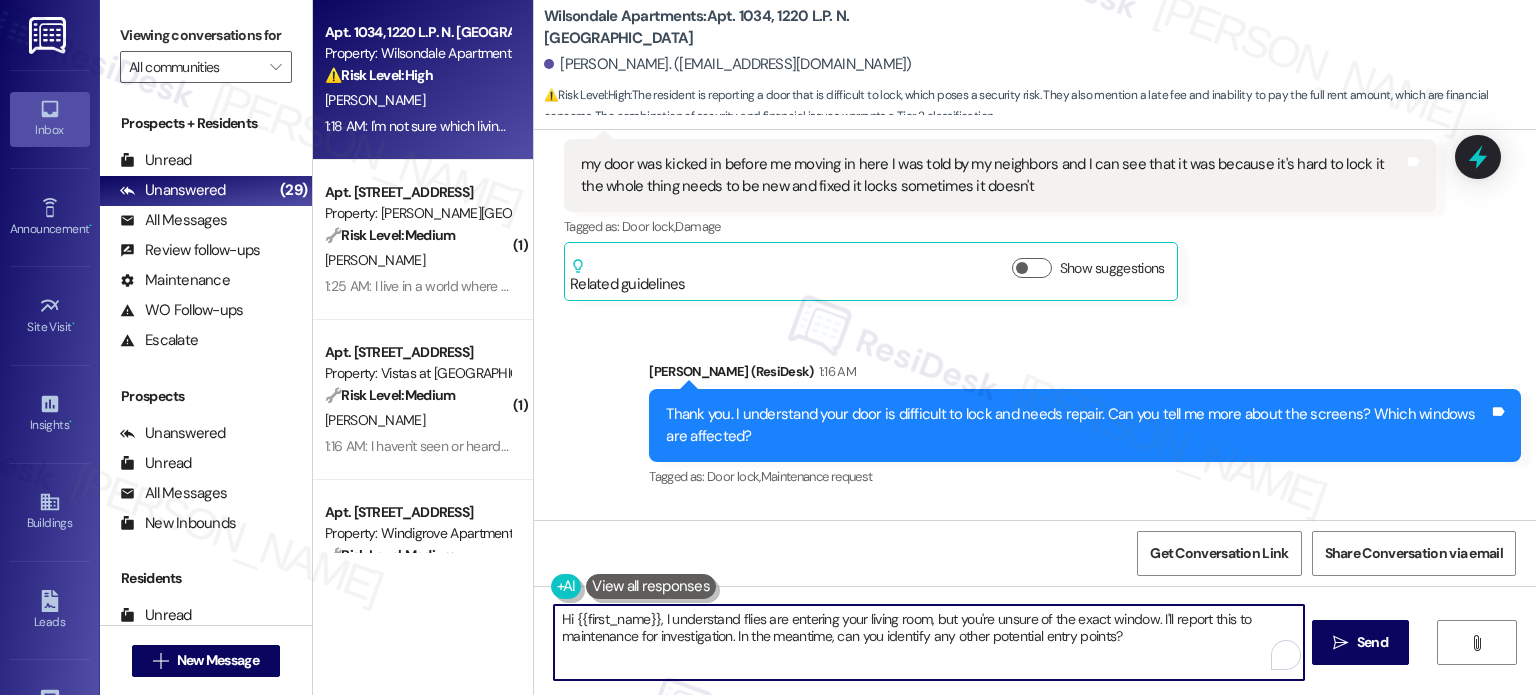 click on "Hi {{first_name}}, I understand flies are entering your living room, but you're unsure of the exact window. I'll report this to maintenance for investigation. In the meantime, can you identify any other potential entry points?" at bounding box center [928, 642] 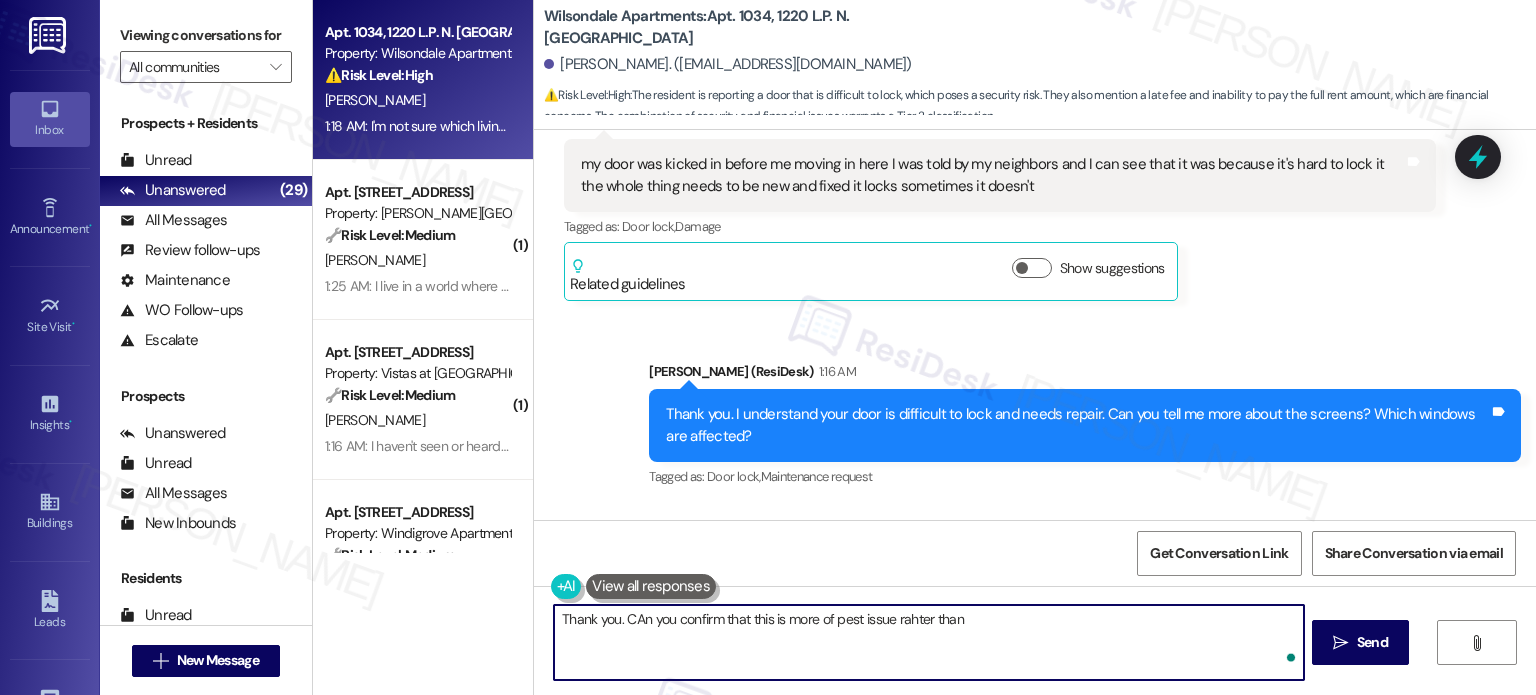 type on "Thank you. CAn you confirm that this is more of pest issue rahter than" 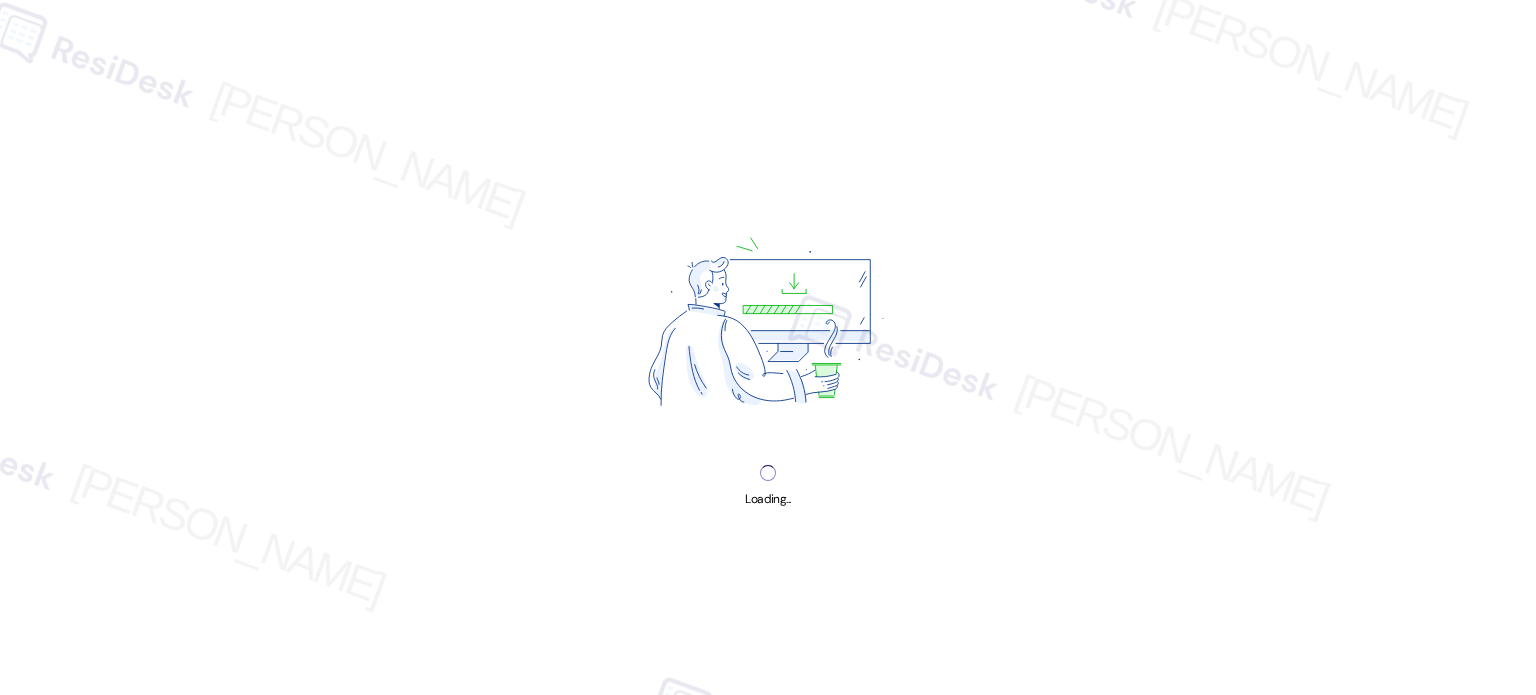 scroll, scrollTop: 0, scrollLeft: 0, axis: both 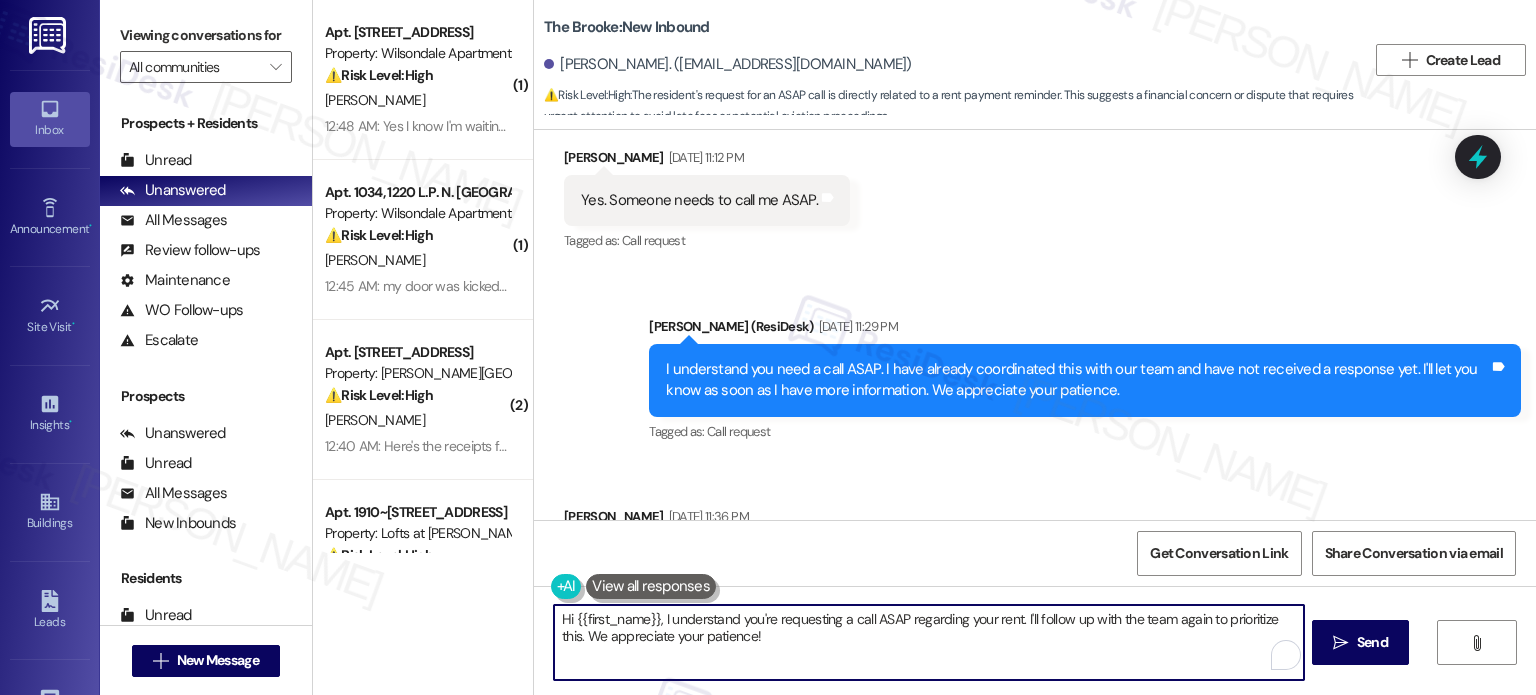 drag, startPoint x: 652, startPoint y: 620, endPoint x: 788, endPoint y: 639, distance: 137.32079 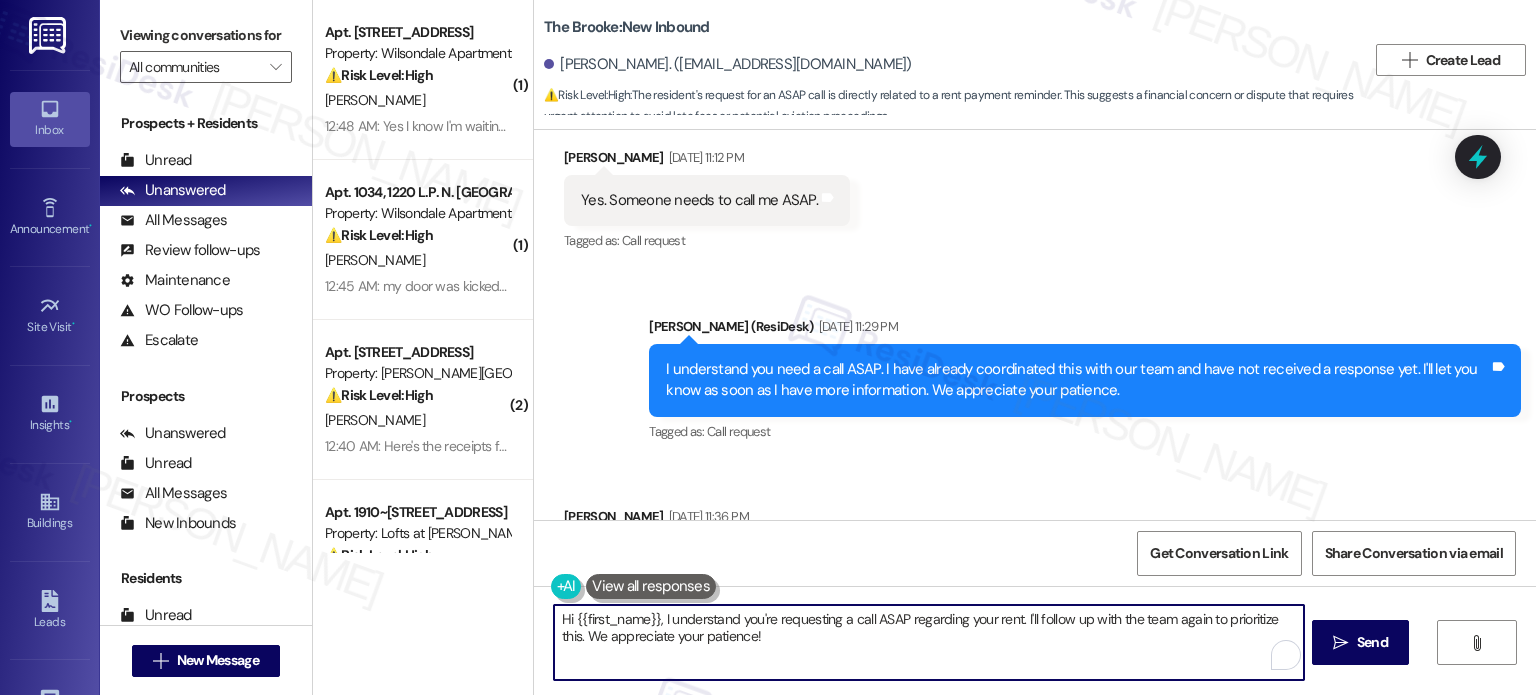 click on "Hi {{first_name}}, I understand you're requesting a call ASAP regarding your rent. I'll follow up with the team again to prioritize this. We appreciate your patience!" at bounding box center [928, 642] 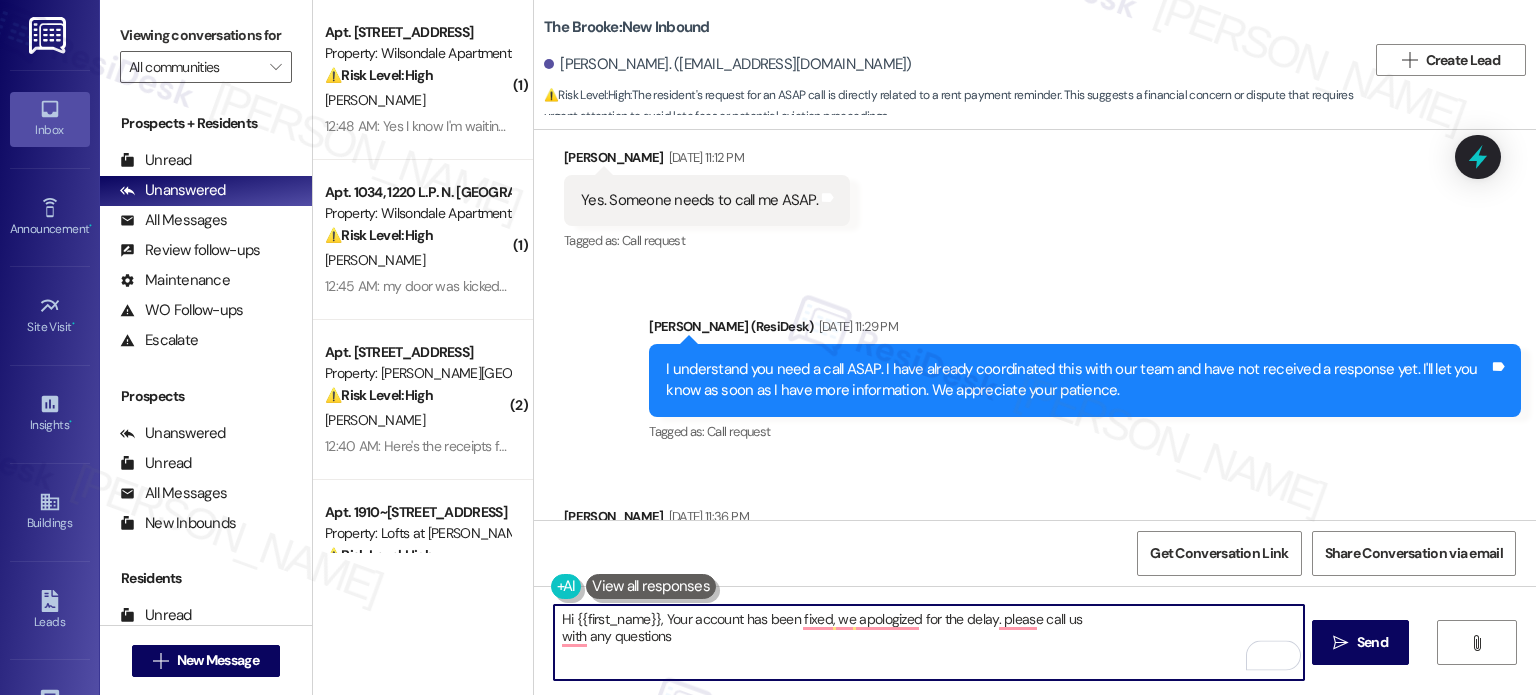 drag, startPoint x: 660, startPoint y: 615, endPoint x: 694, endPoint y: 659, distance: 55.605755 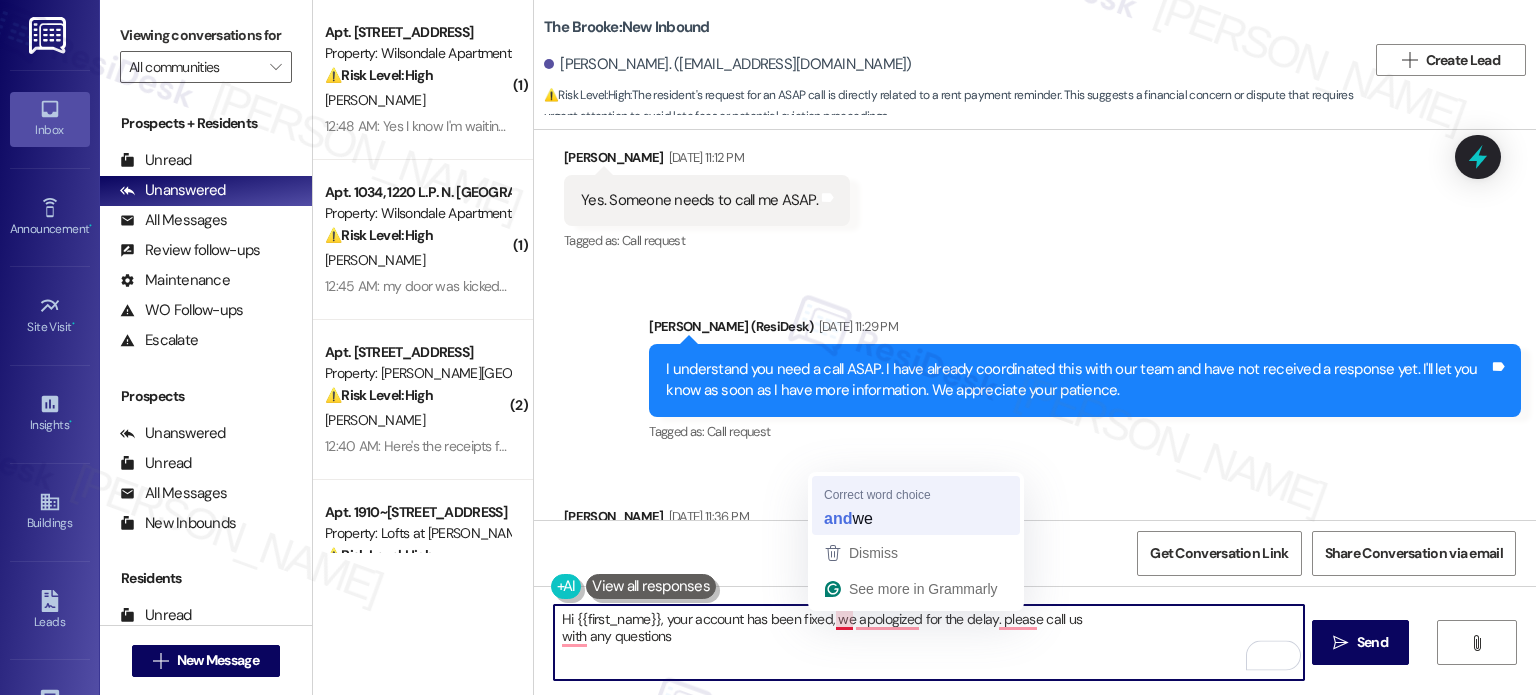 type on "Hi {{first_name}}, your account has been fixed, and we apologized for the delay. please call us
with any questions" 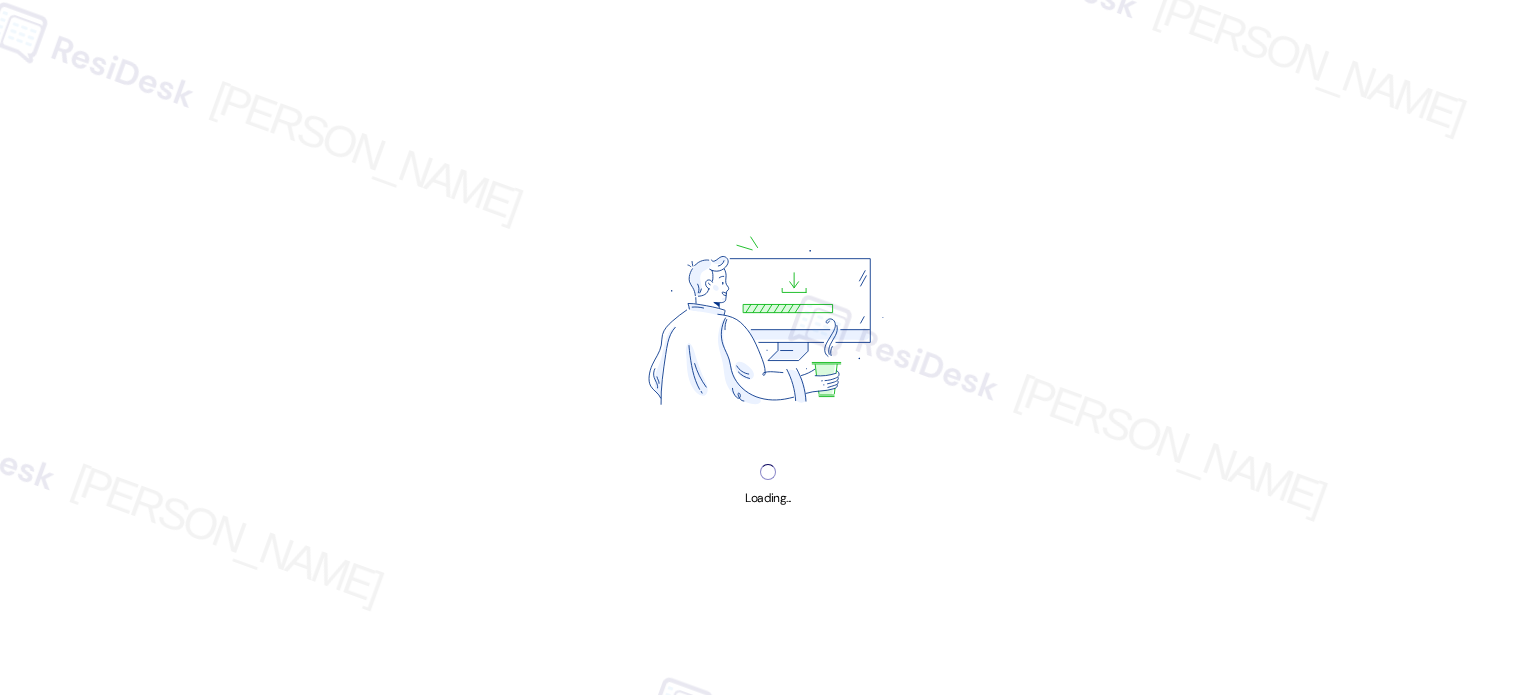 scroll, scrollTop: 0, scrollLeft: 0, axis: both 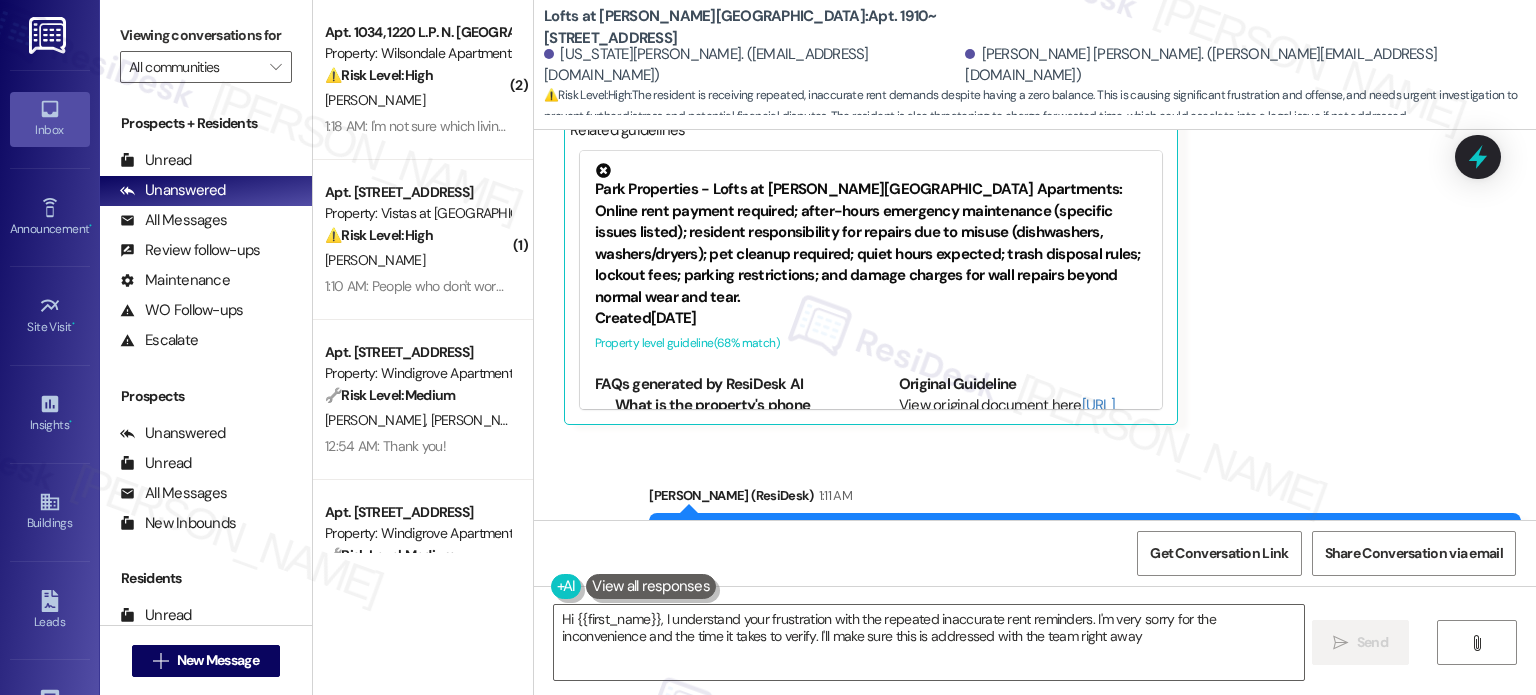 type on "Hi {{first_name}}, I understand your frustration with the repeated inaccurate rent reminders. I'm very sorry for the inconvenience and the time it takes to verify. I'll make sure this is addressed with the team right away." 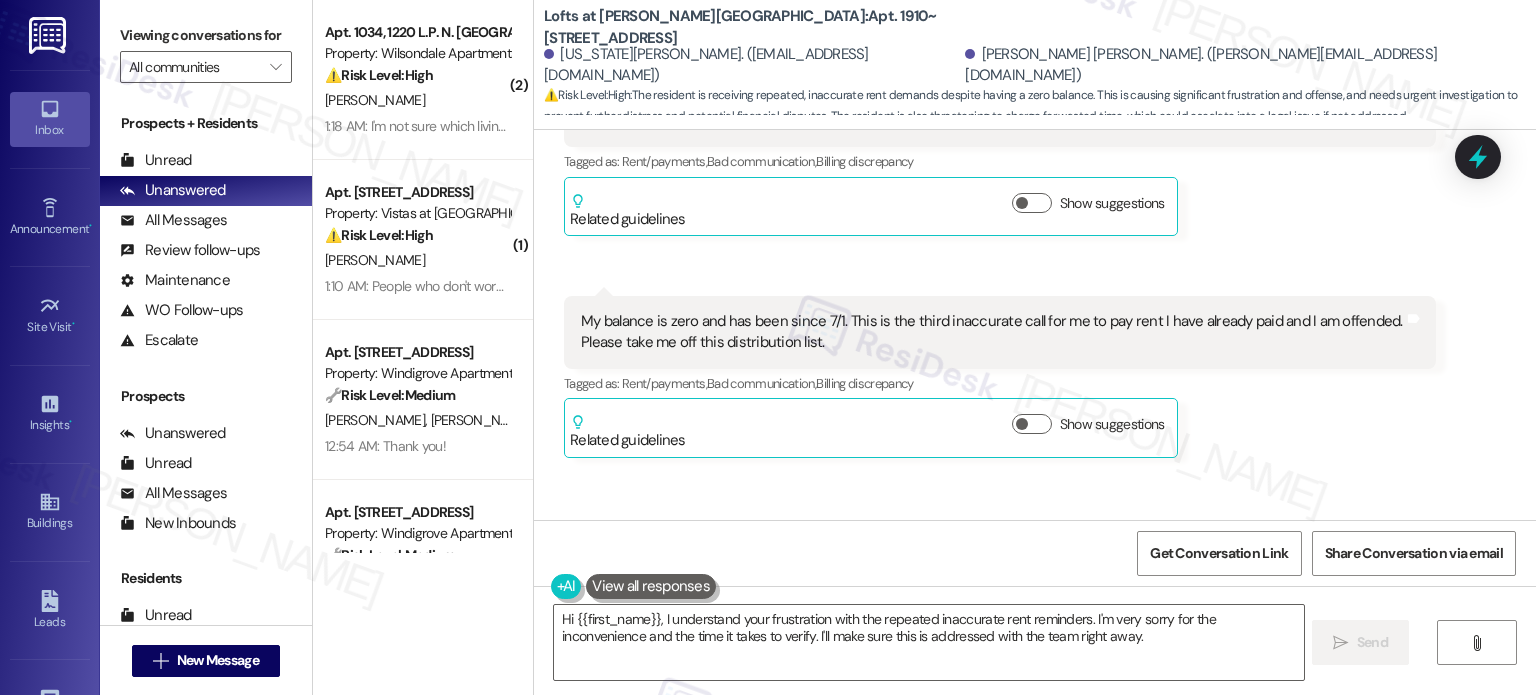 scroll, scrollTop: 7129, scrollLeft: 0, axis: vertical 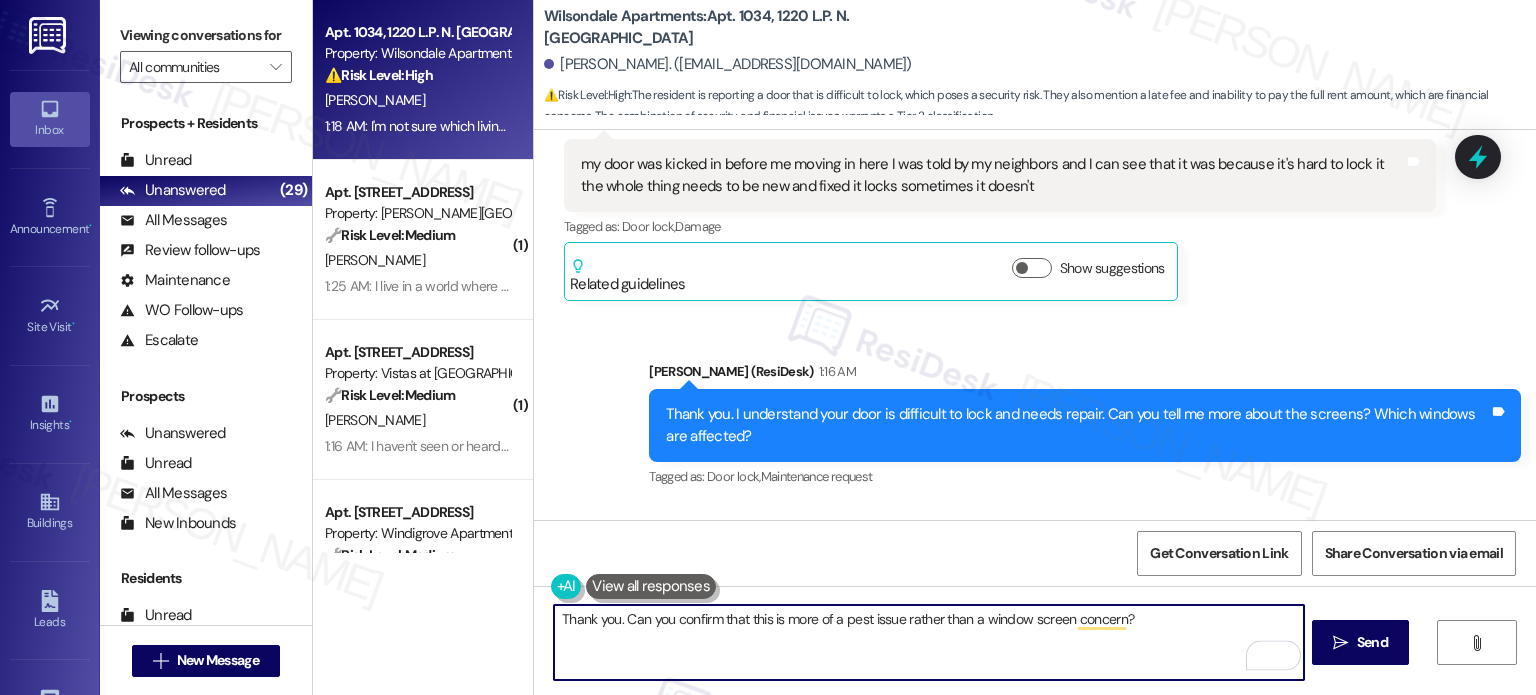 click on "Thank you. Can you confirm that this is more of a pest issue rather than a window screen concern?" at bounding box center (928, 642) 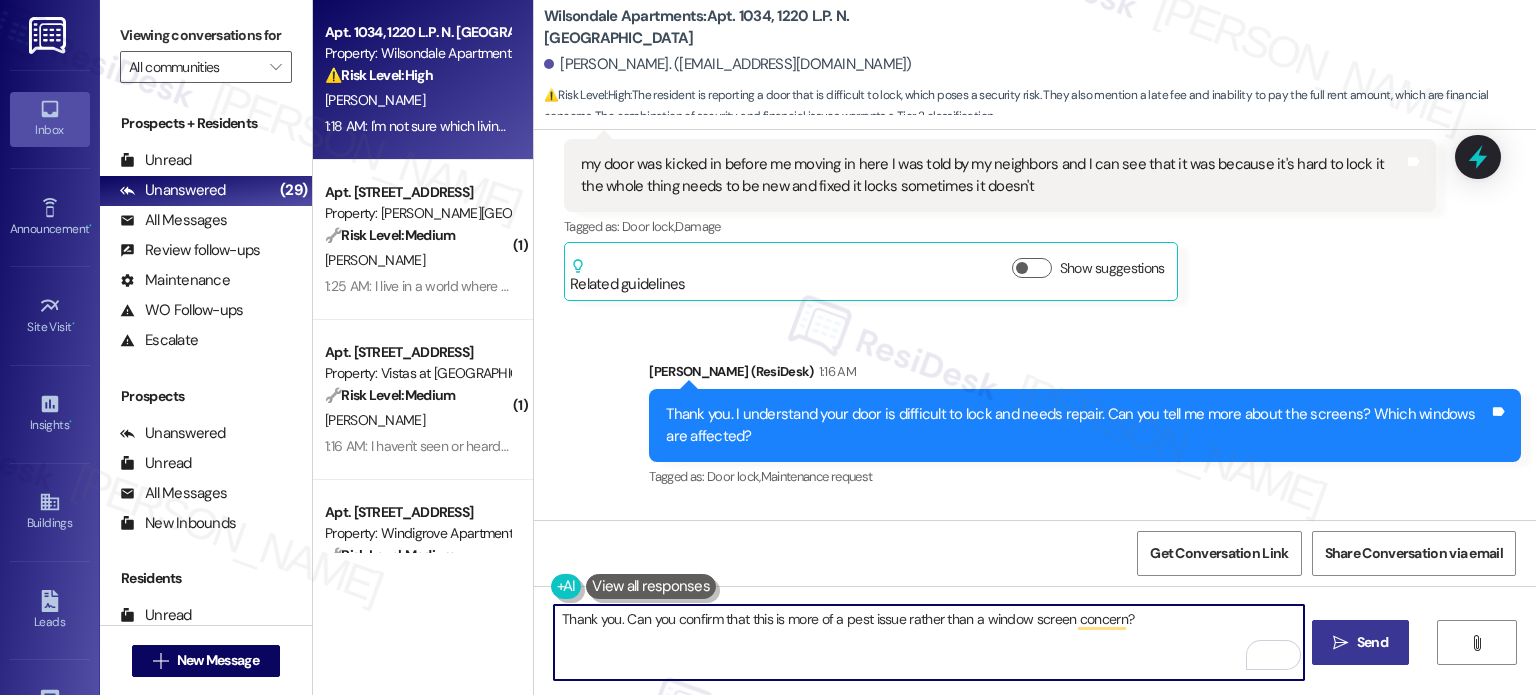 type on "Thank you. Can you confirm that this is more of a pest issue rather than a window screen concern?" 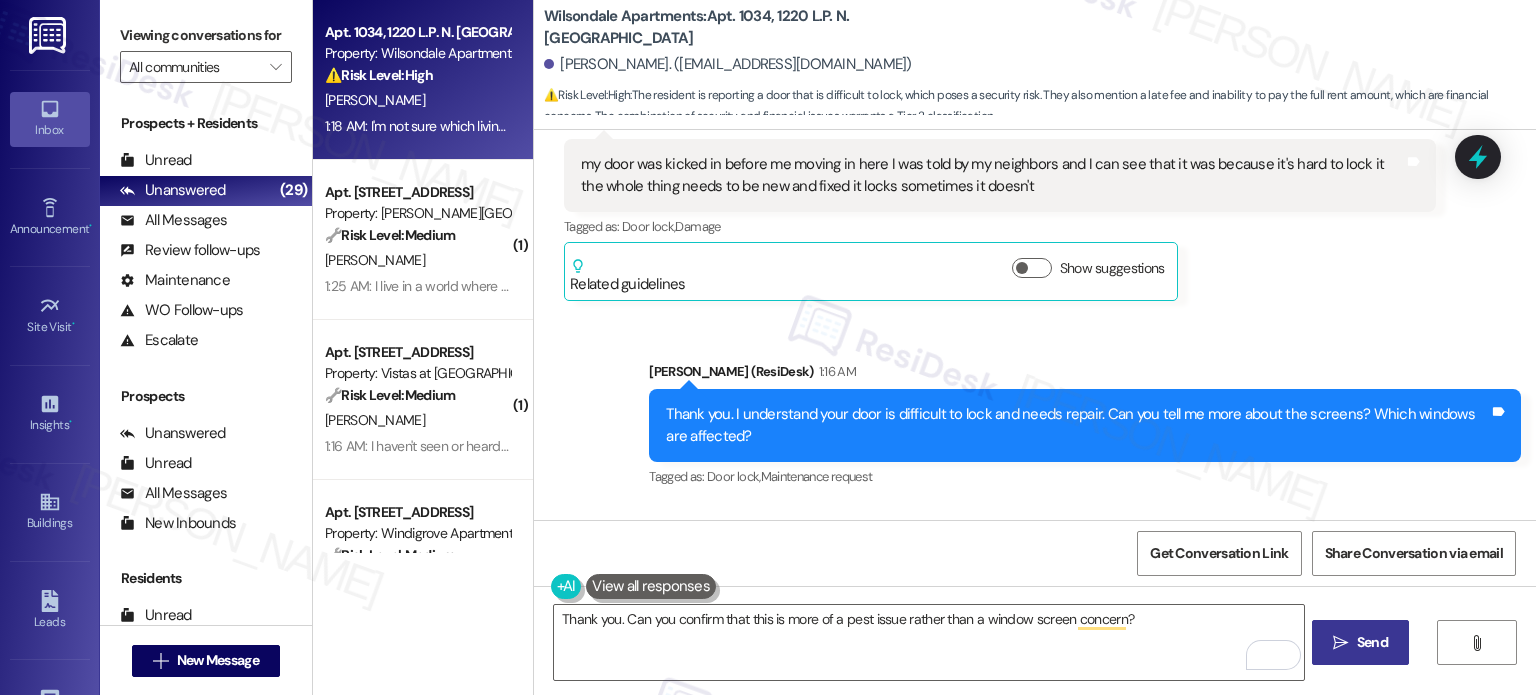 click on " Send" at bounding box center [1360, 642] 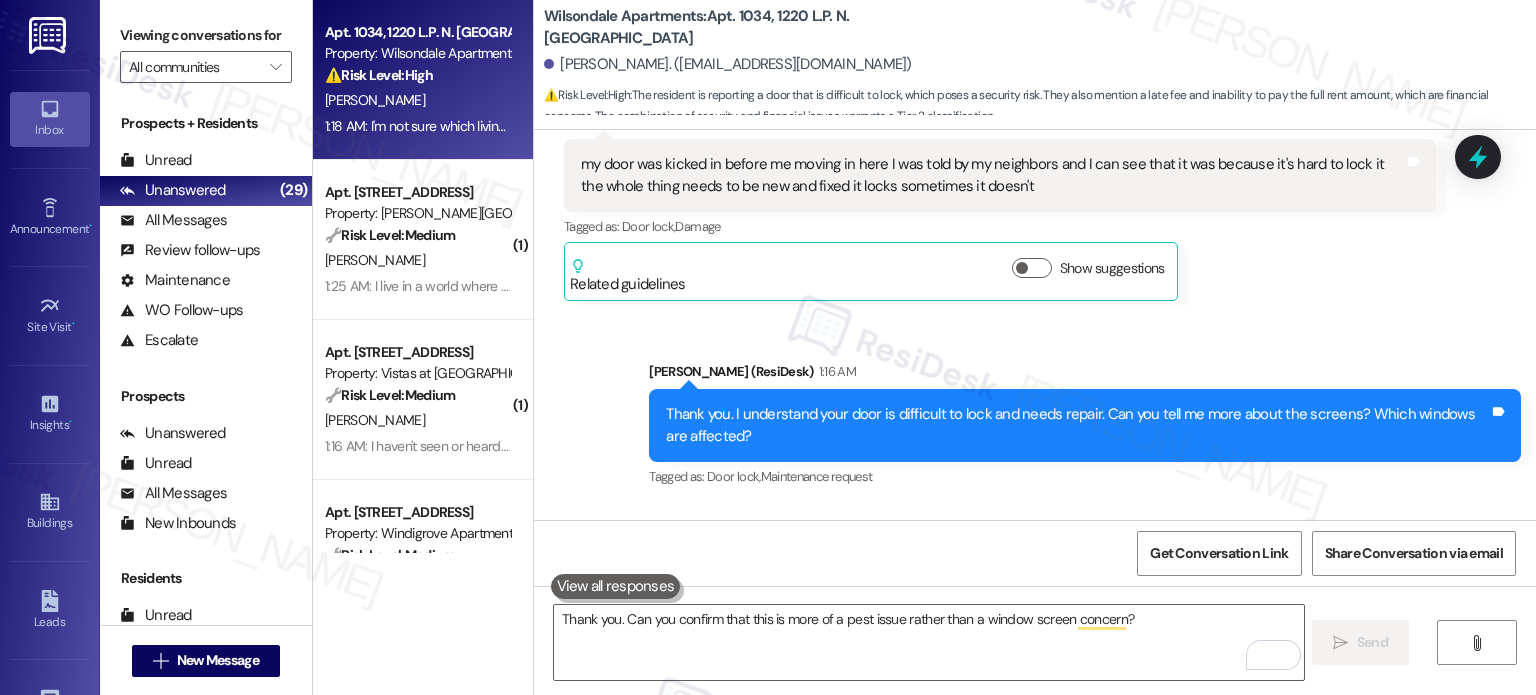 scroll, scrollTop: 52018, scrollLeft: 0, axis: vertical 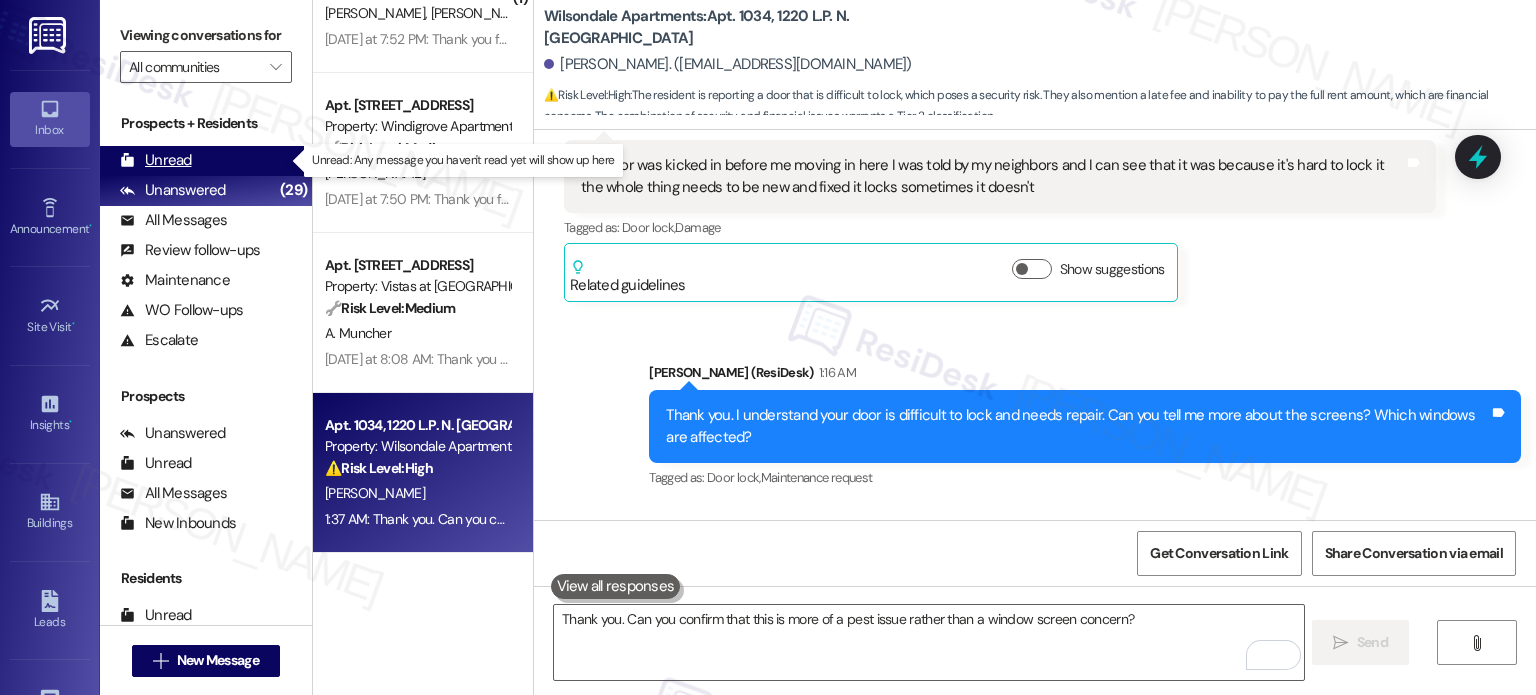 click on "Unread (0)" at bounding box center (206, 161) 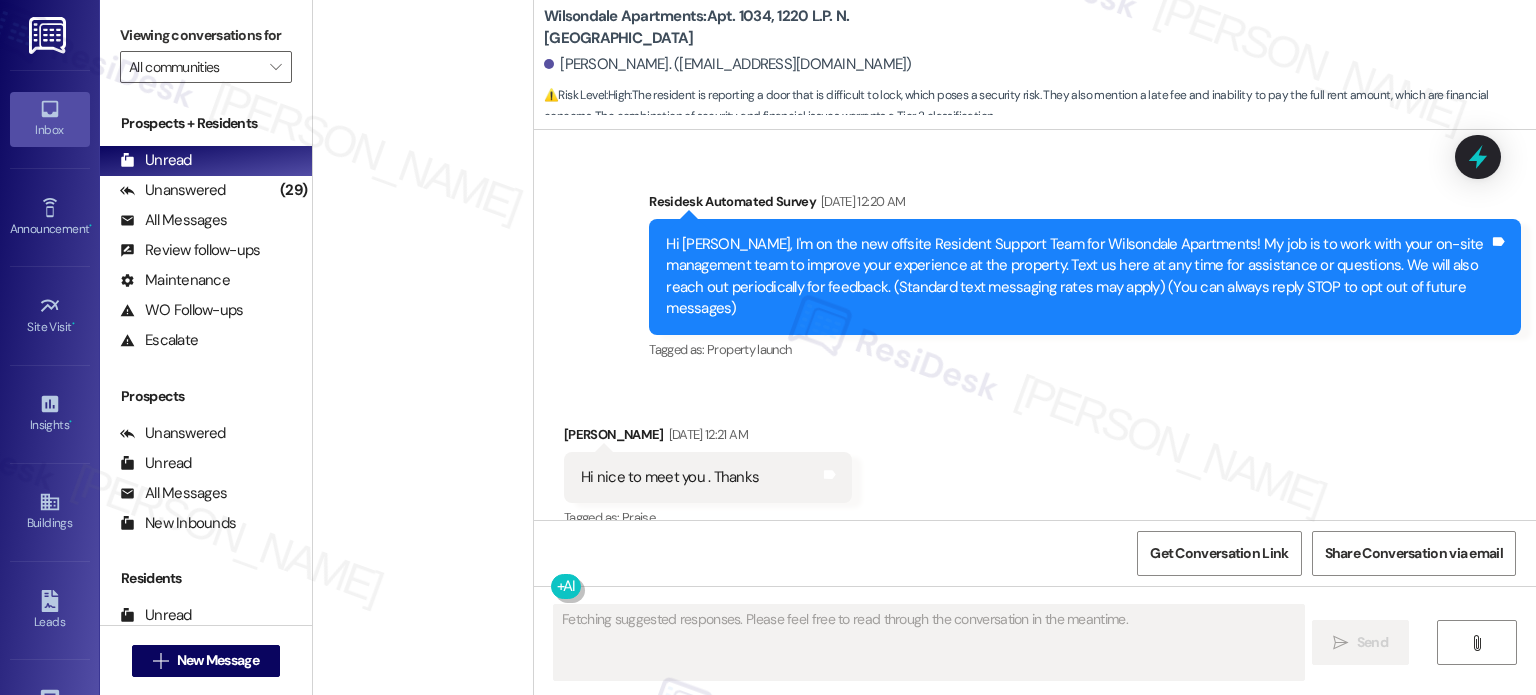 scroll, scrollTop: 1367, scrollLeft: 0, axis: vertical 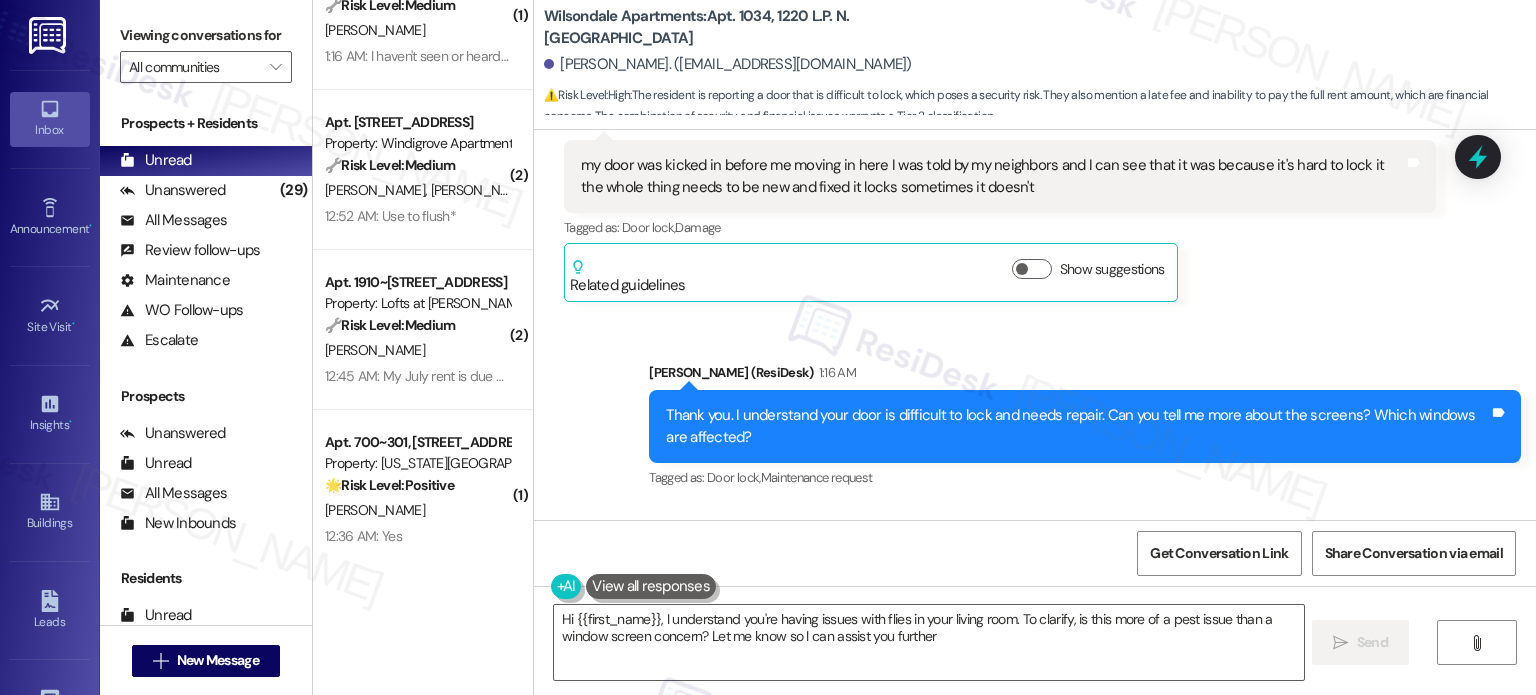 type on "Hi {{first_name}}, I understand you're having issues with flies in your living room. To clarify, is this more of a pest issue than a window screen concern? Let me know so I can assist you further!" 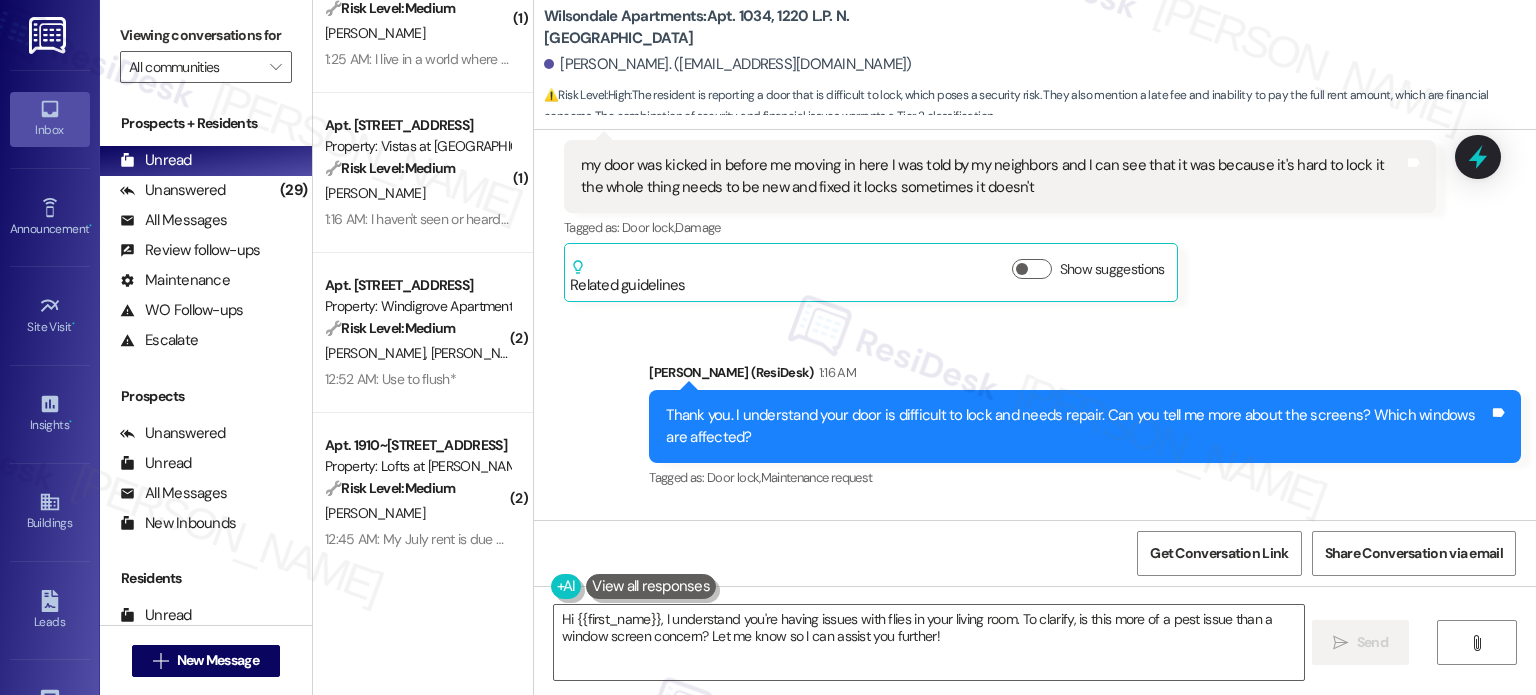 scroll, scrollTop: 0, scrollLeft: 0, axis: both 